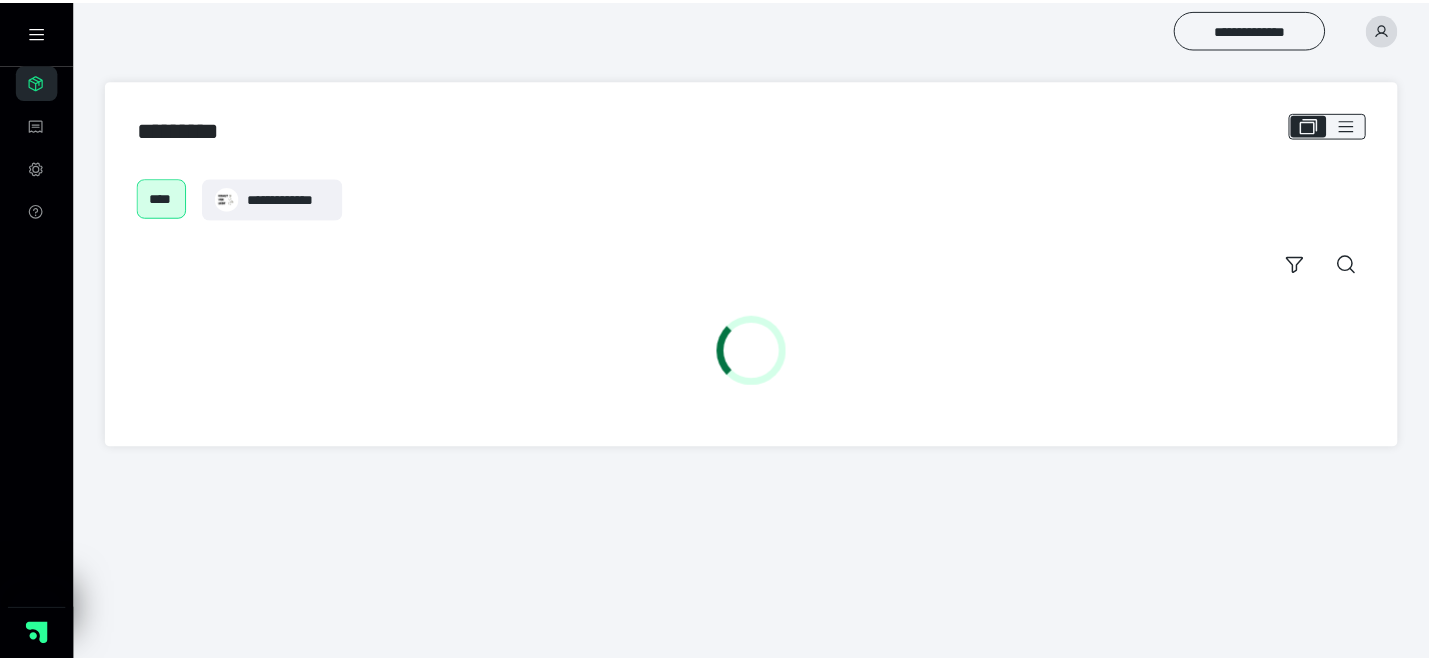 scroll, scrollTop: 0, scrollLeft: 0, axis: both 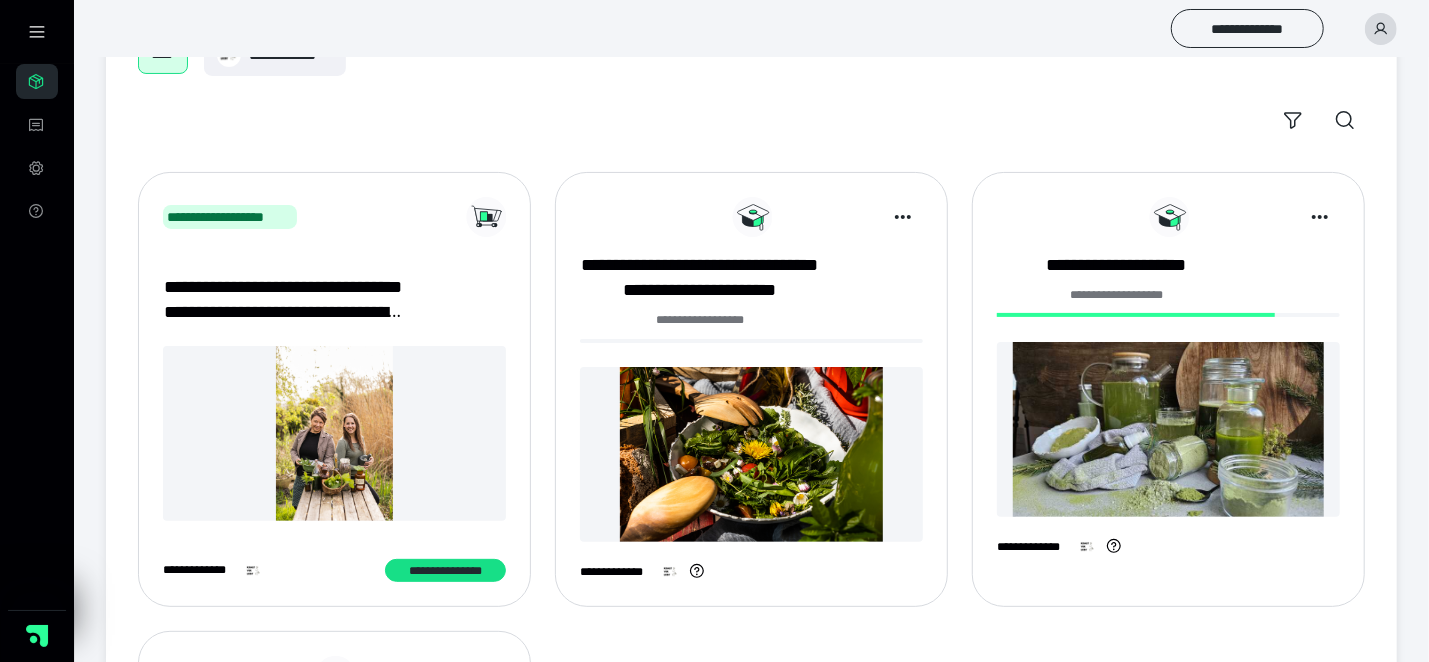 click at bounding box center [334, 914] 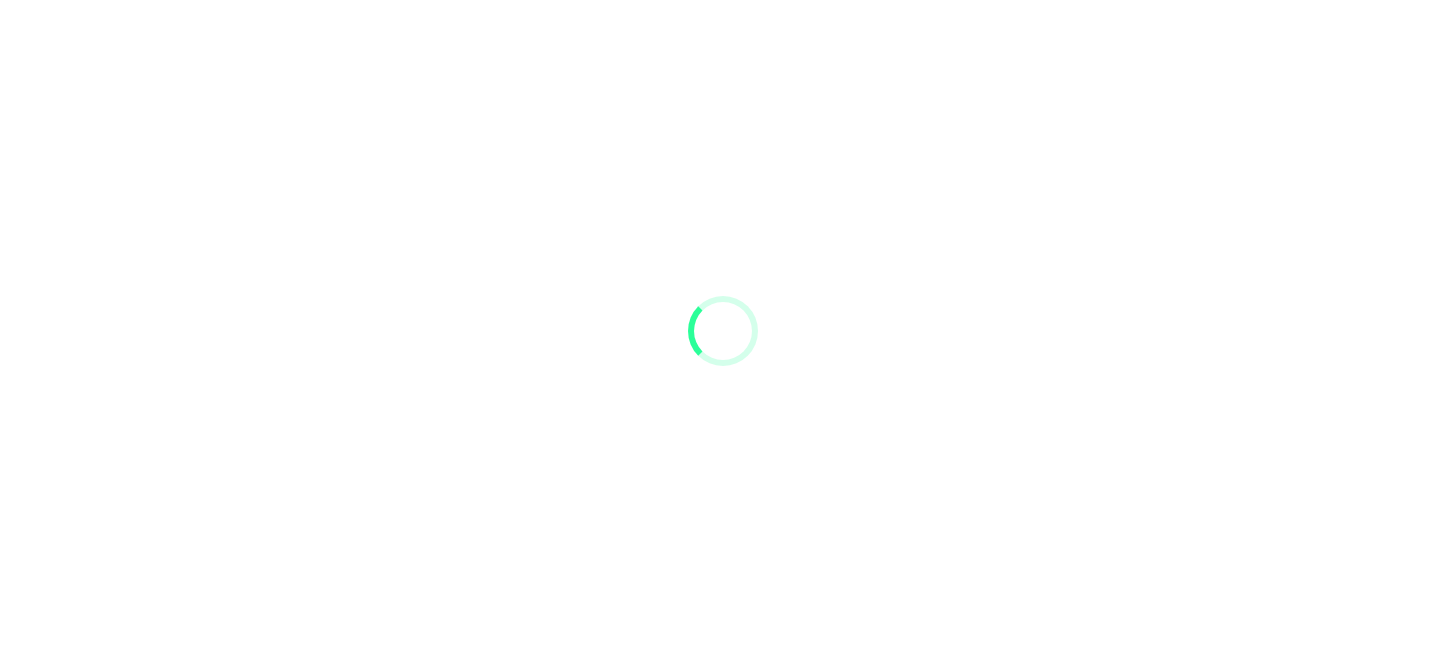 scroll, scrollTop: 0, scrollLeft: 0, axis: both 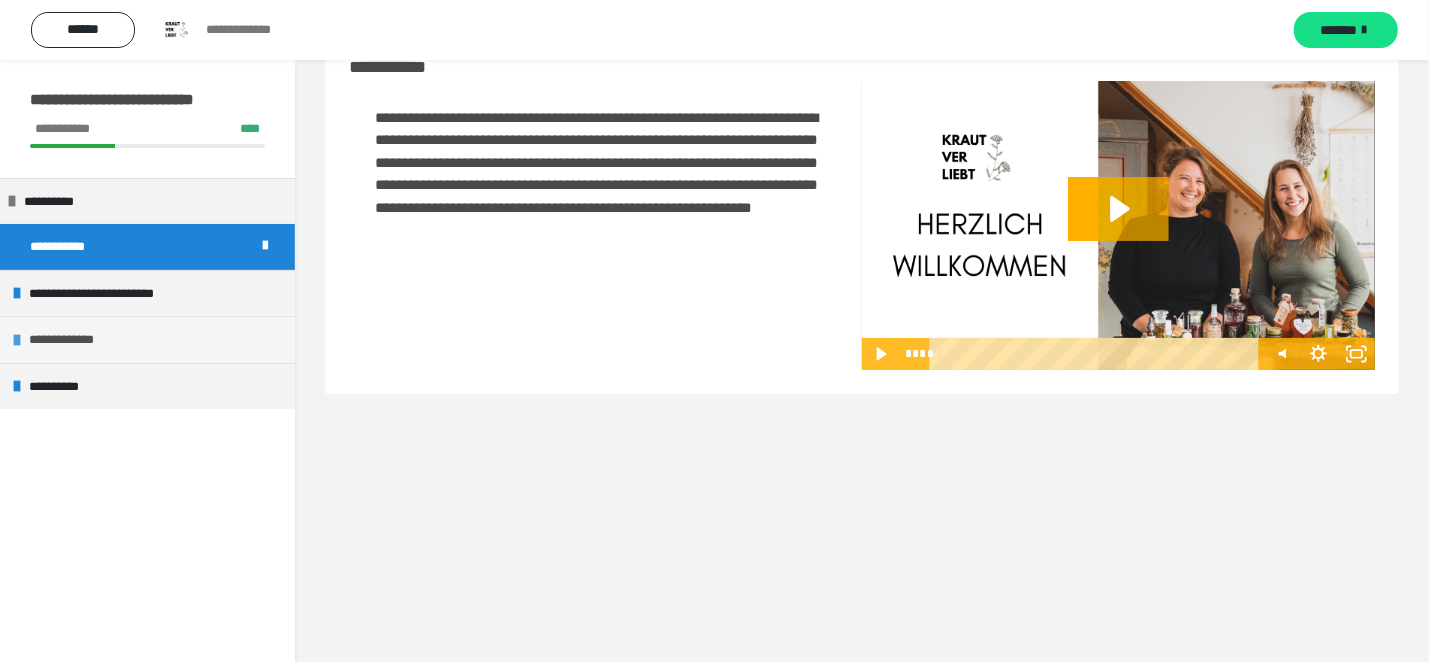 click at bounding box center [17, 340] 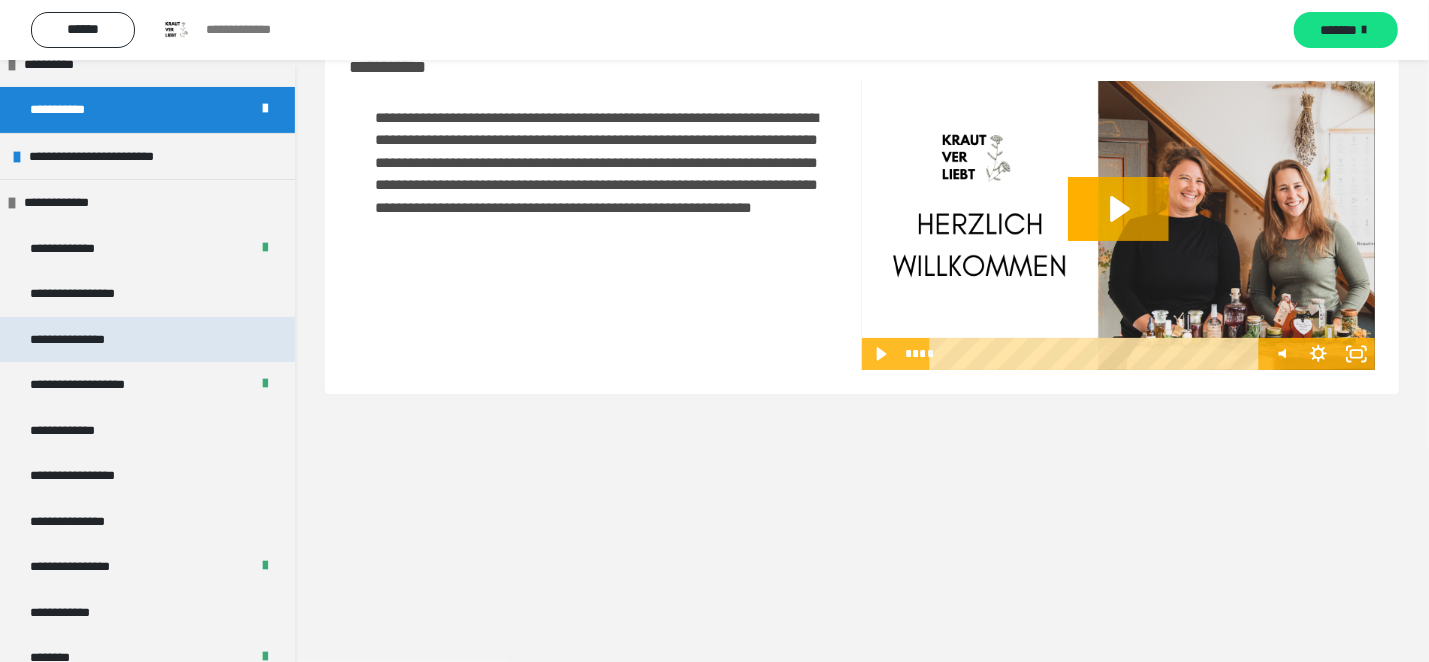 scroll, scrollTop: 200, scrollLeft: 0, axis: vertical 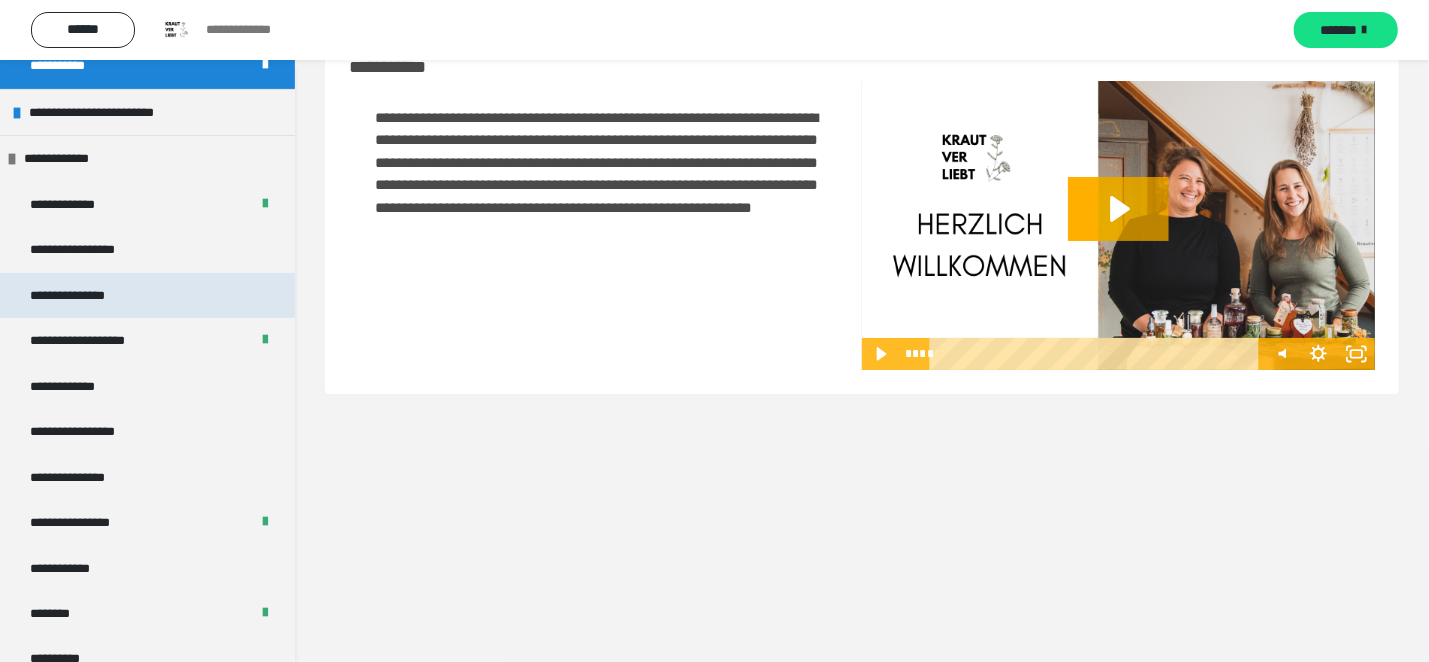 click on "**********" at bounding box center [147, 295] 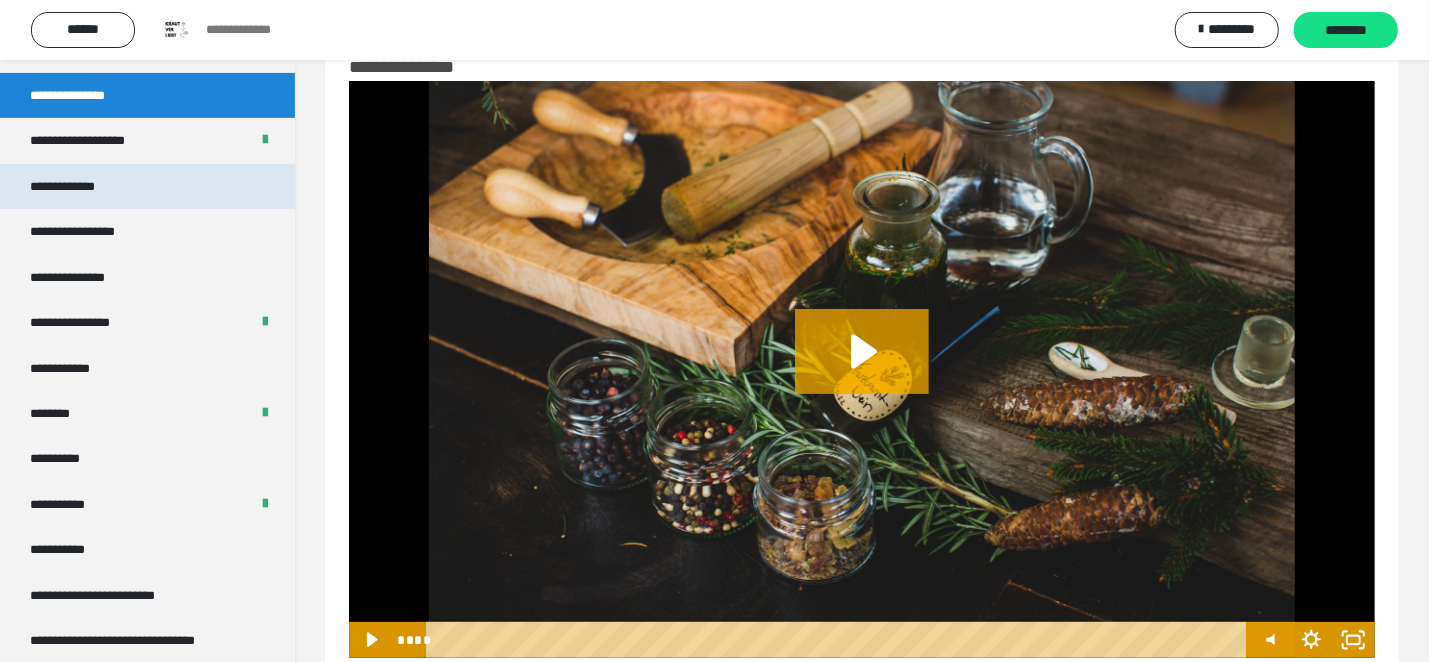 scroll, scrollTop: 300, scrollLeft: 0, axis: vertical 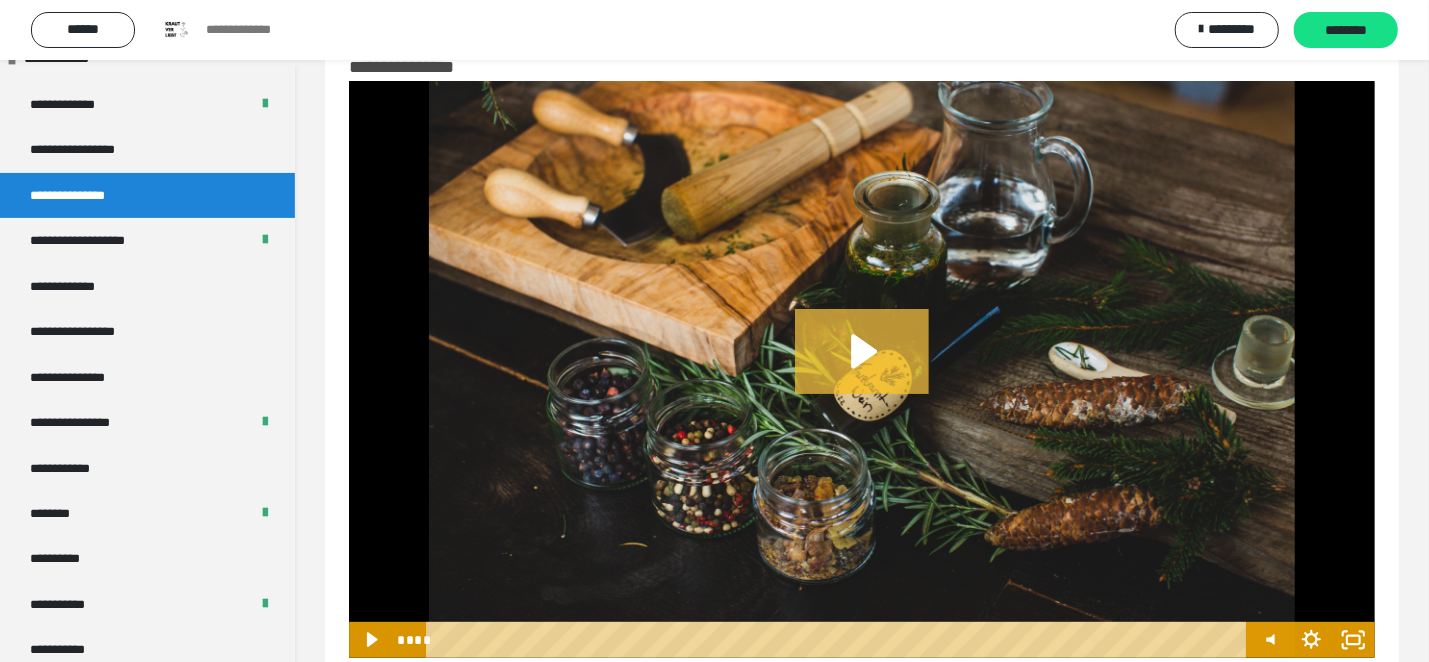 click 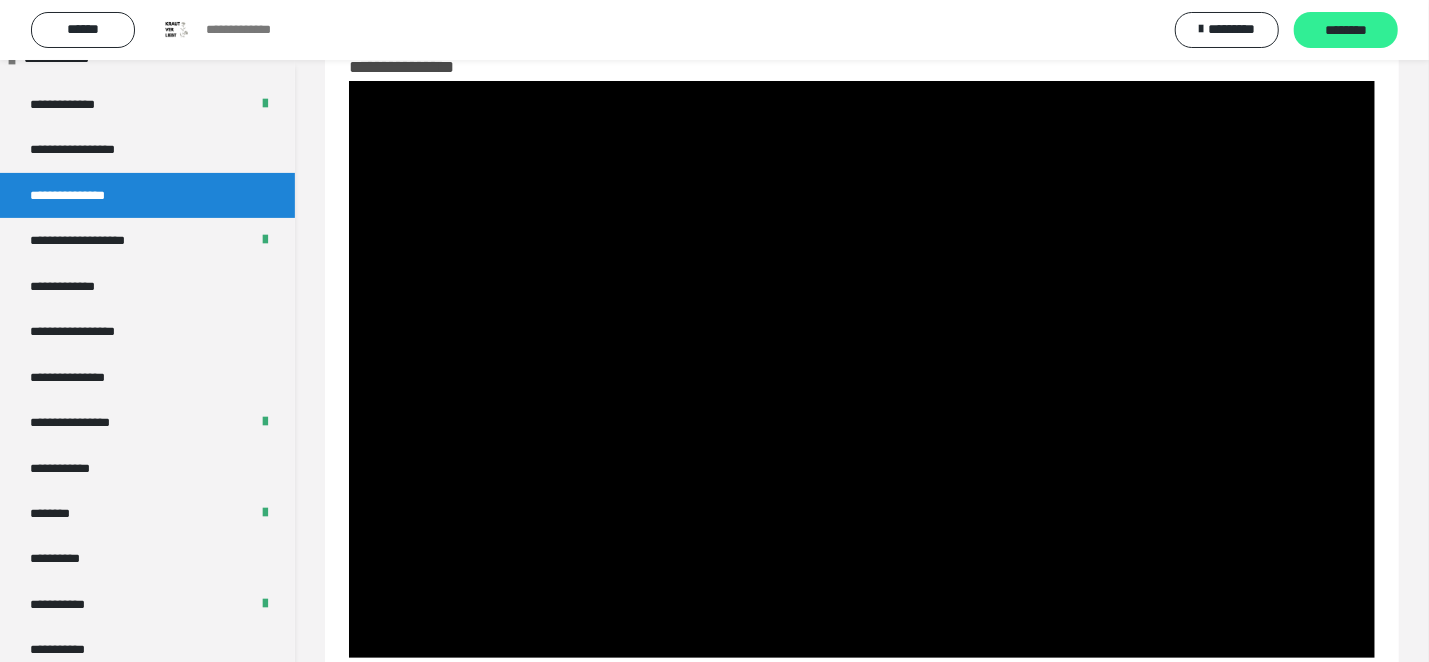 click on "********" at bounding box center (1346, 31) 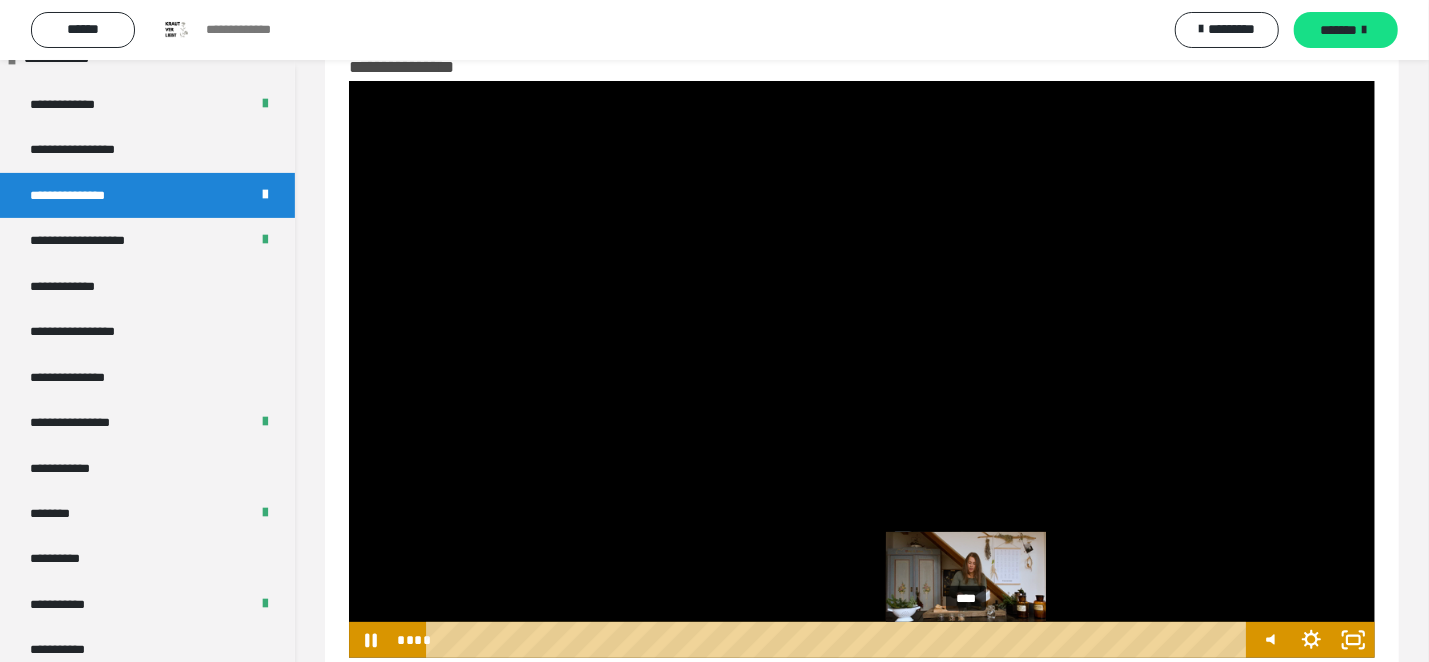 click on "****" at bounding box center [839, 640] 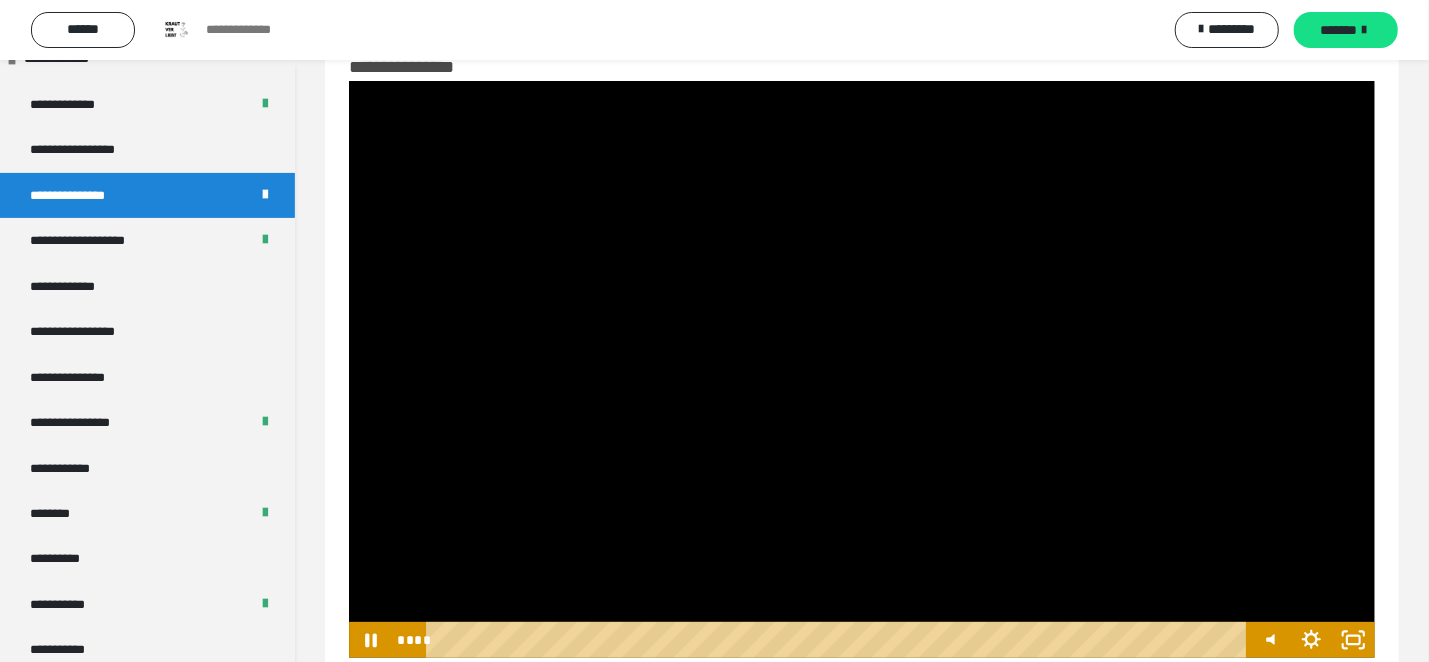 click at bounding box center [862, 369] 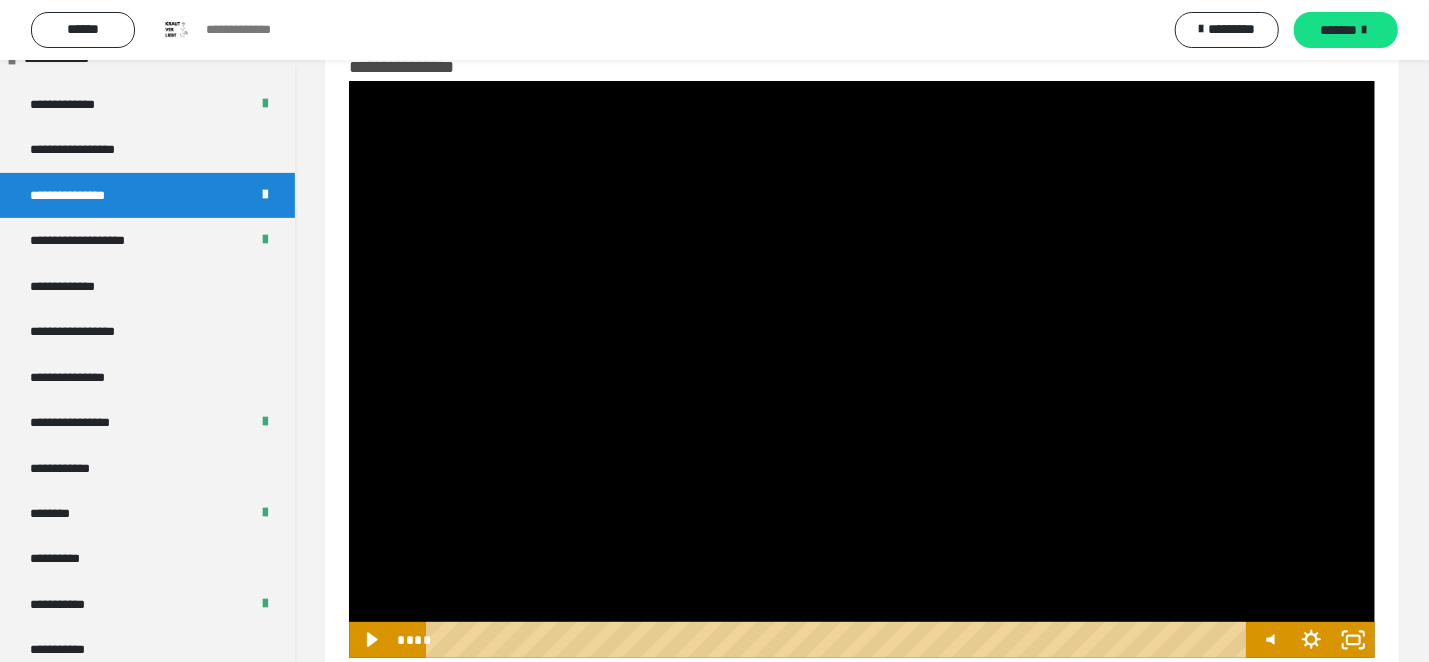 click at bounding box center (862, 369) 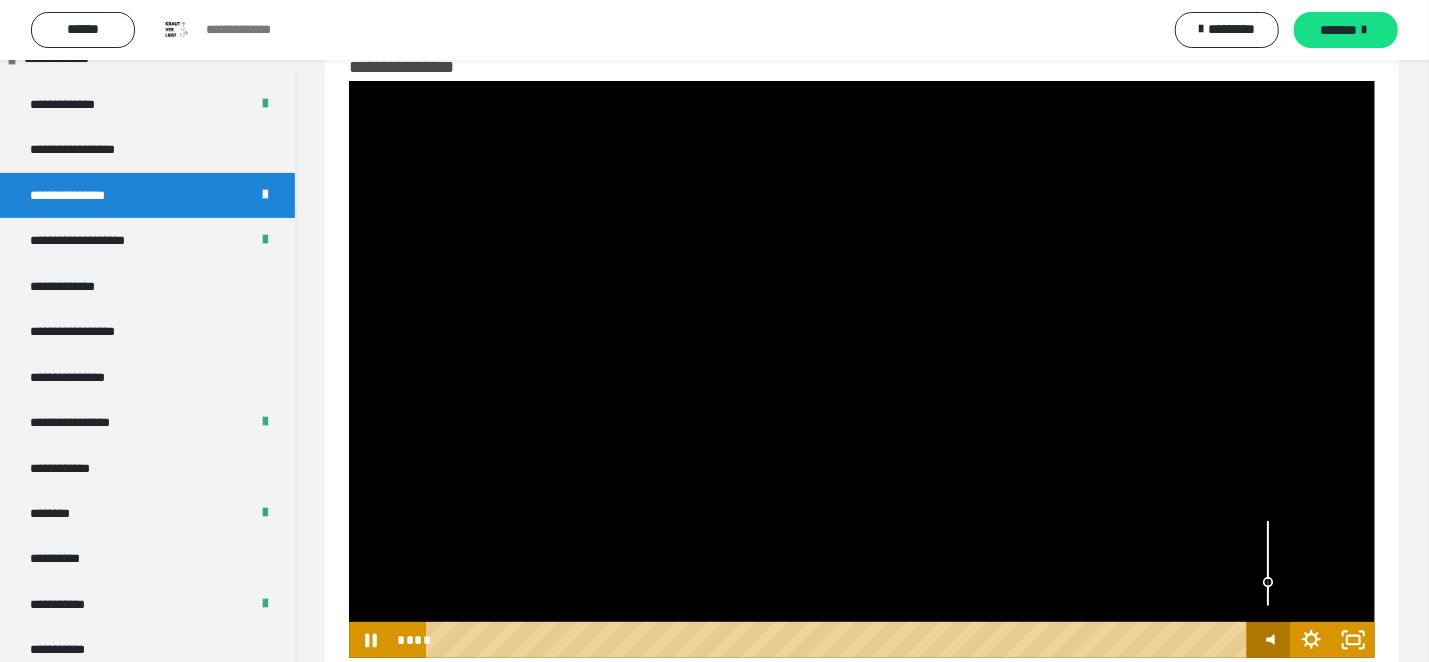 click 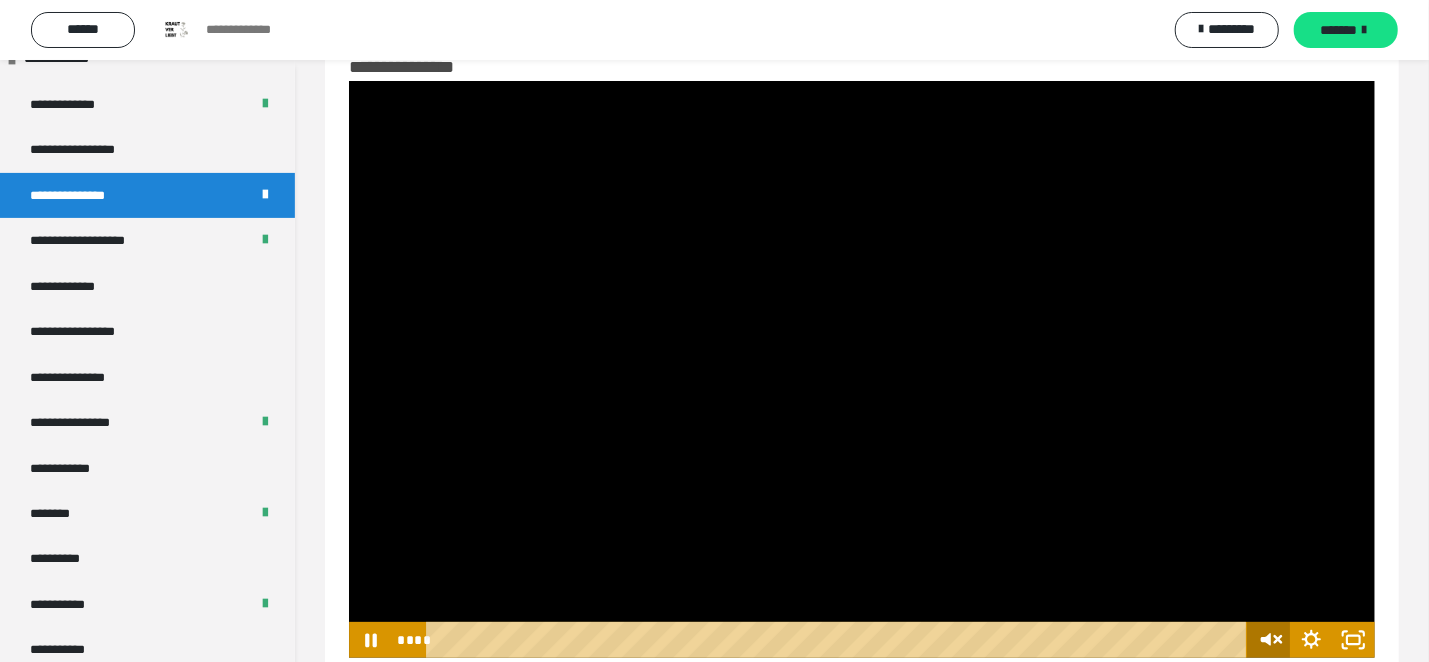 click 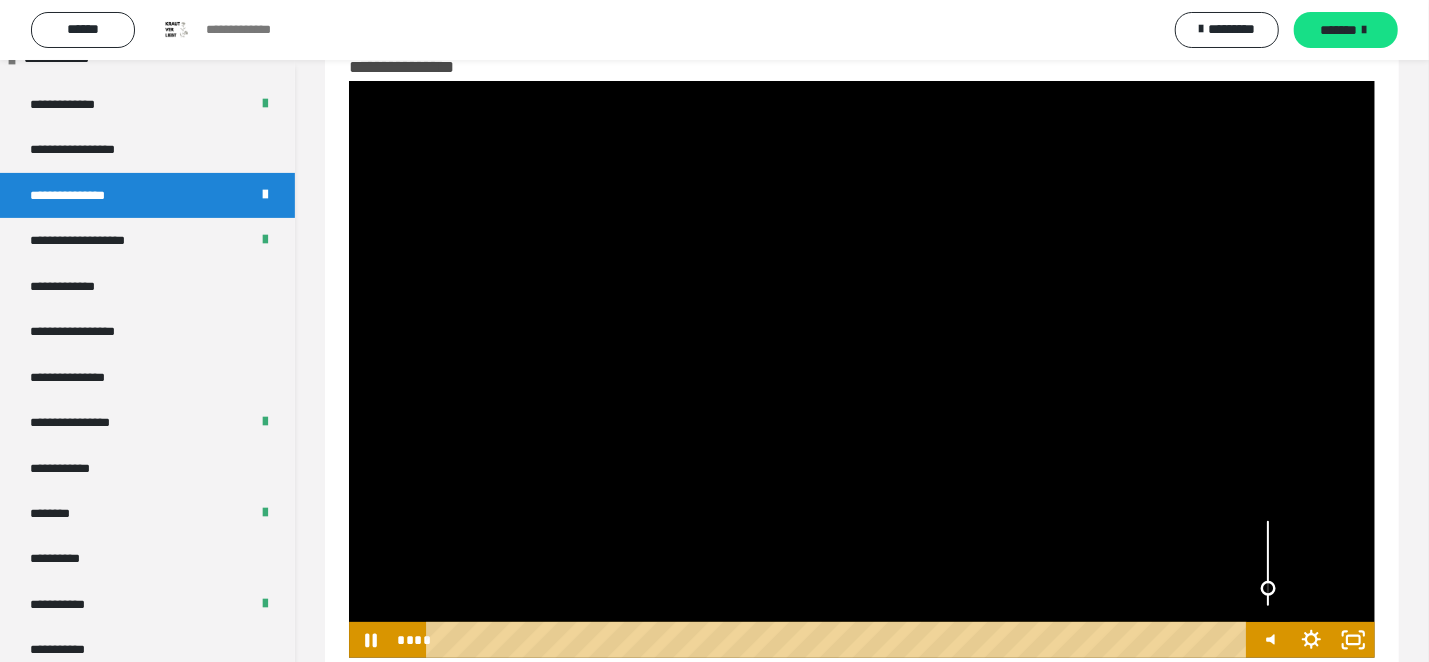 click at bounding box center (1268, 587) 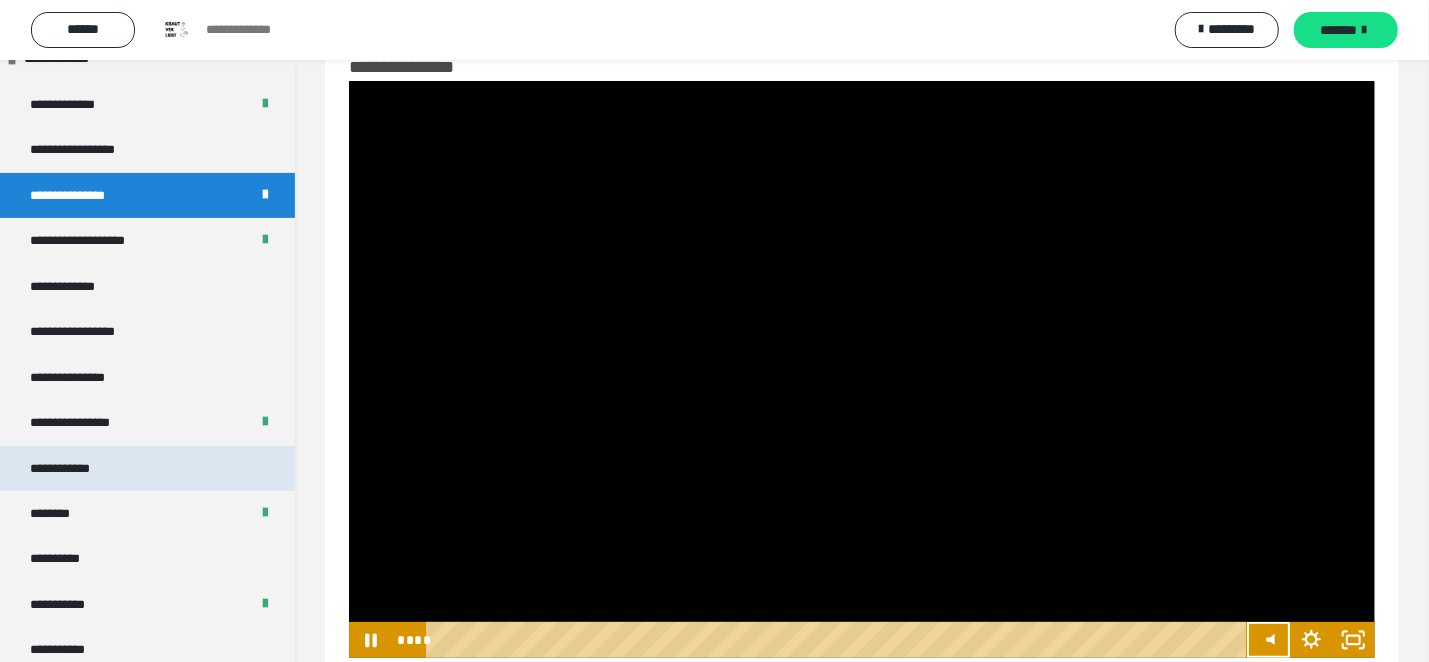 click on "**********" at bounding box center [82, 468] 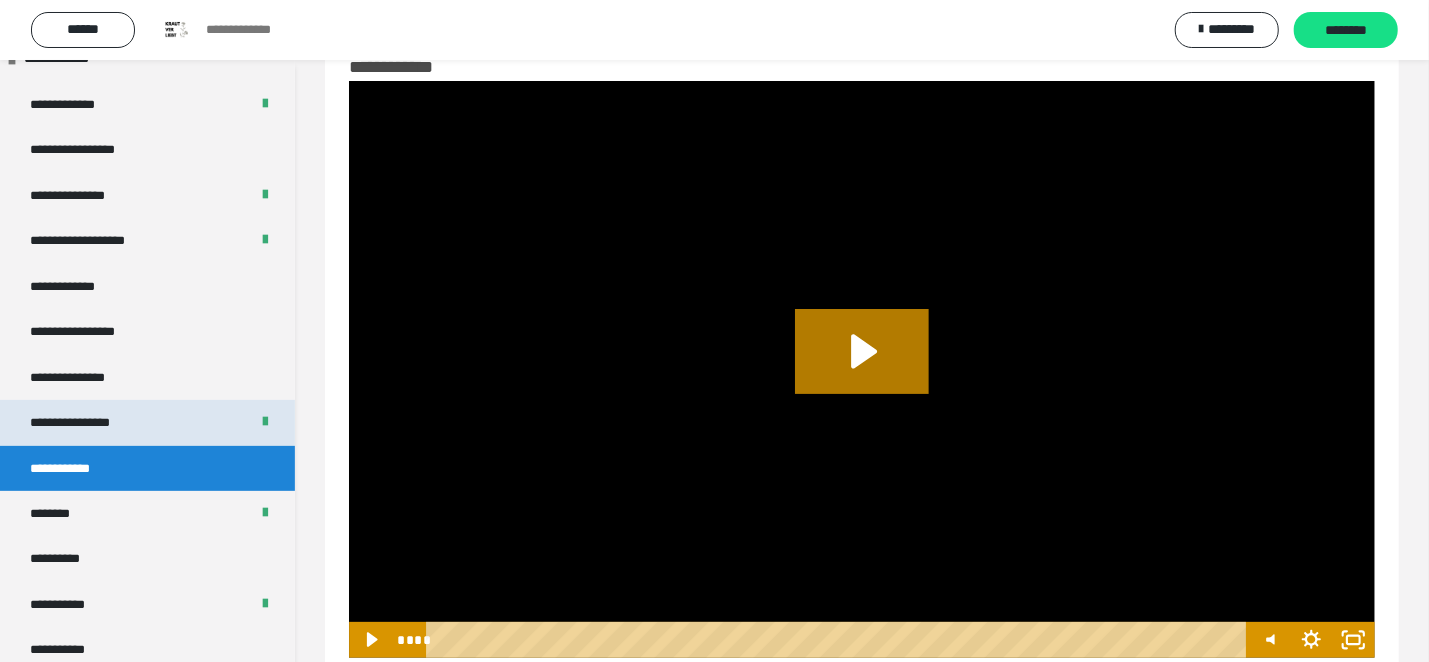 scroll, scrollTop: 200, scrollLeft: 0, axis: vertical 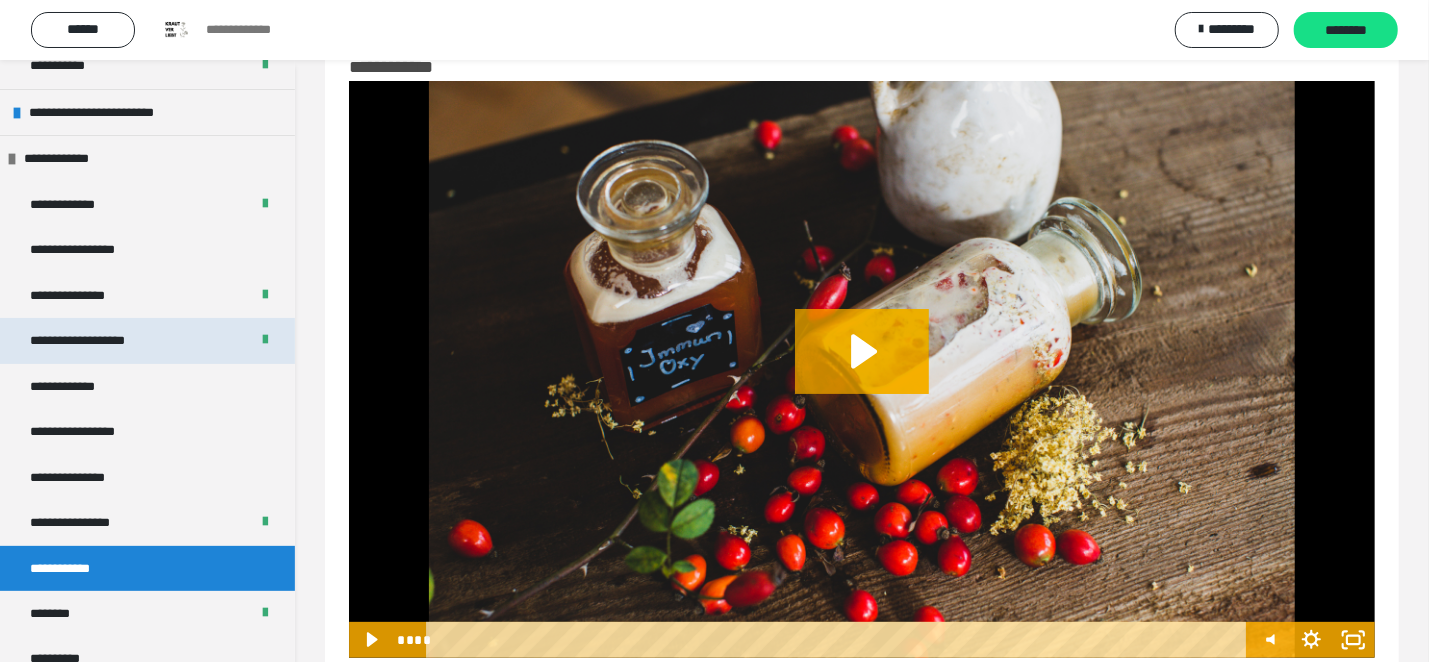 click on "**********" at bounding box center [94, 340] 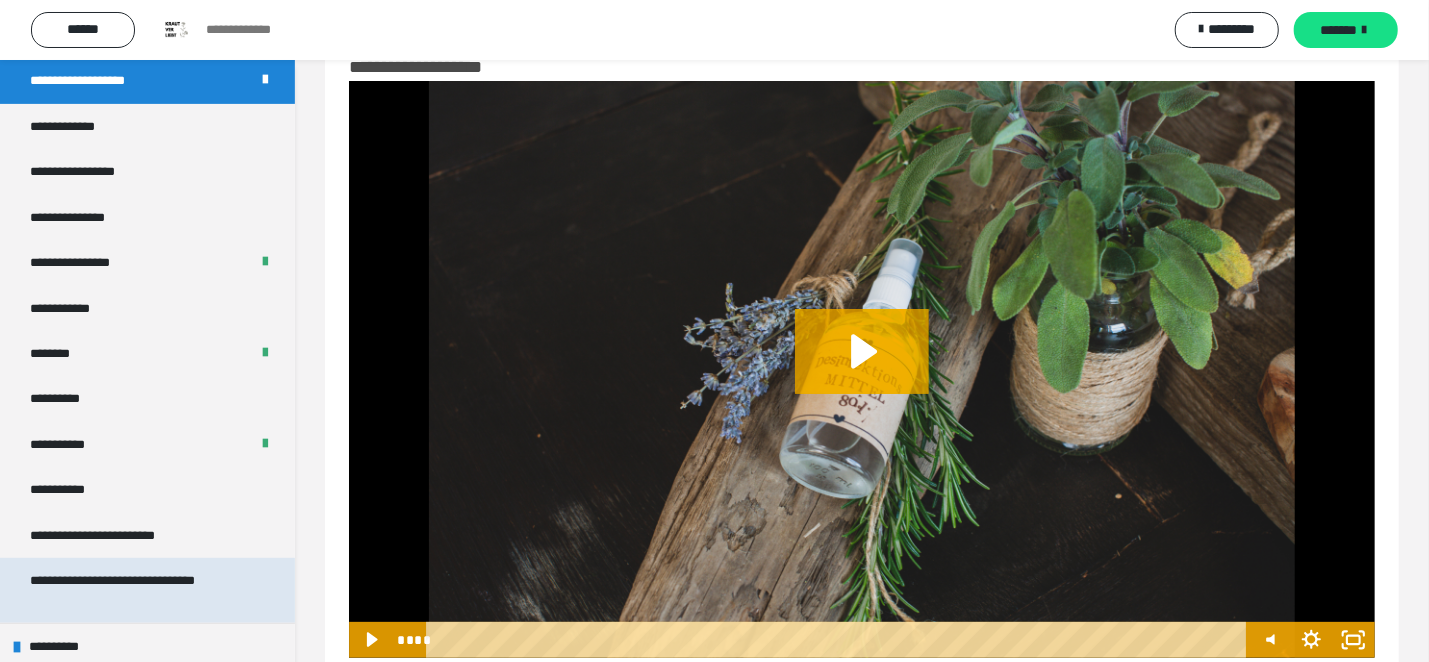 scroll, scrollTop: 472, scrollLeft: 0, axis: vertical 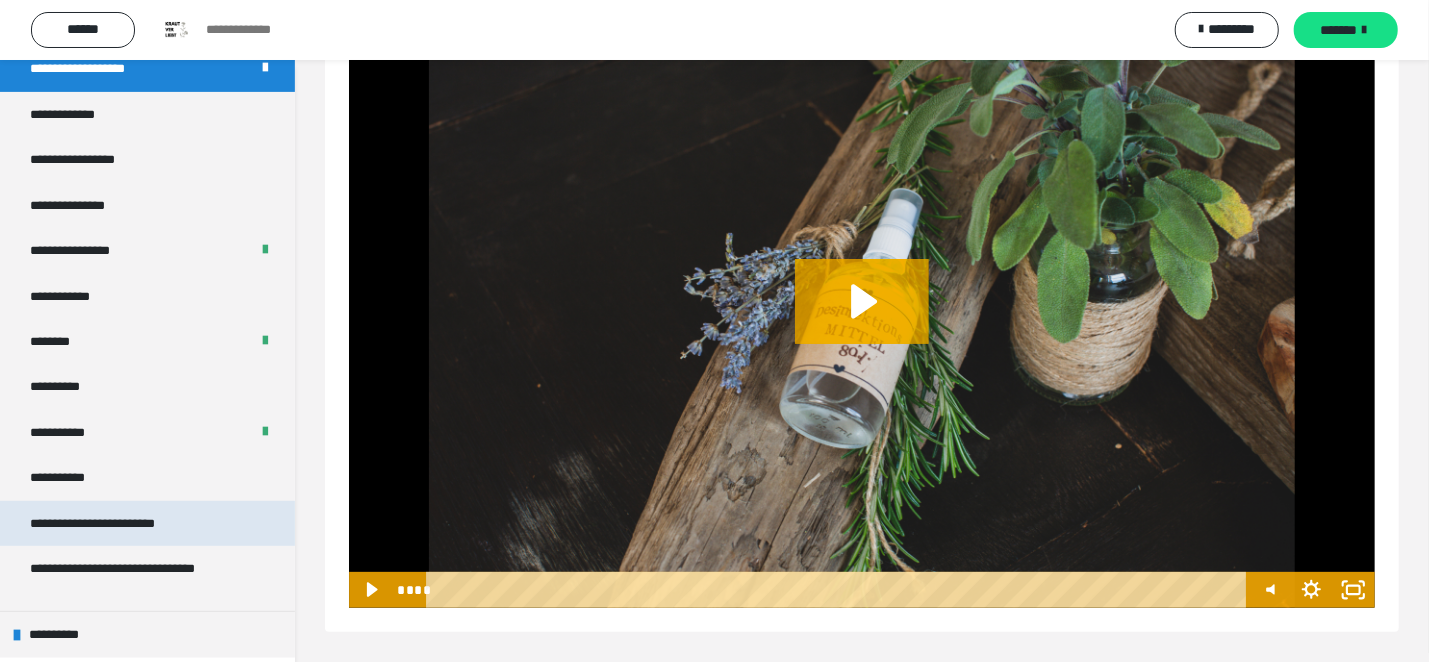 click on "**********" at bounding box center (117, 523) 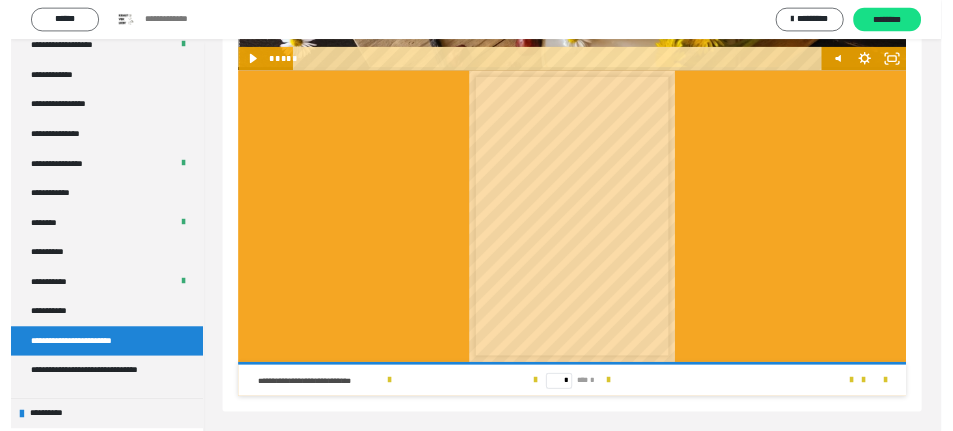 scroll, scrollTop: 582, scrollLeft: 0, axis: vertical 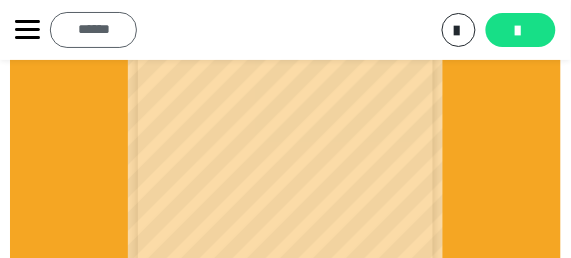 click on "******" at bounding box center (93, 29) 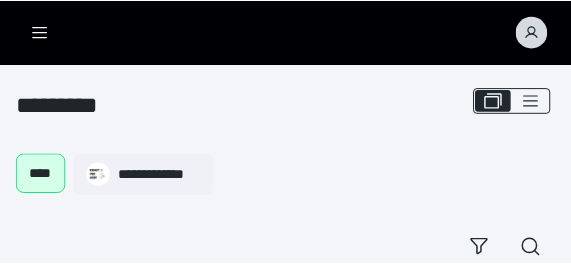 scroll, scrollTop: 101, scrollLeft: 0, axis: vertical 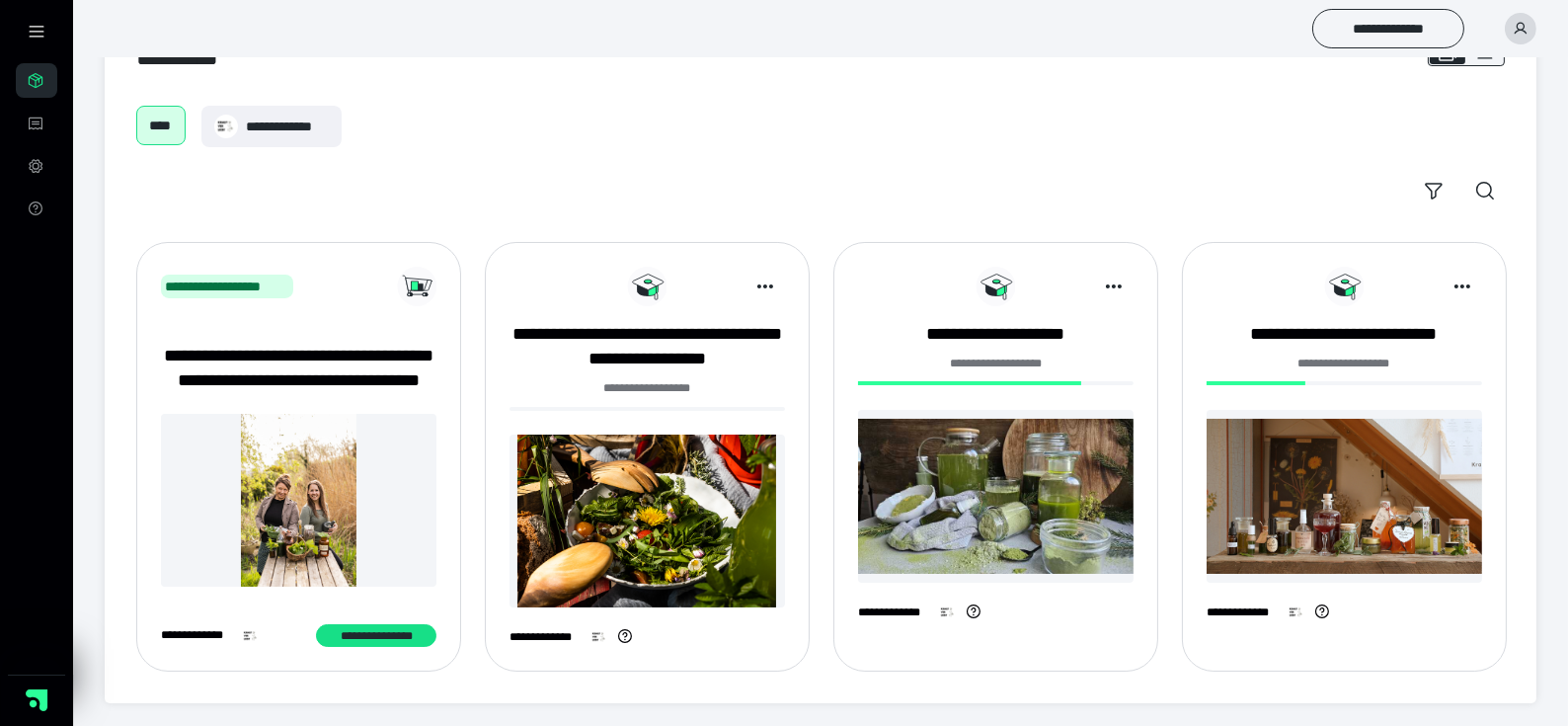 click at bounding box center [1344, 496] 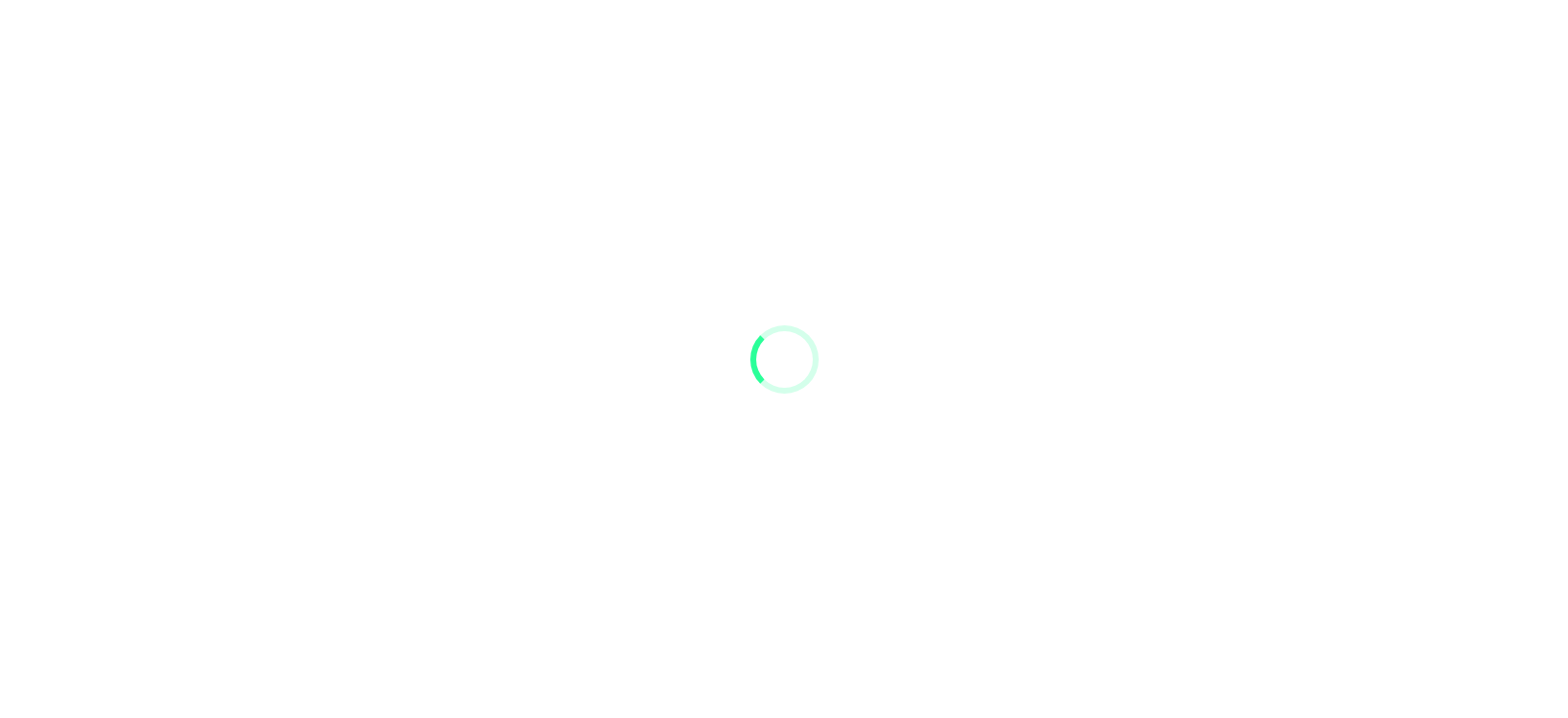 scroll, scrollTop: 0, scrollLeft: 0, axis: both 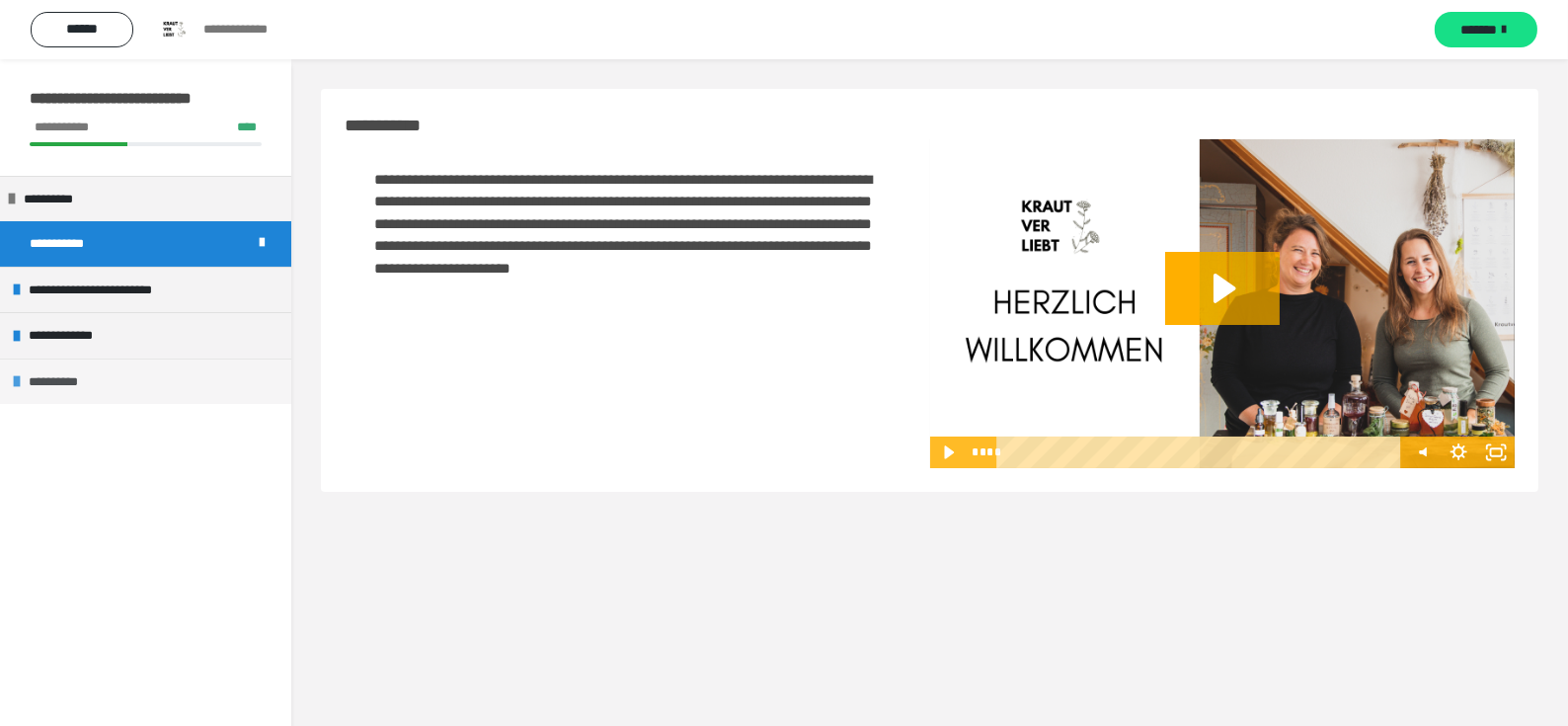 click on "**********" at bounding box center (62, 381) 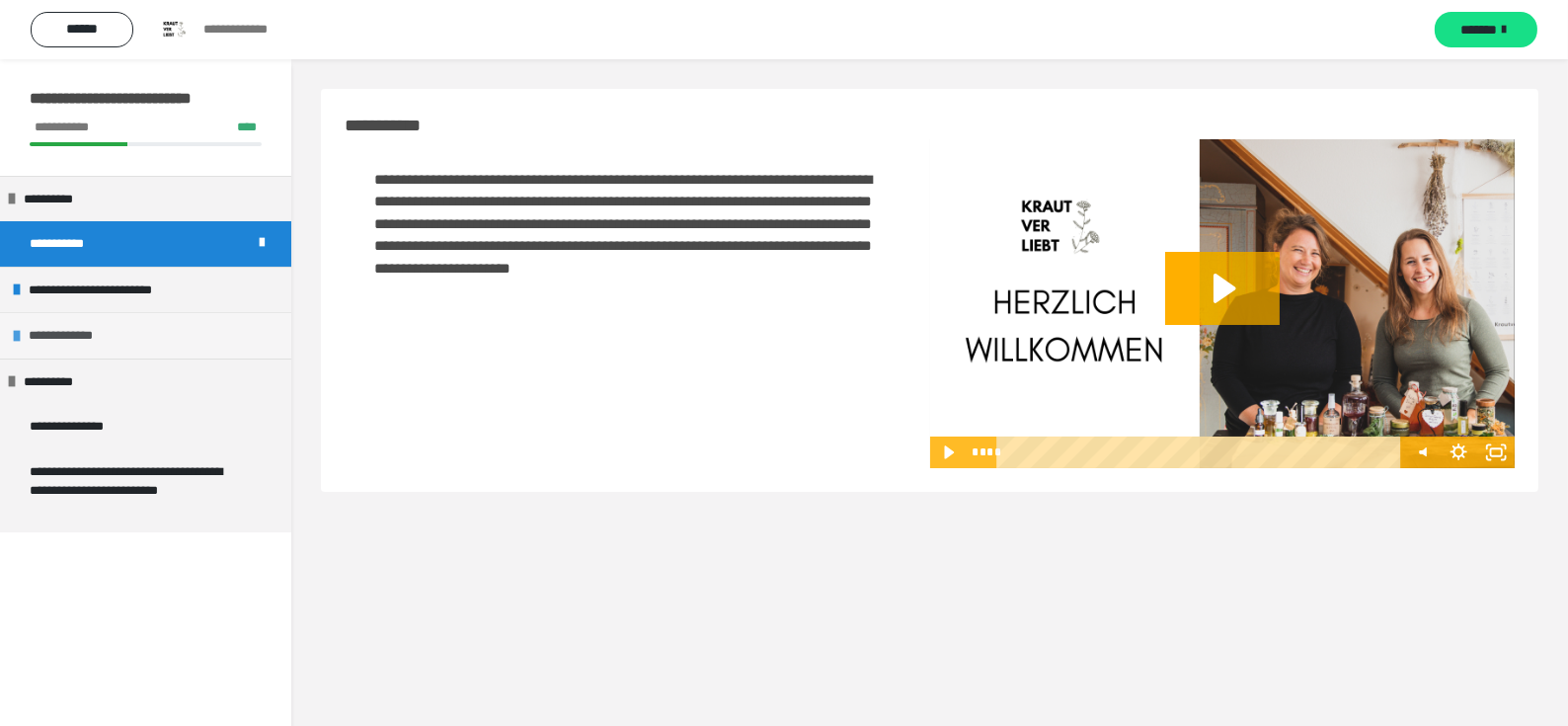 click on "**********" at bounding box center [76, 335] 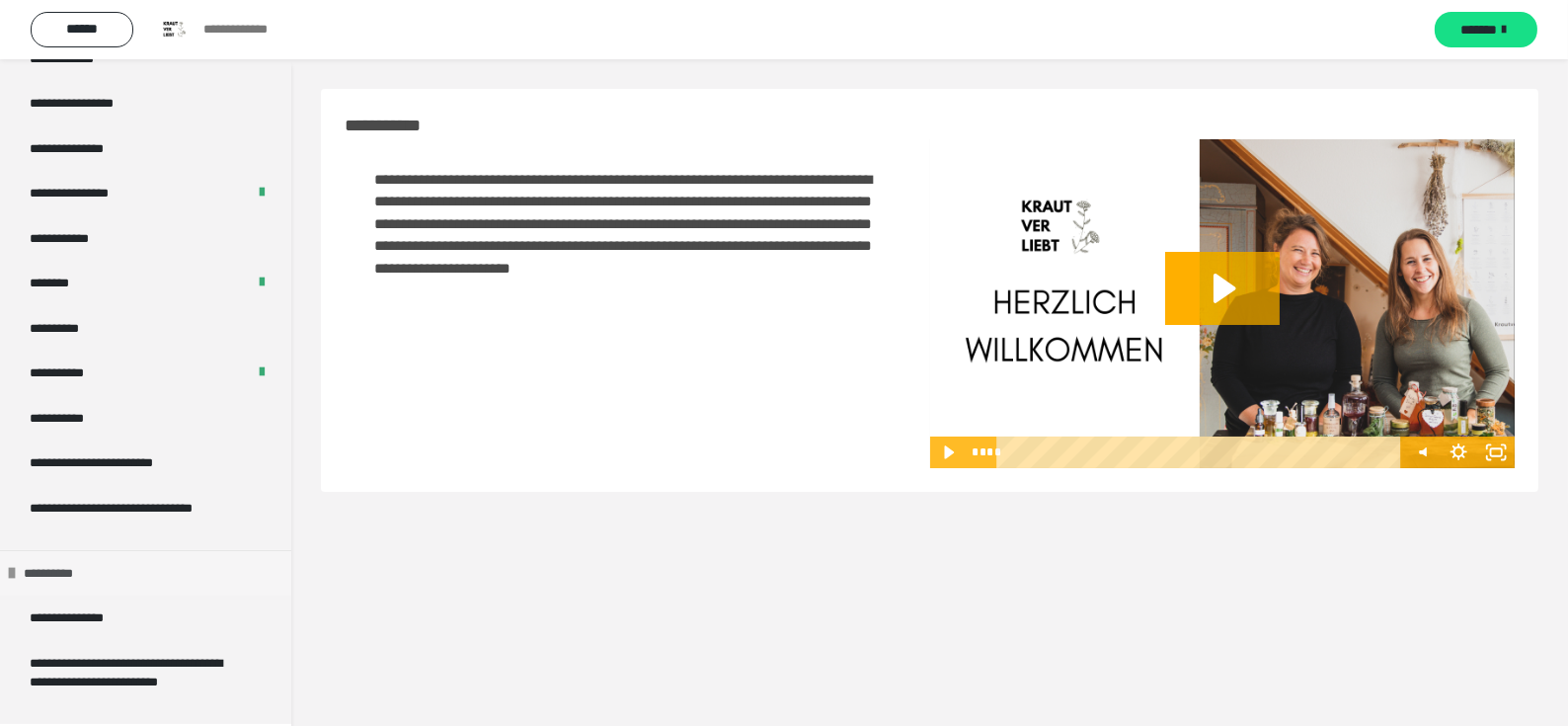 scroll, scrollTop: 522, scrollLeft: 0, axis: vertical 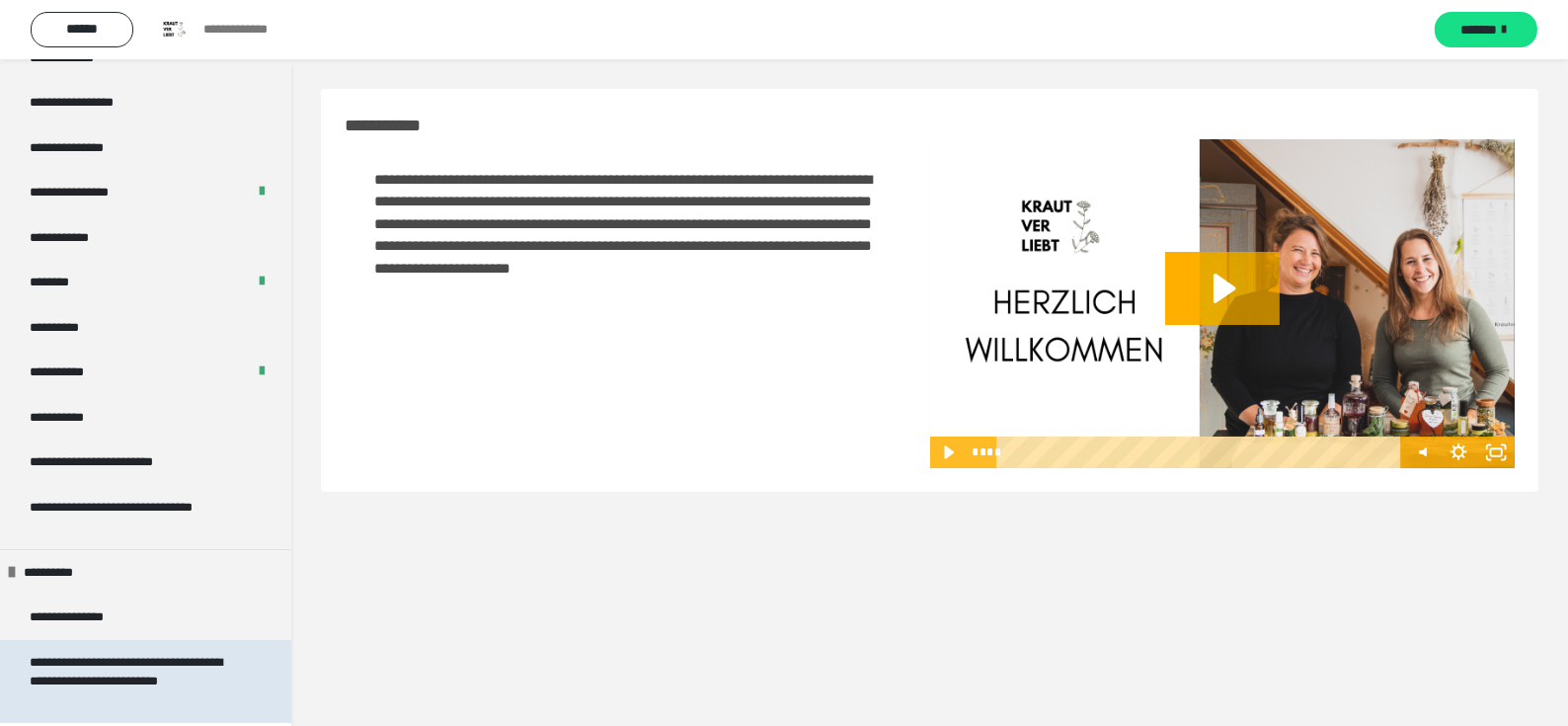 click on "**********" at bounding box center [129, 682] 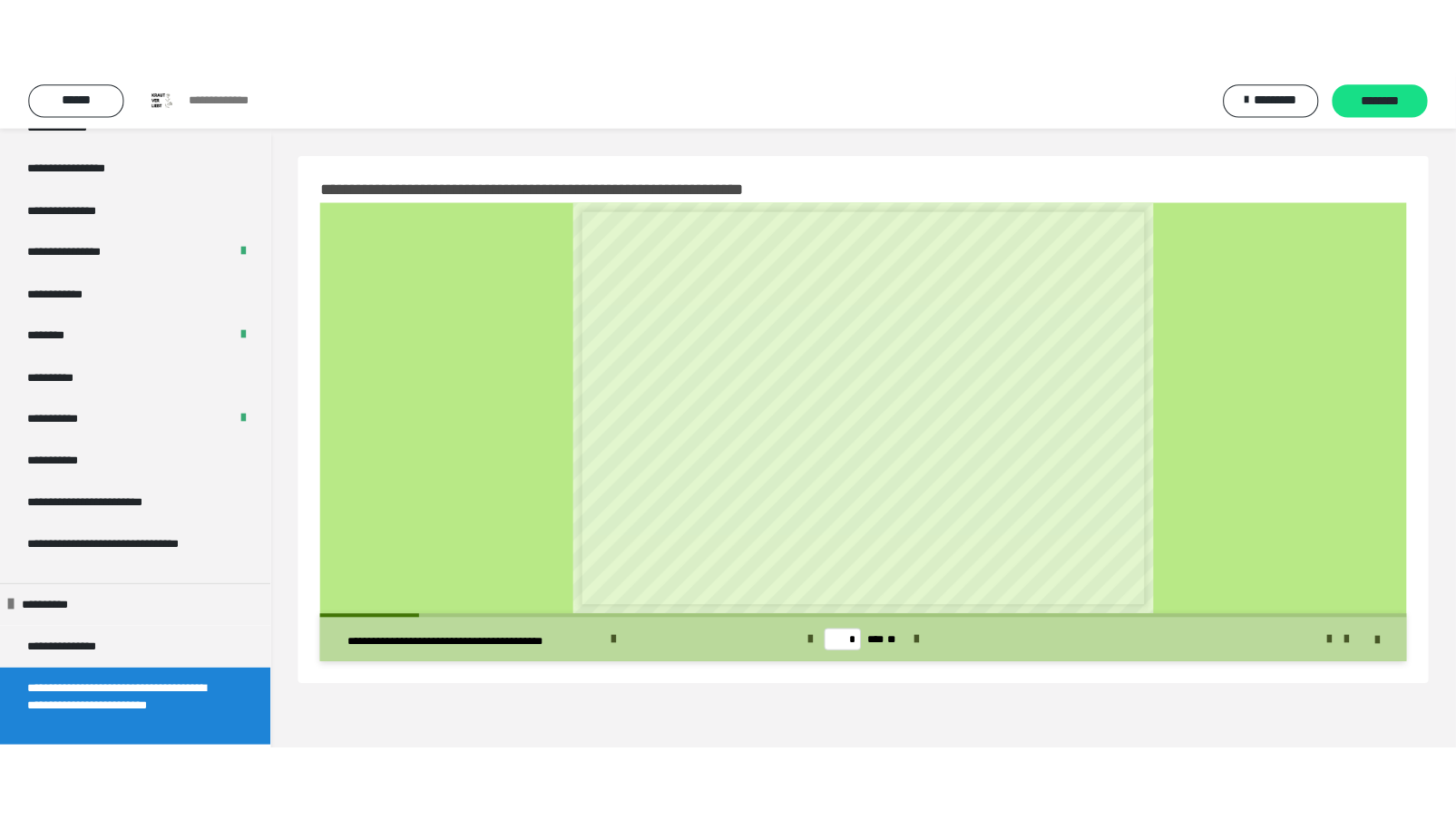 scroll, scrollTop: 54, scrollLeft: 0, axis: vertical 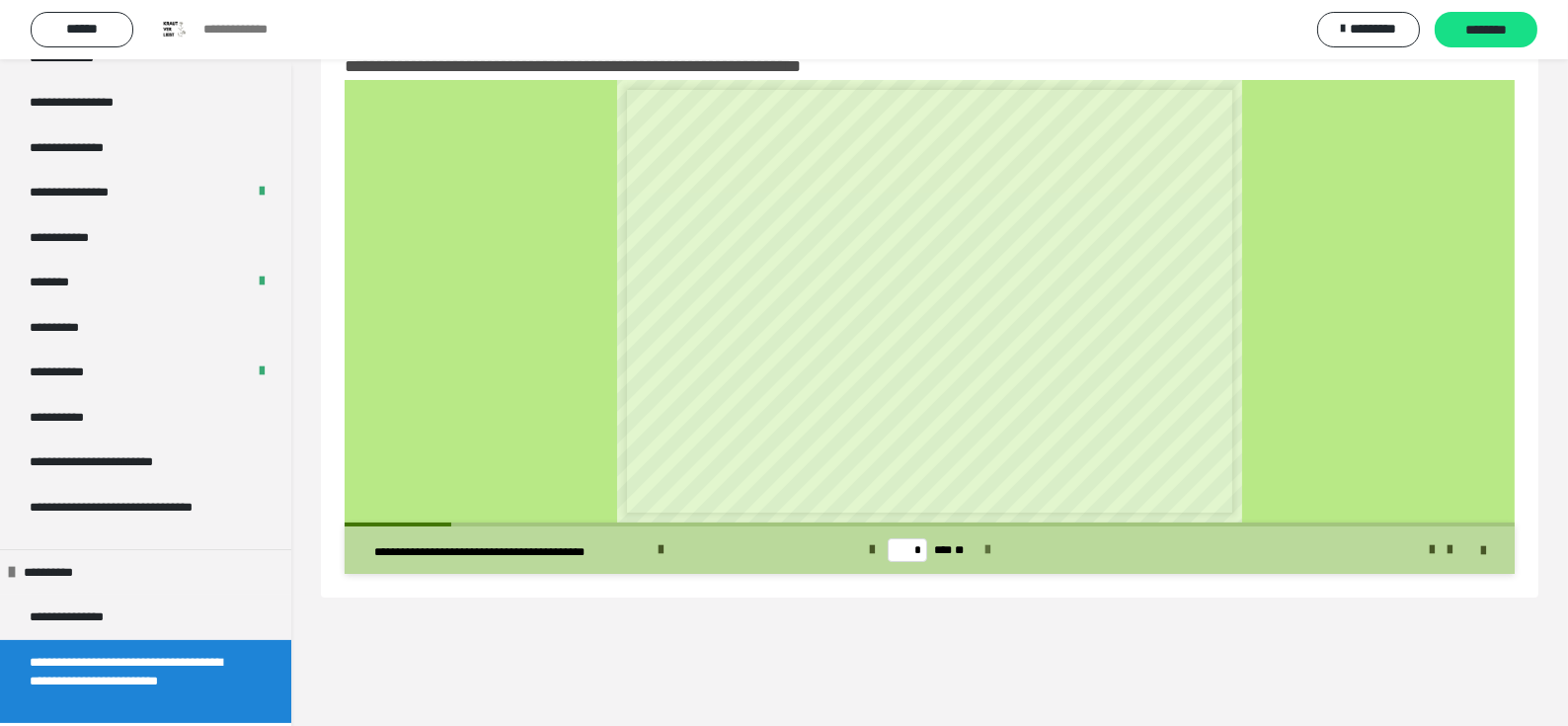click at bounding box center (987, 550) 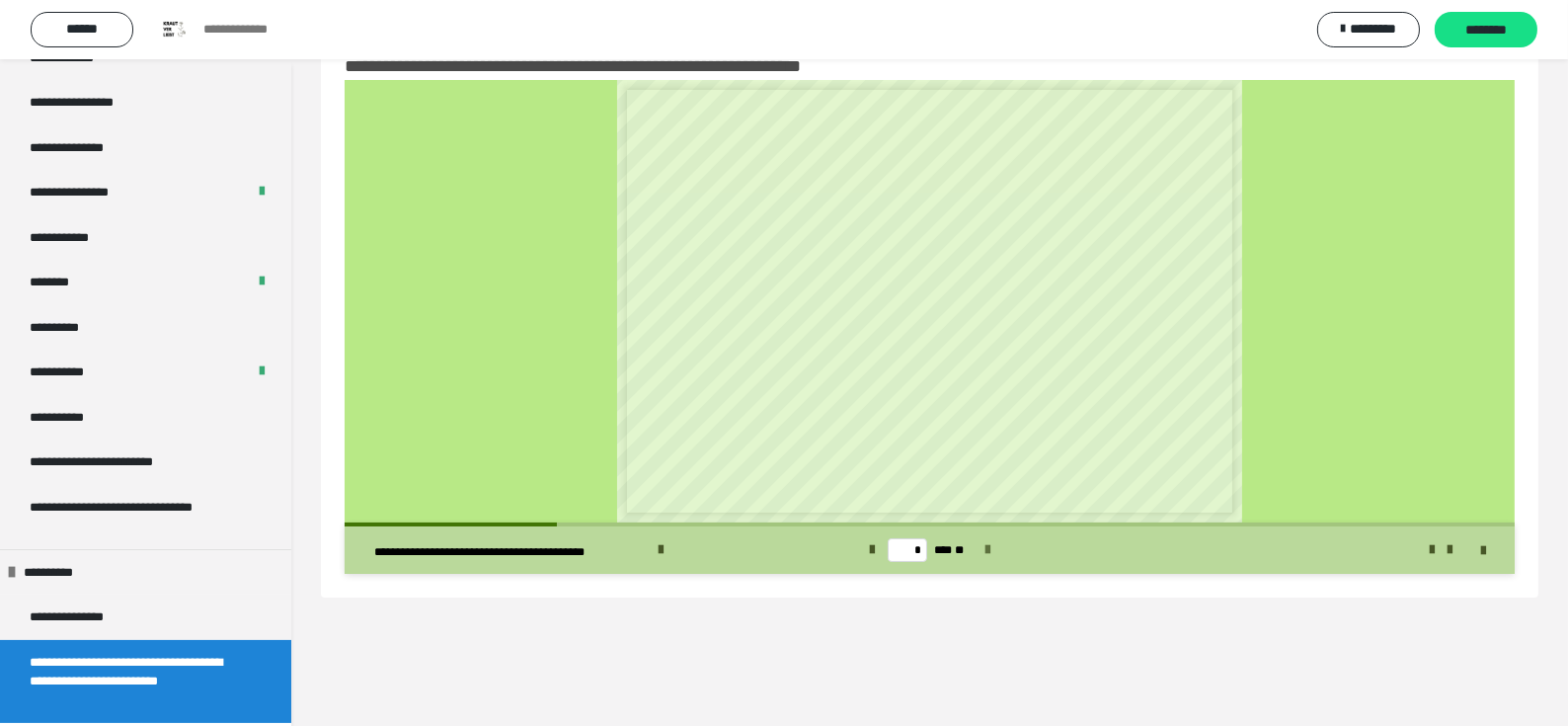click at bounding box center (987, 550) 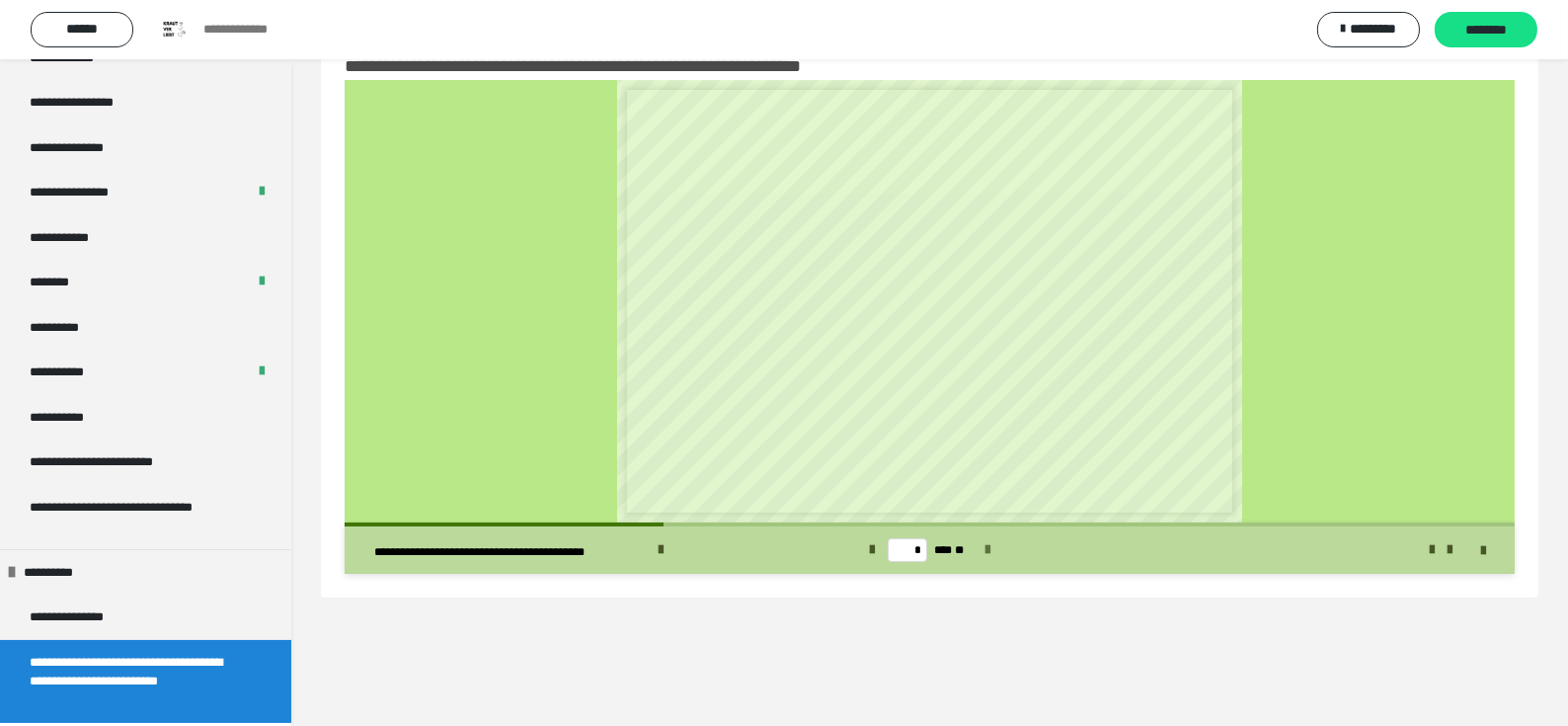 click at bounding box center (987, 550) 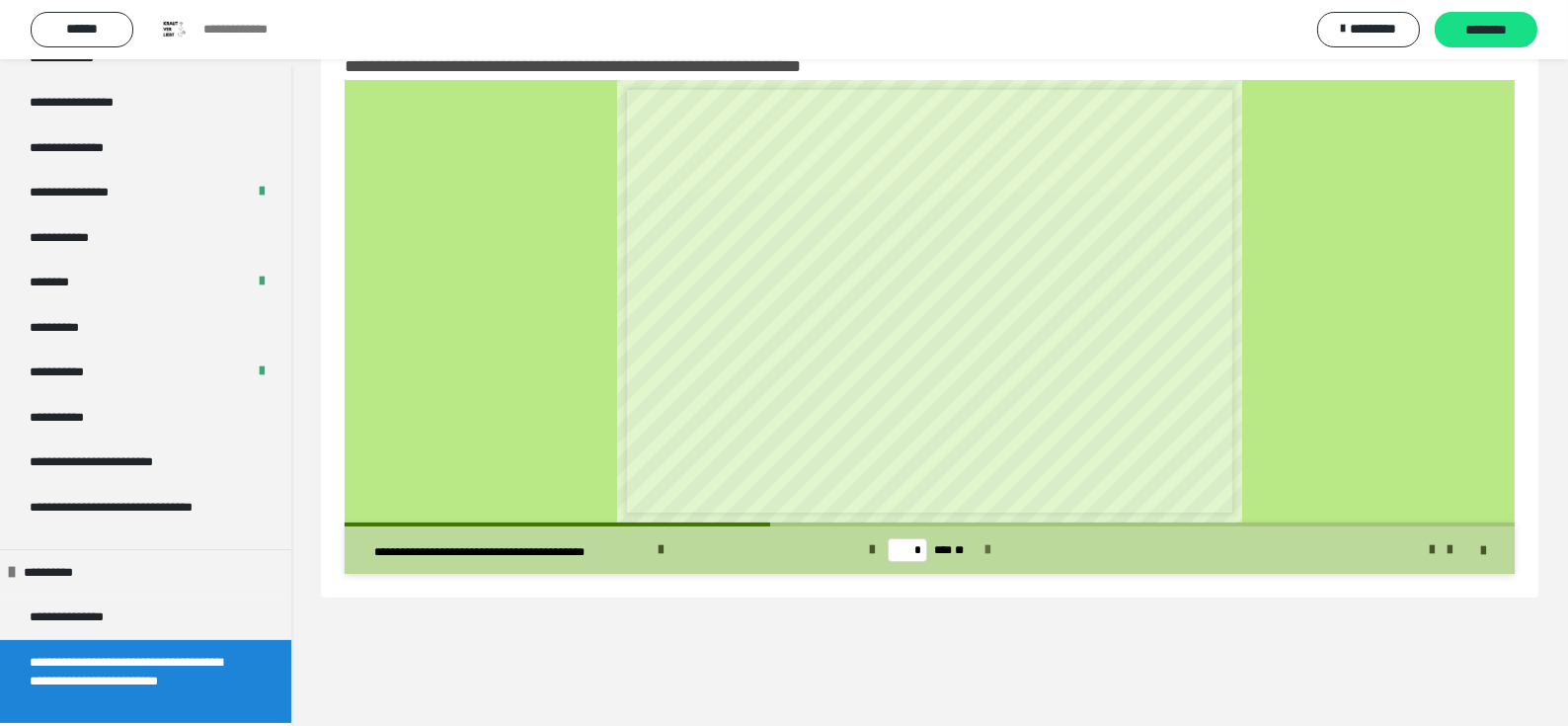 click at bounding box center (987, 550) 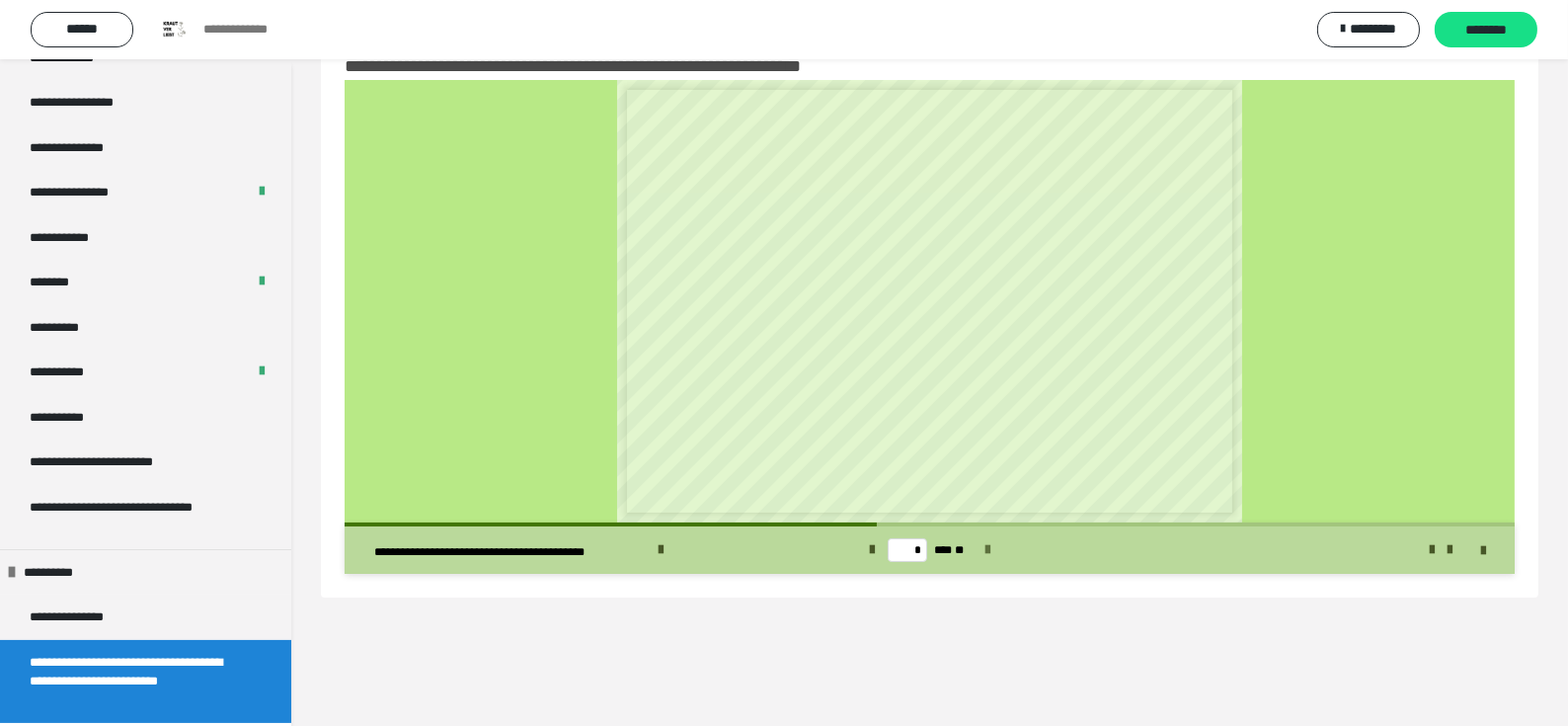click at bounding box center (987, 550) 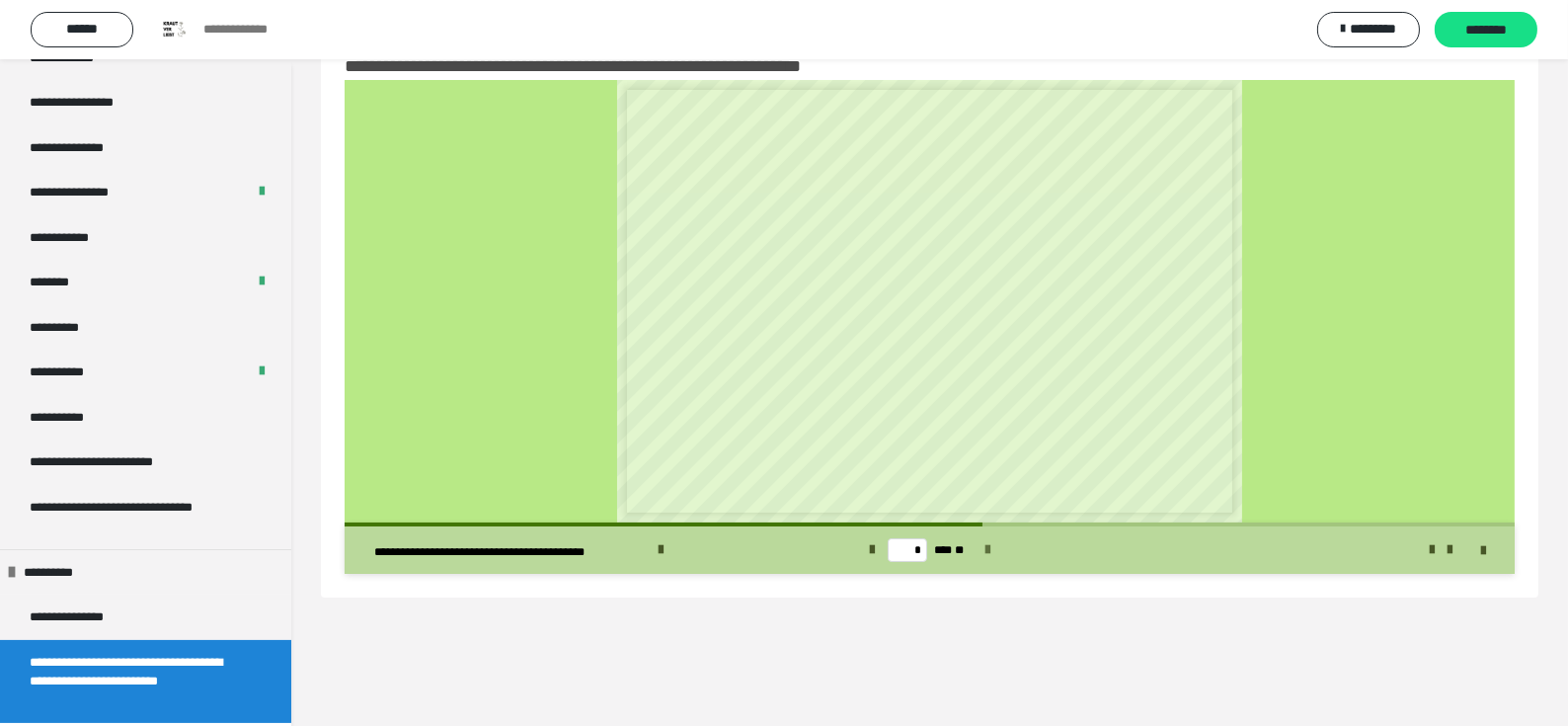 click at bounding box center (987, 550) 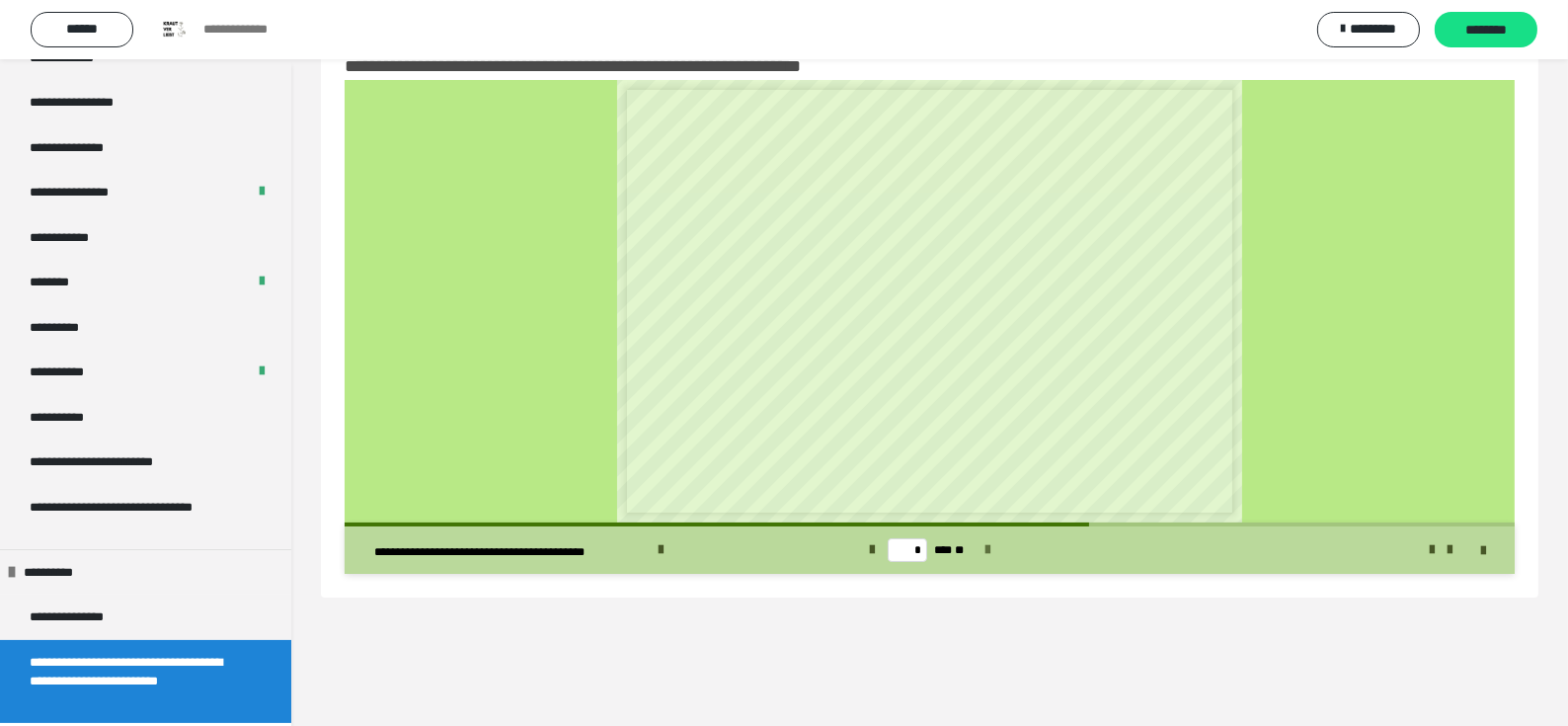 click at bounding box center [987, 550] 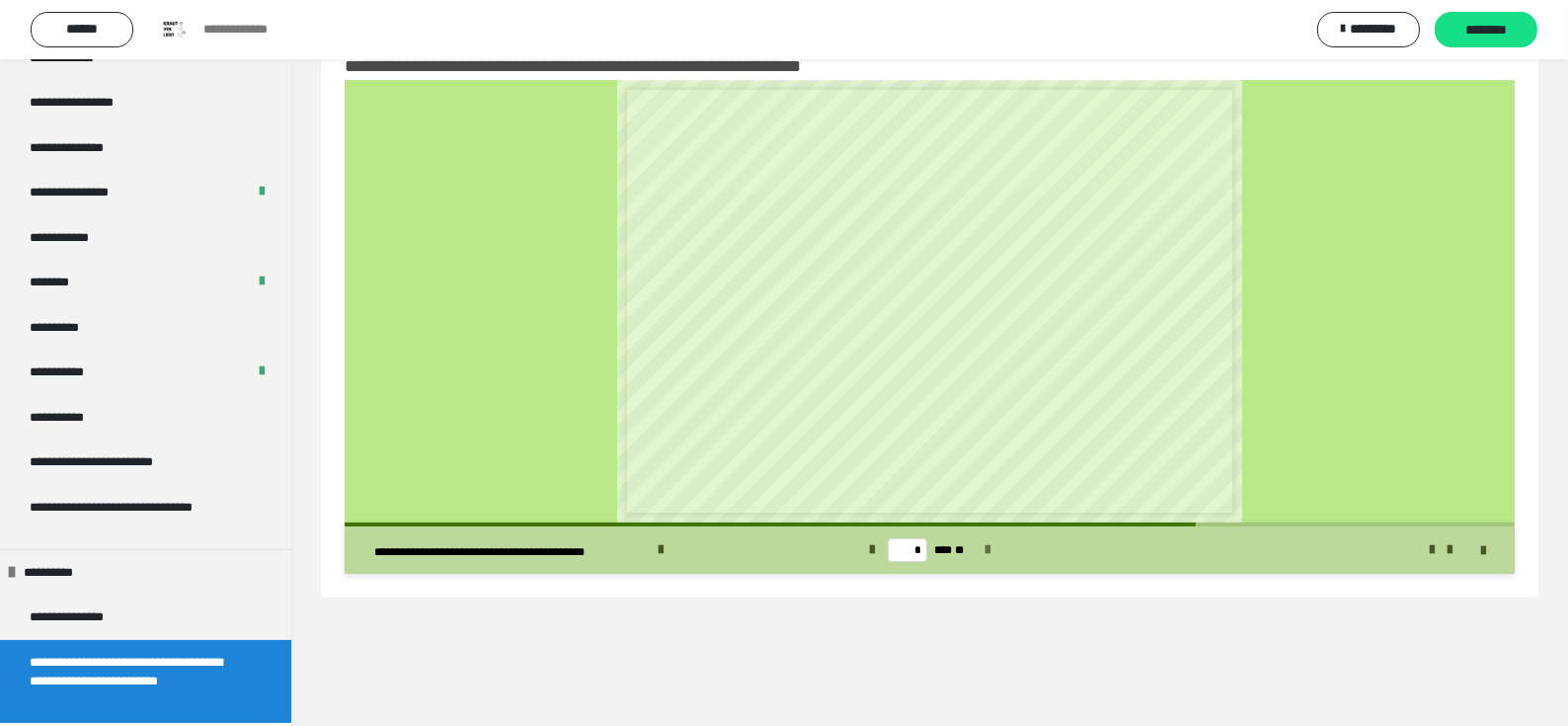 click at bounding box center (987, 550) 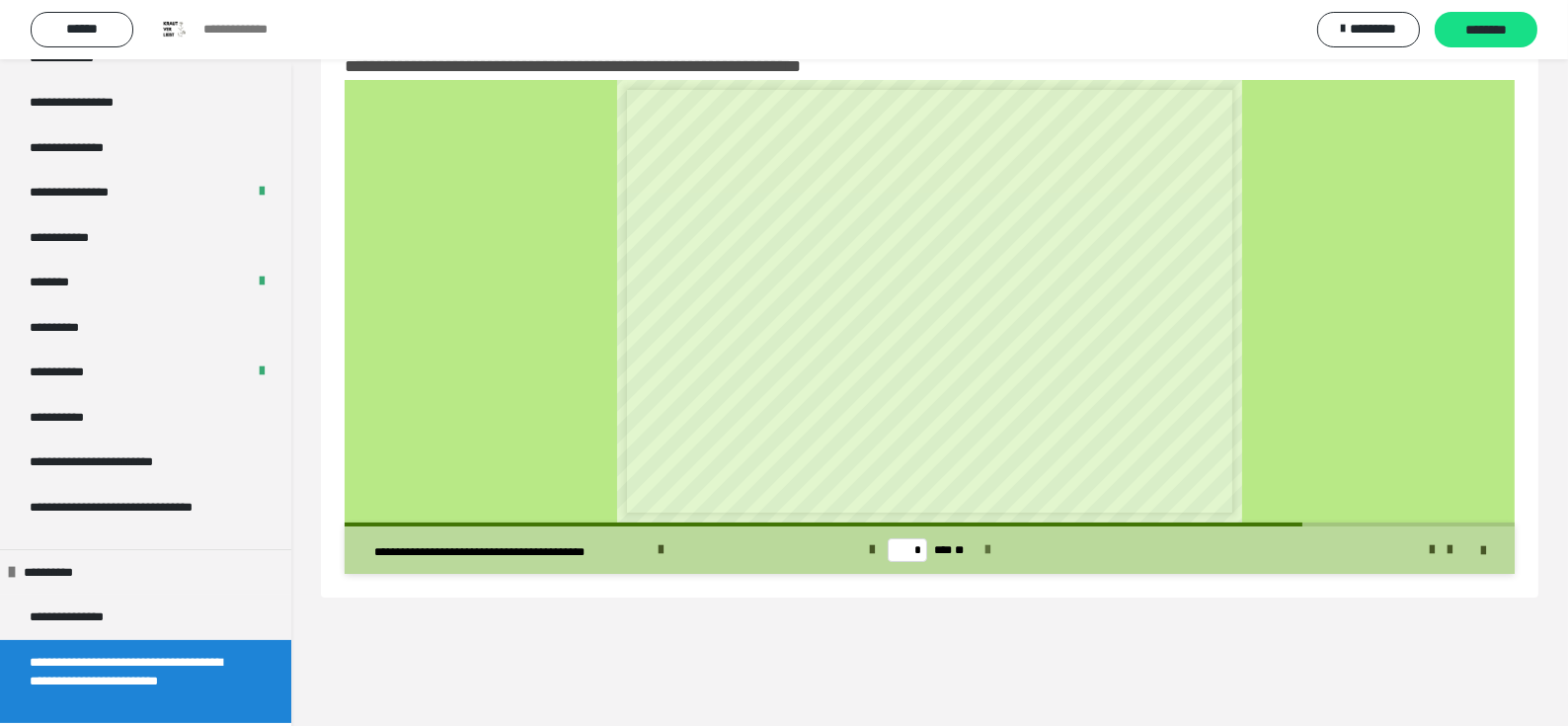 click at bounding box center (987, 550) 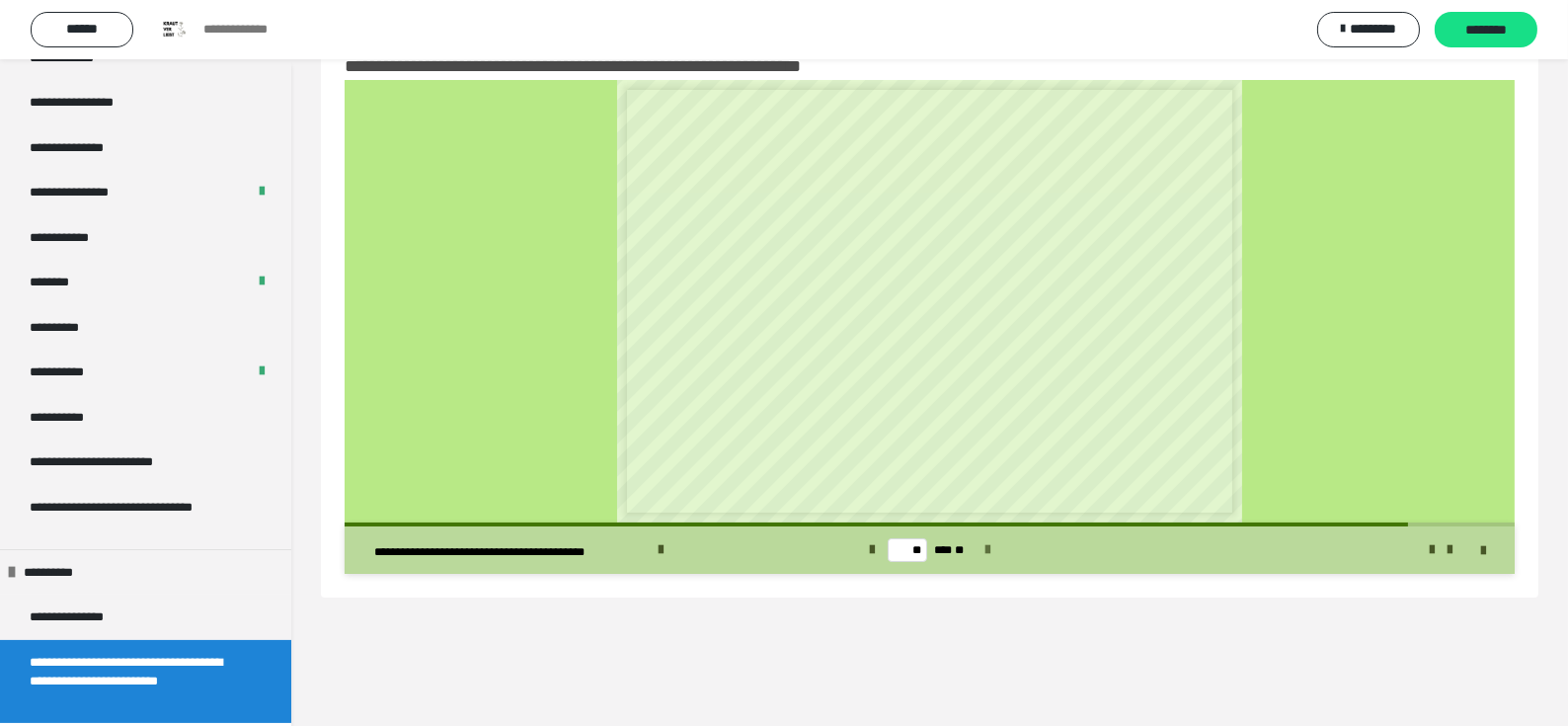 click at bounding box center [987, 550] 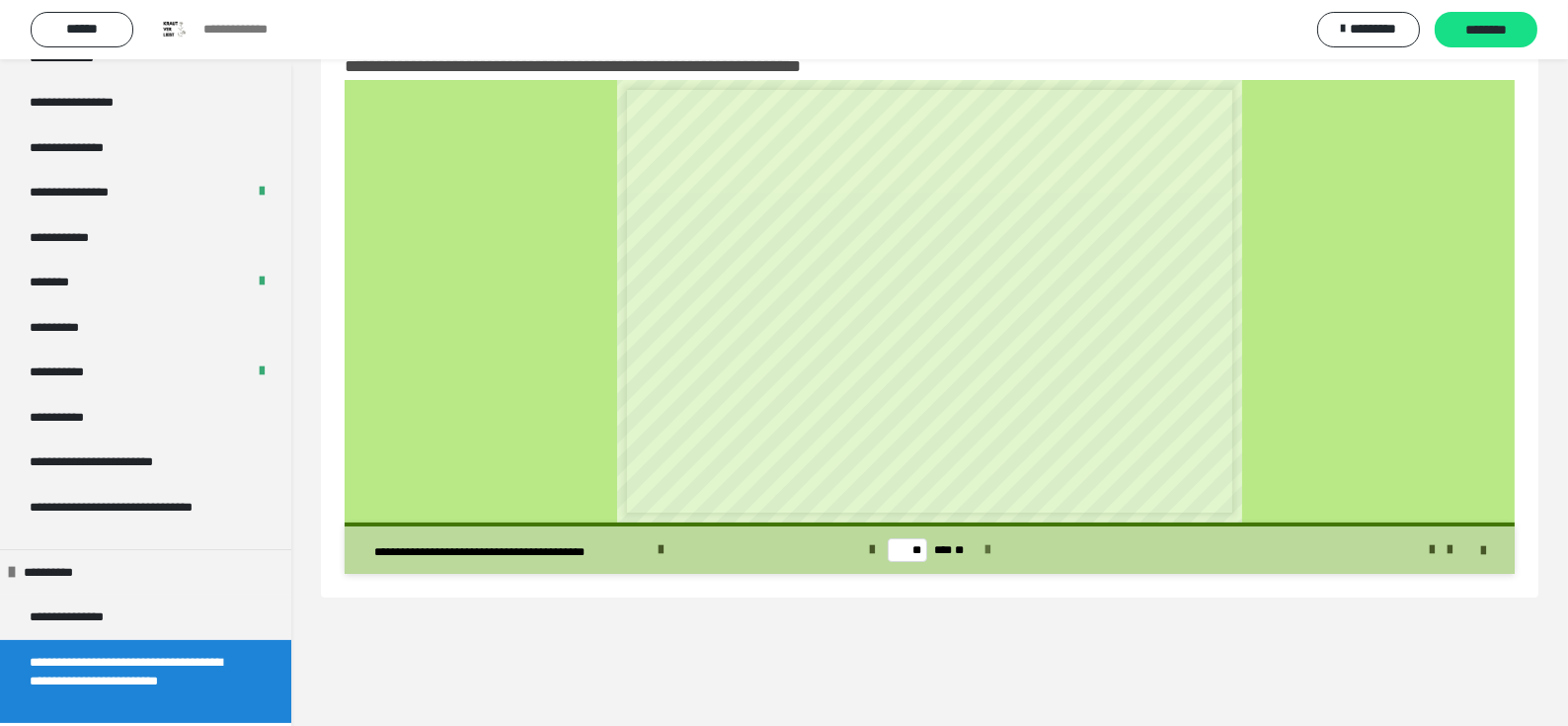 click on "** *** **" at bounding box center [929, 550] 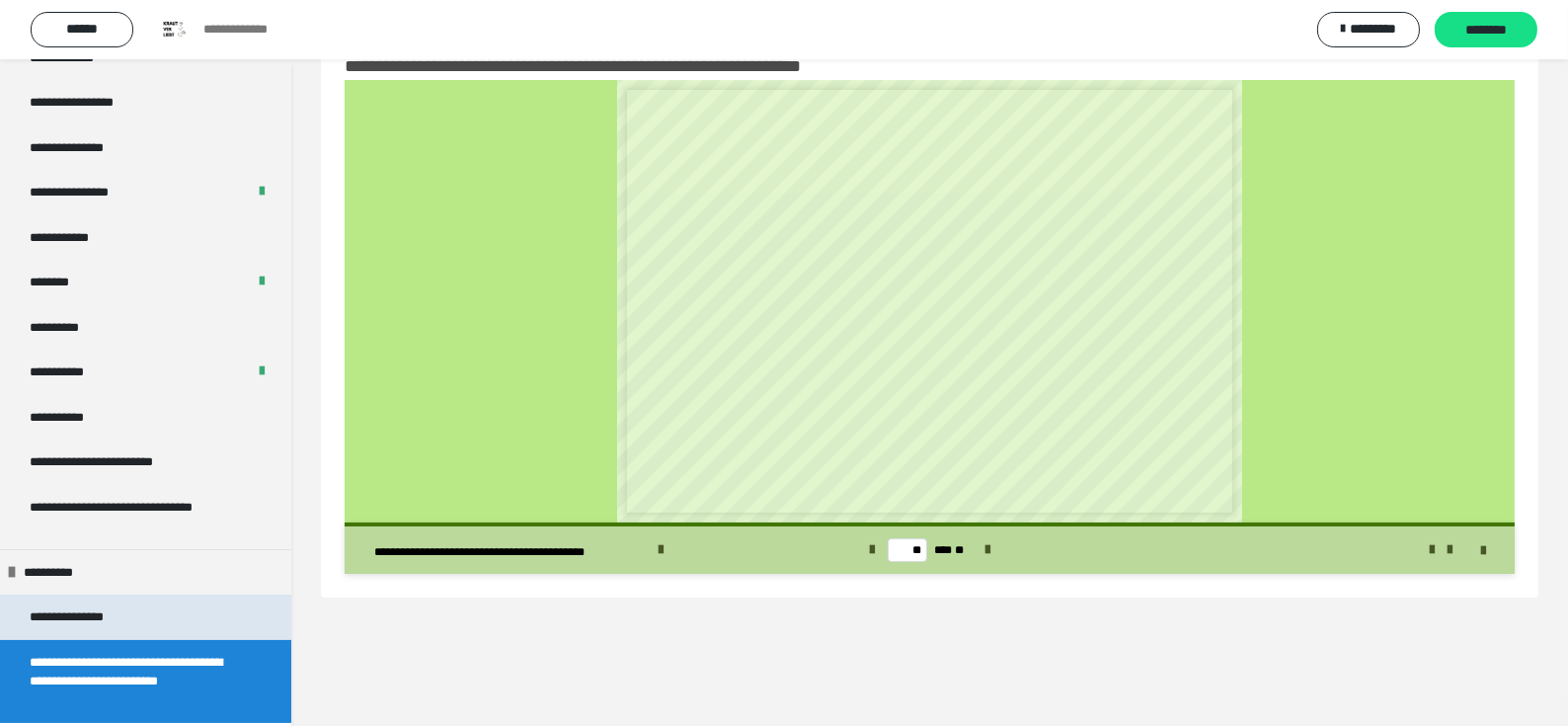 click on "**********" at bounding box center (81, 616) 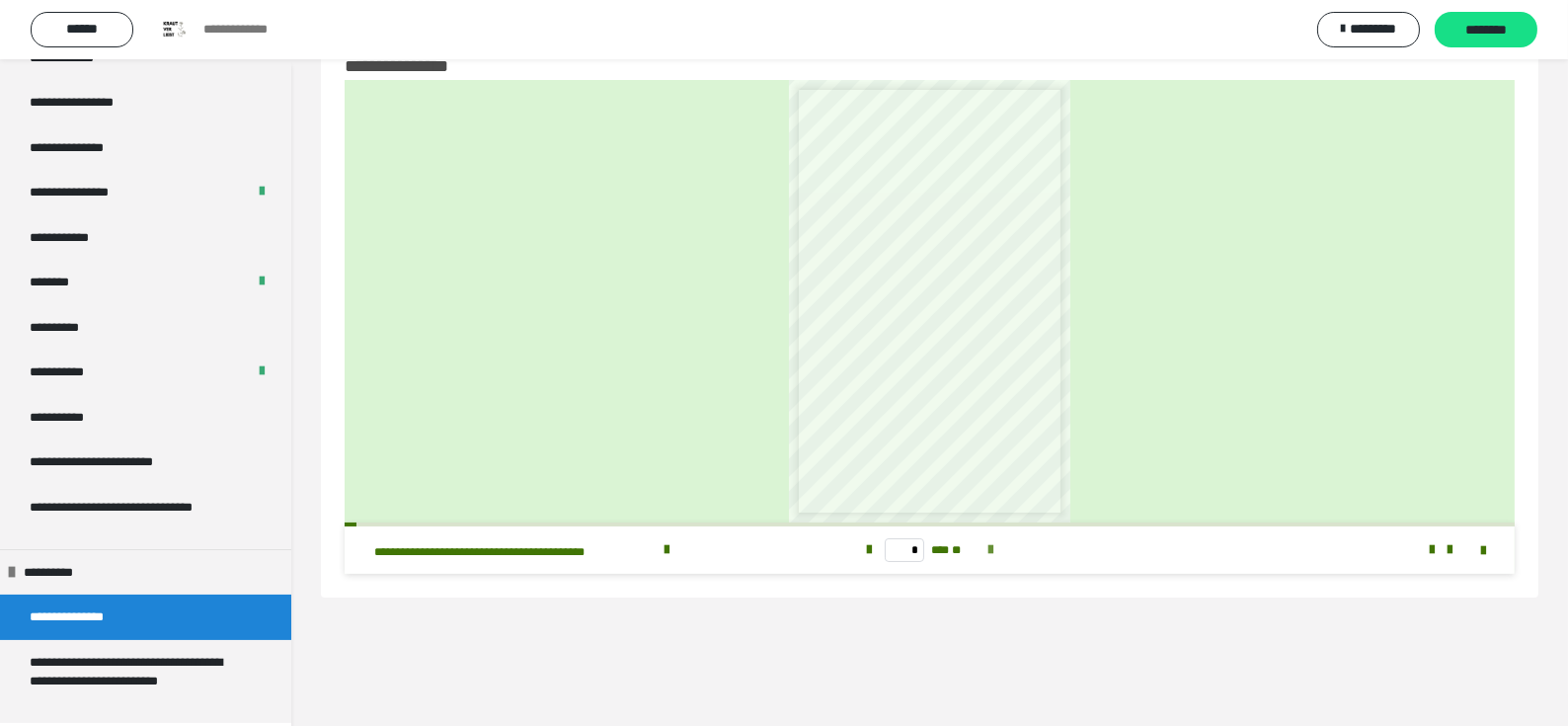 click at bounding box center [990, 550] 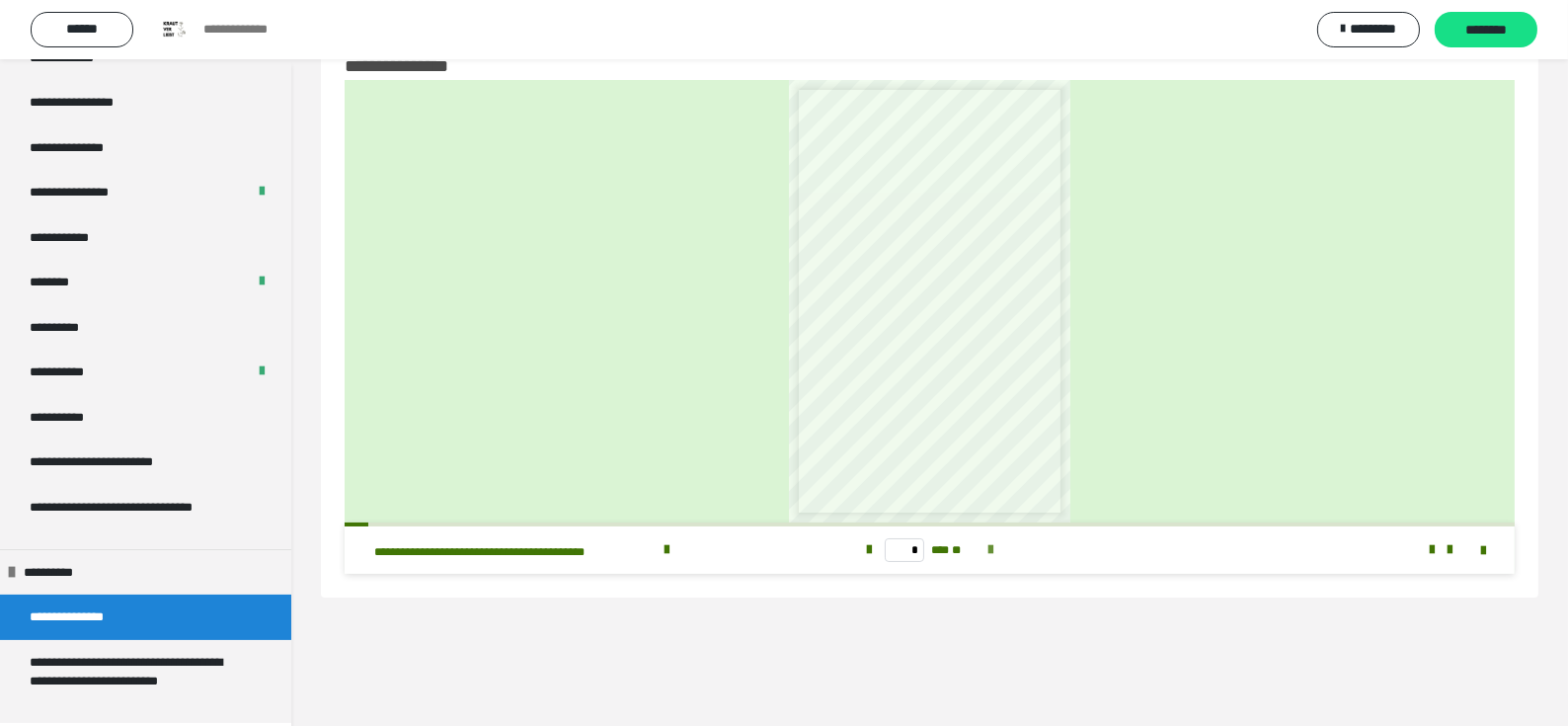click at bounding box center [990, 550] 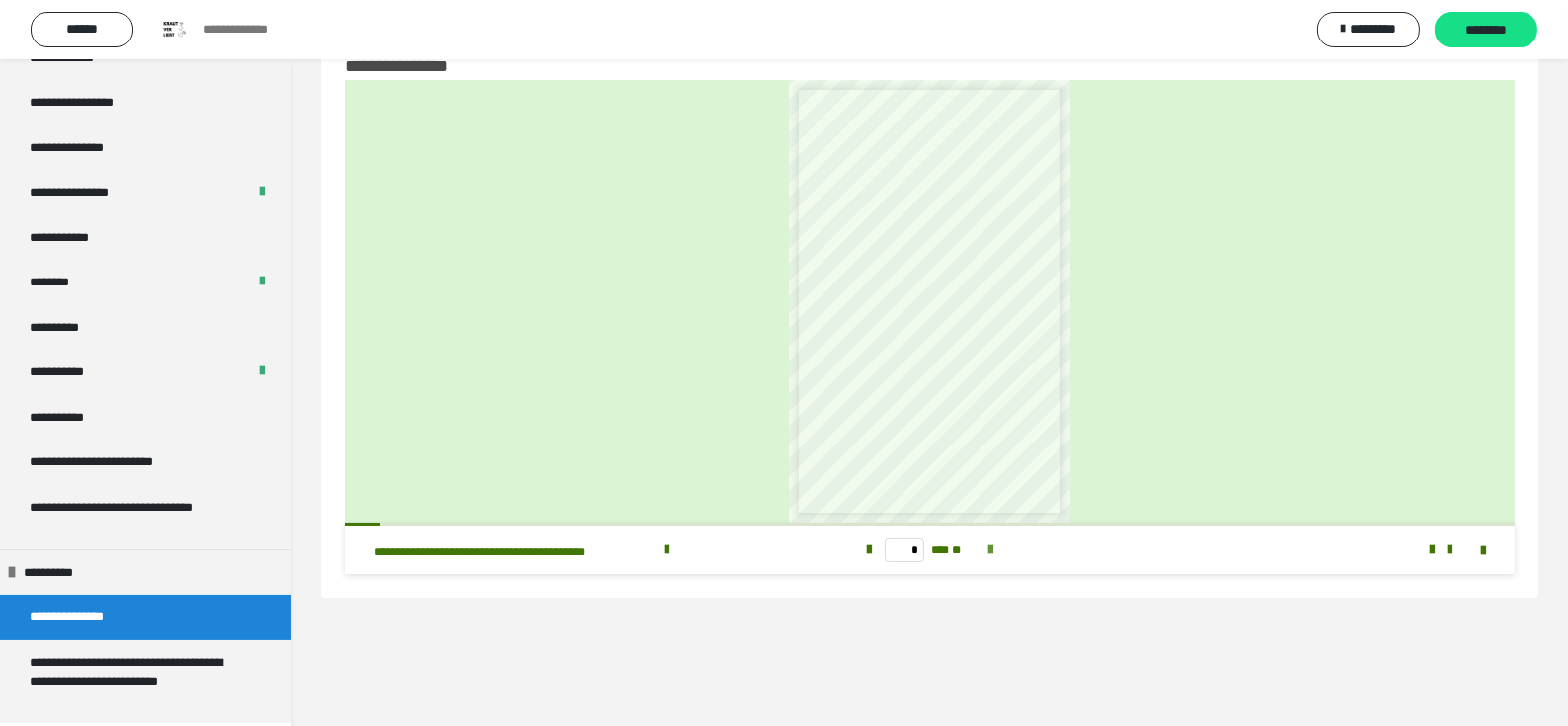 click at bounding box center [990, 550] 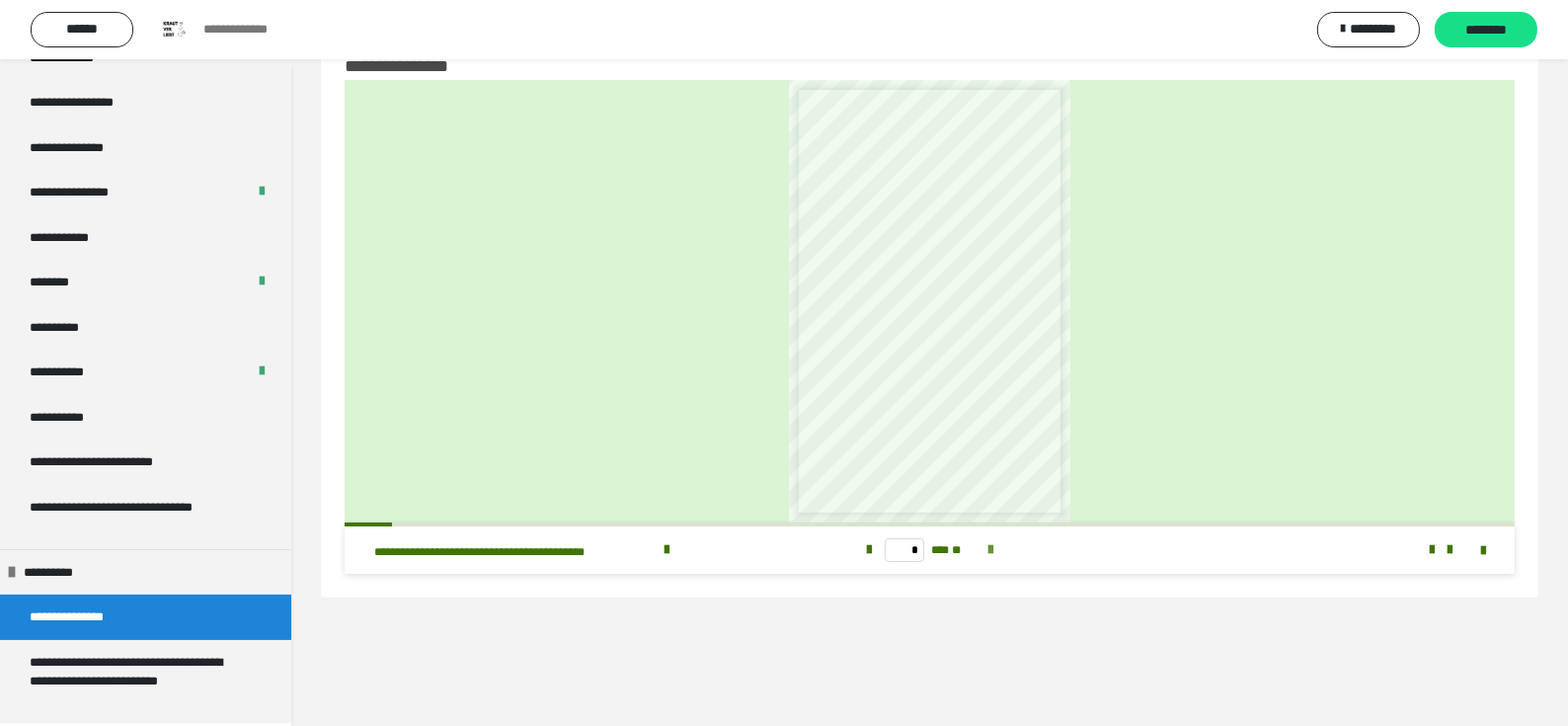 click at bounding box center (990, 550) 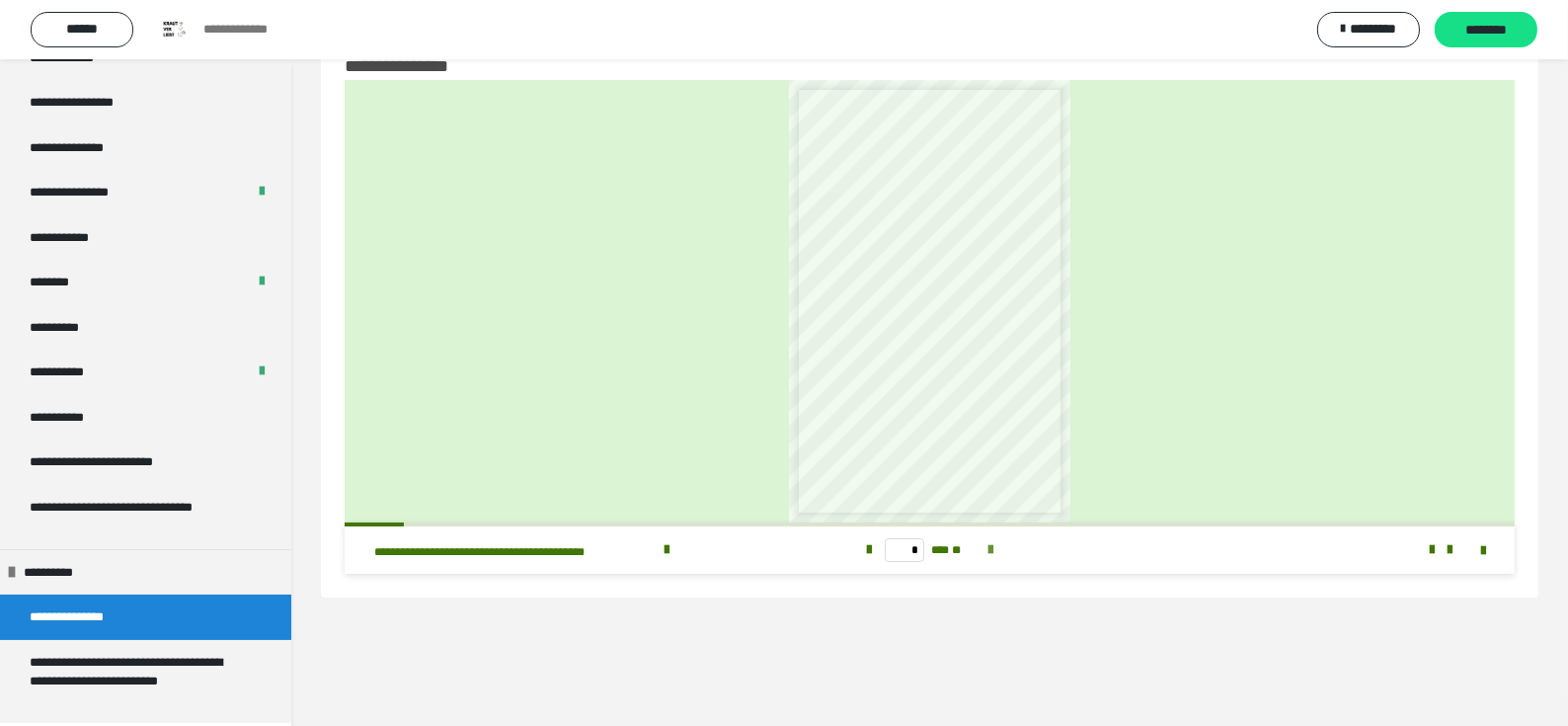click at bounding box center (990, 550) 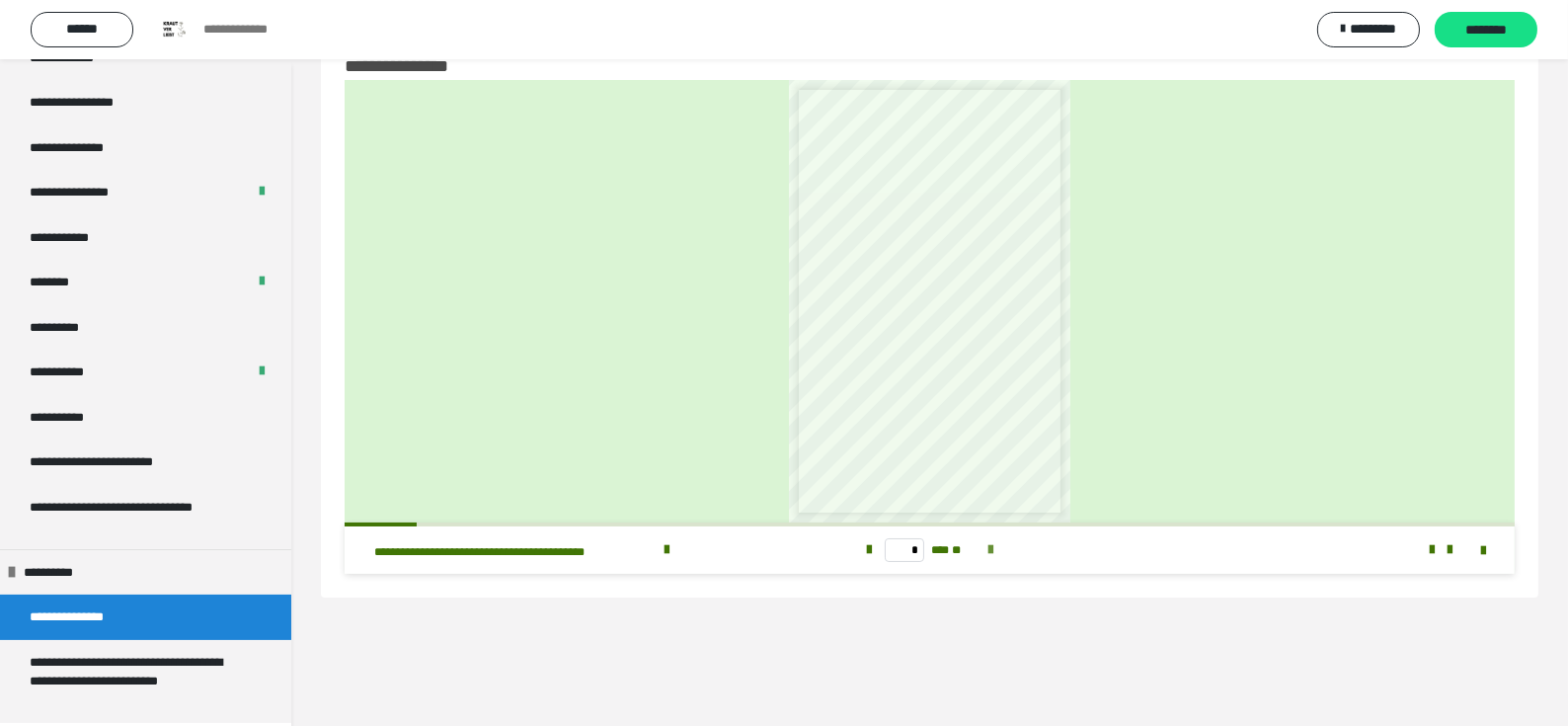 click at bounding box center (990, 550) 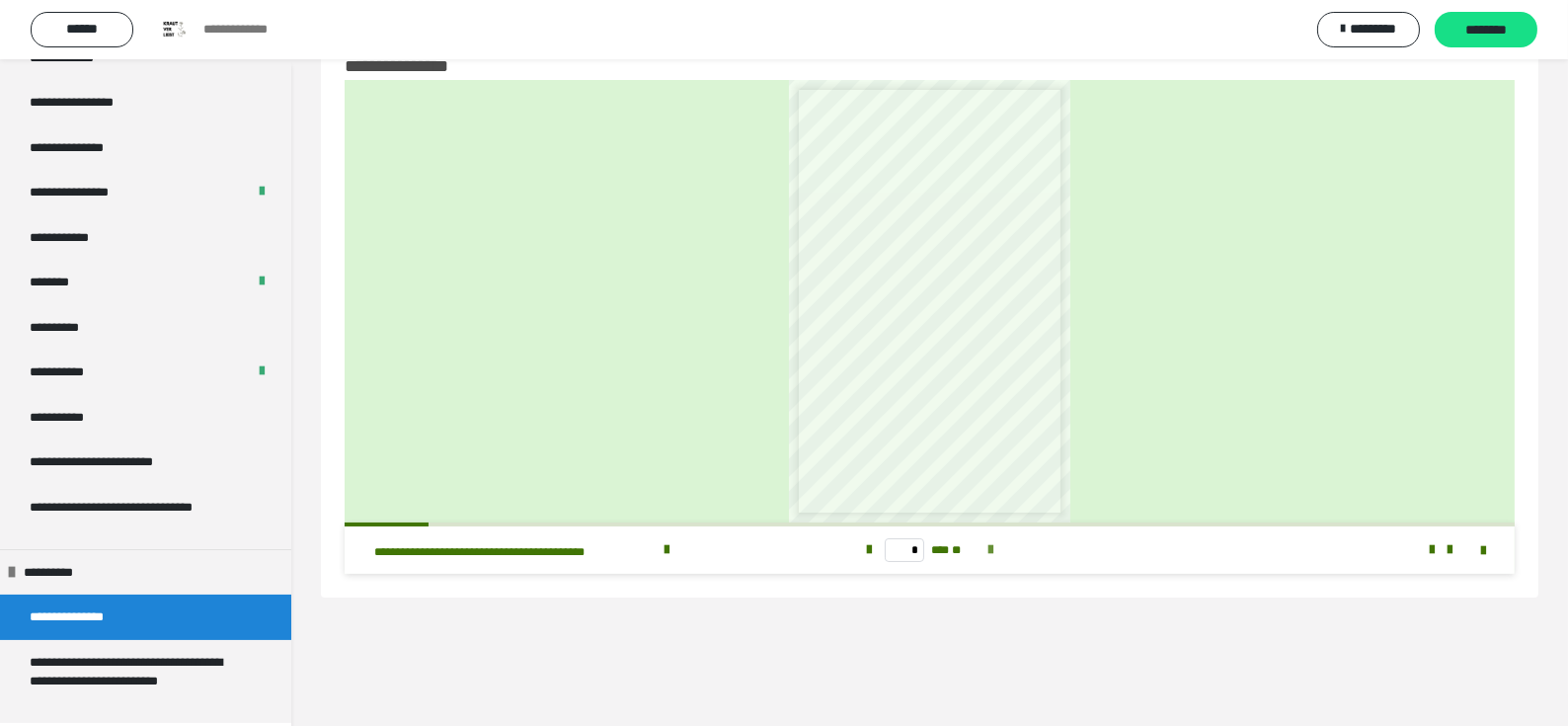 click at bounding box center (990, 550) 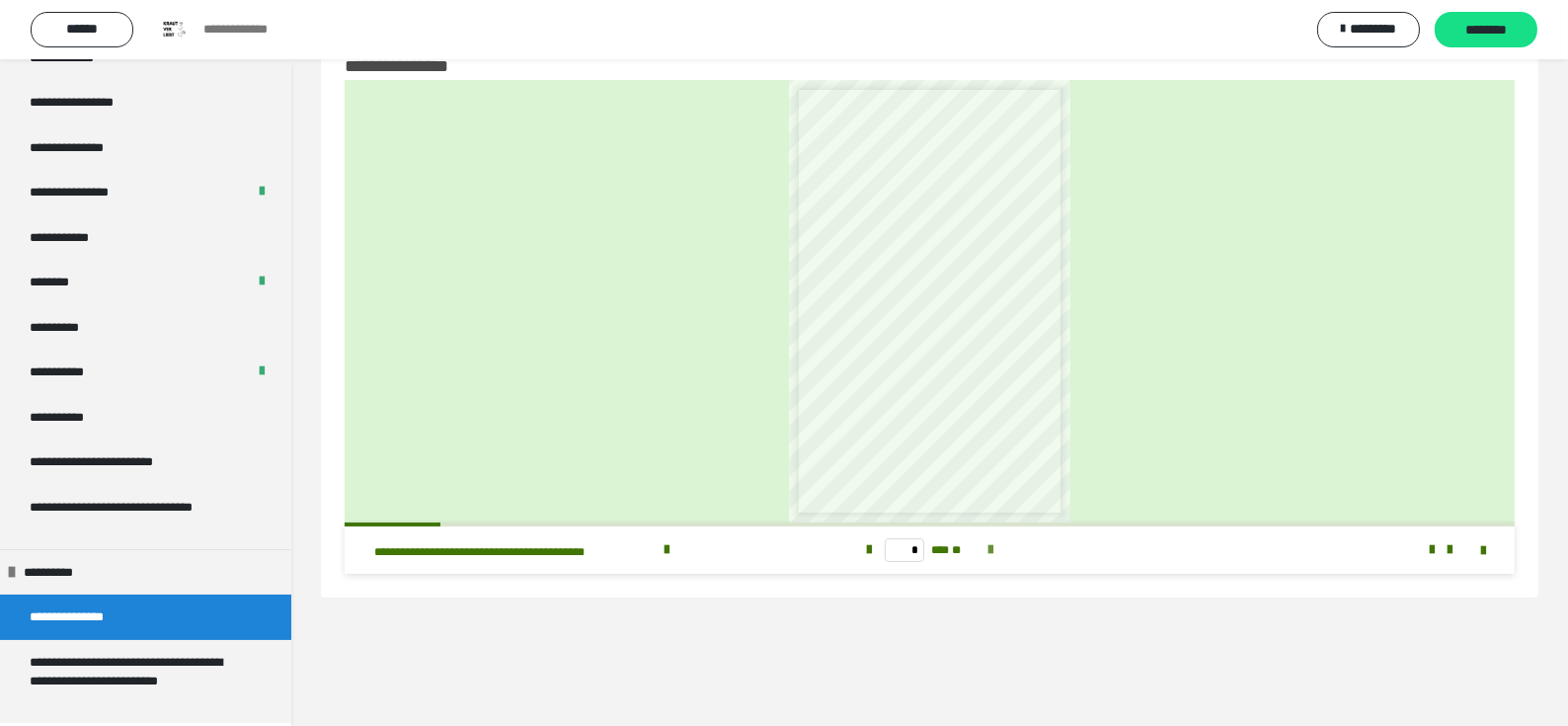 click at bounding box center [990, 550] 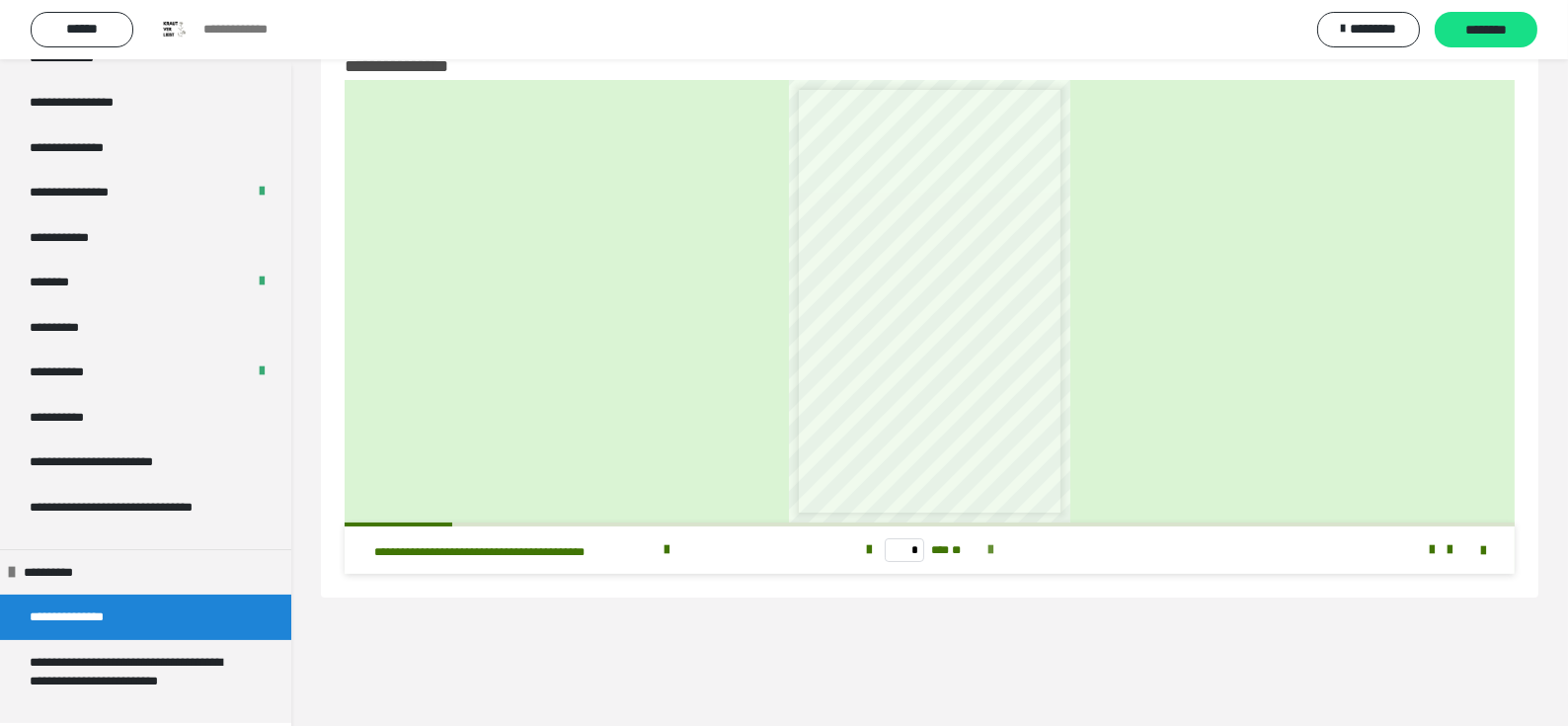 click at bounding box center [990, 550] 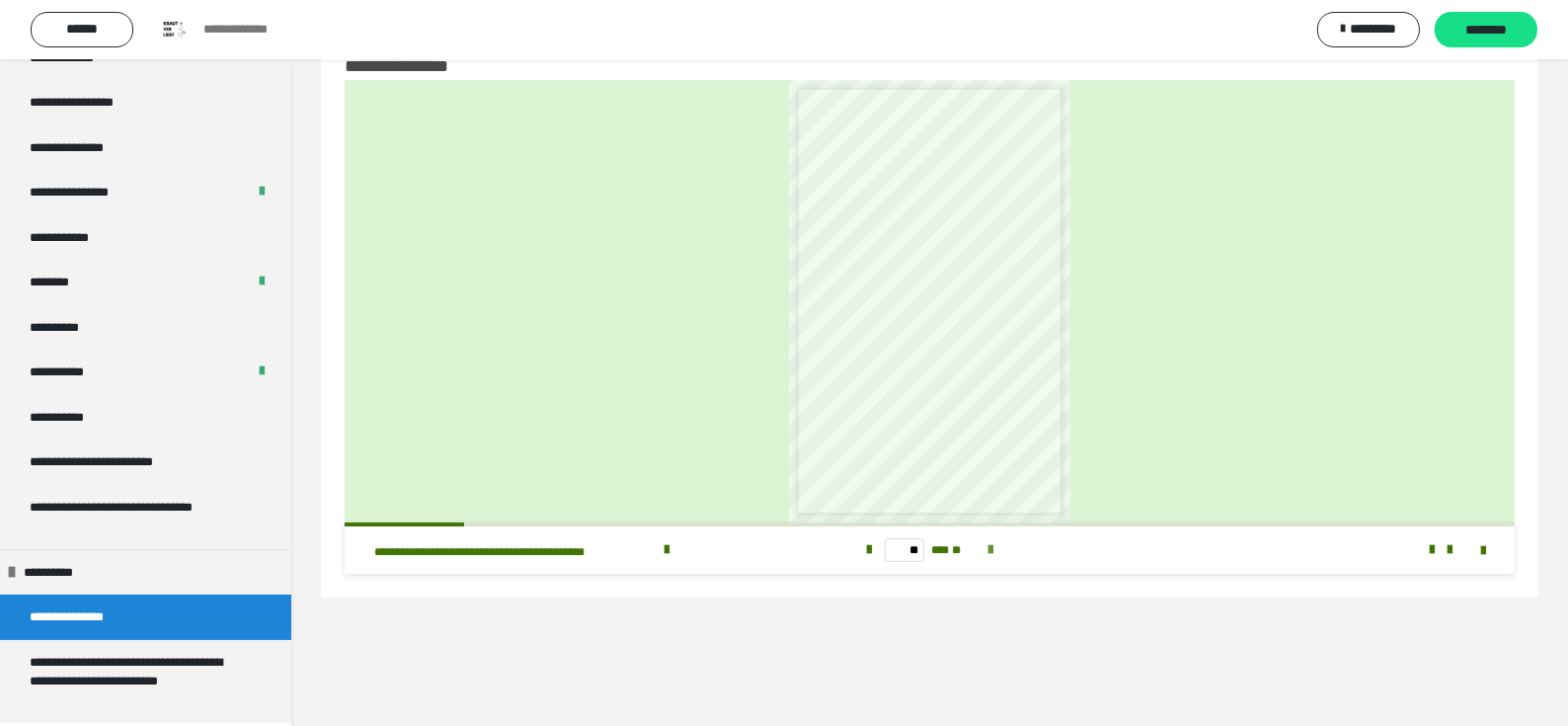 click at bounding box center (990, 550) 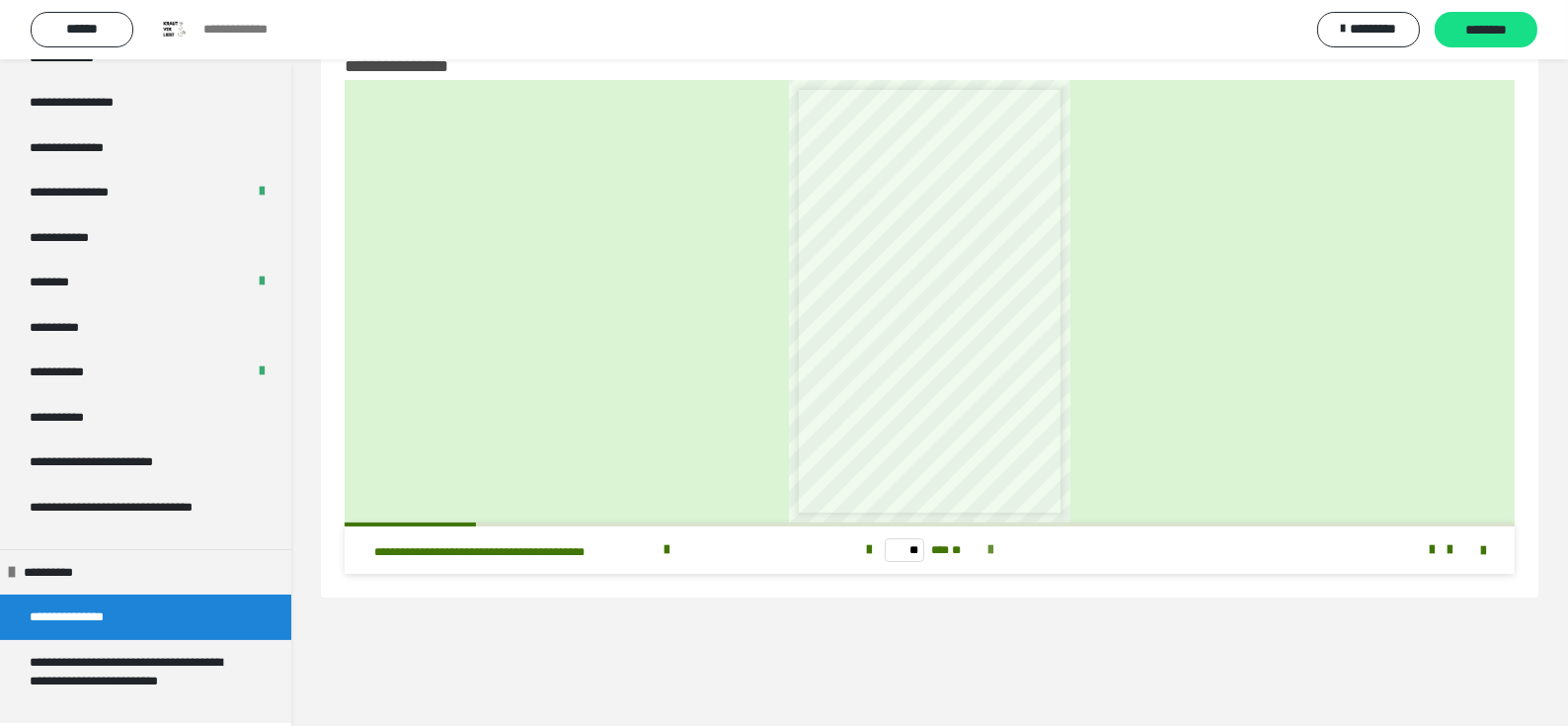 click at bounding box center (990, 550) 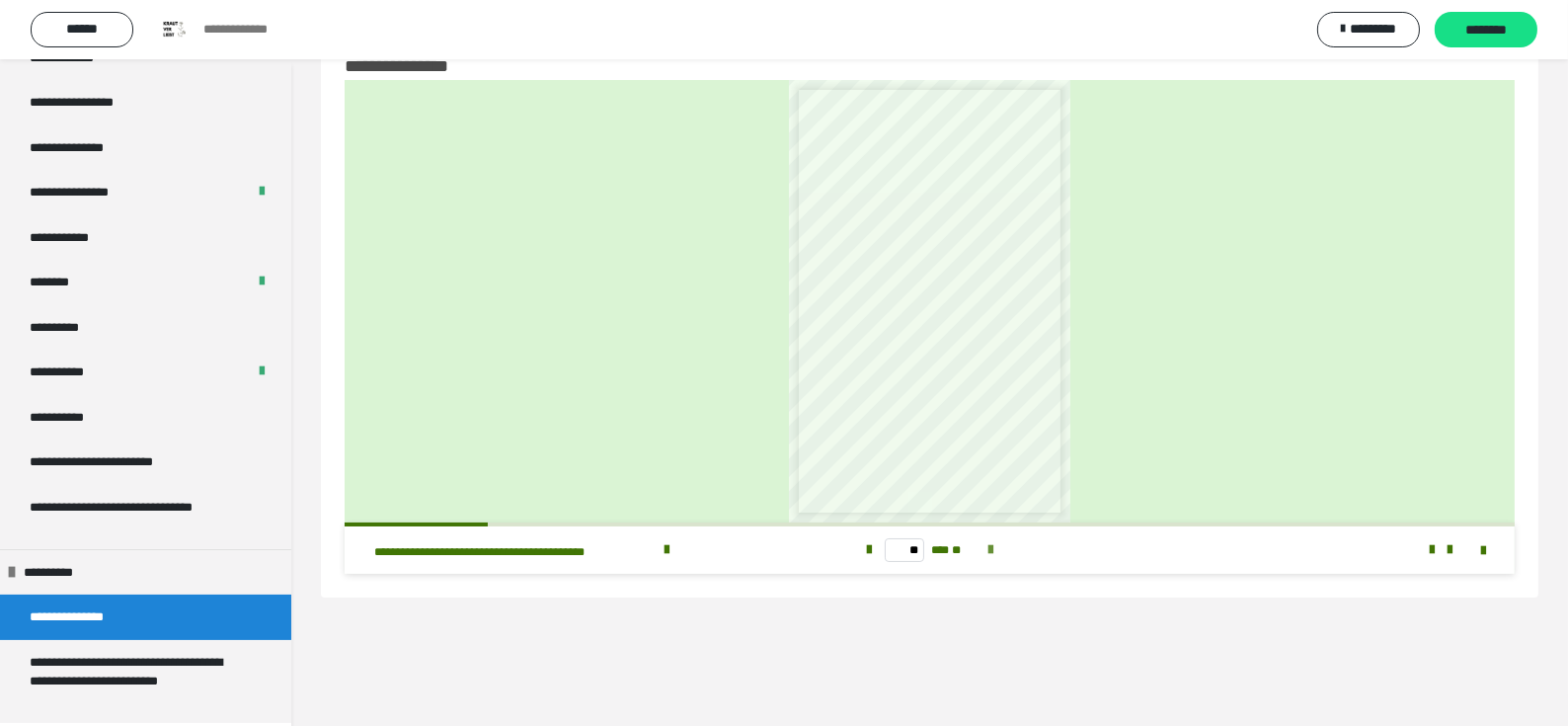 click at bounding box center [990, 550] 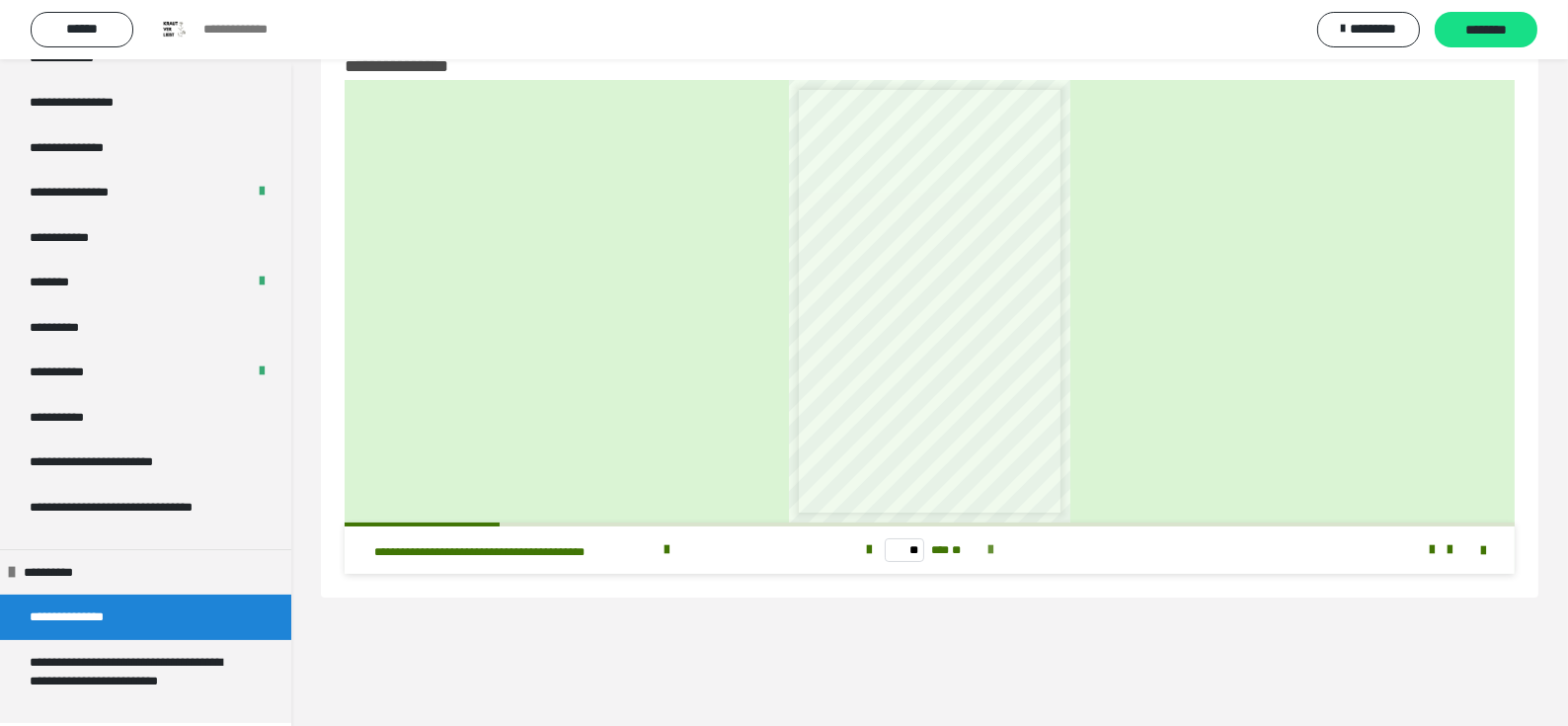 click at bounding box center [990, 550] 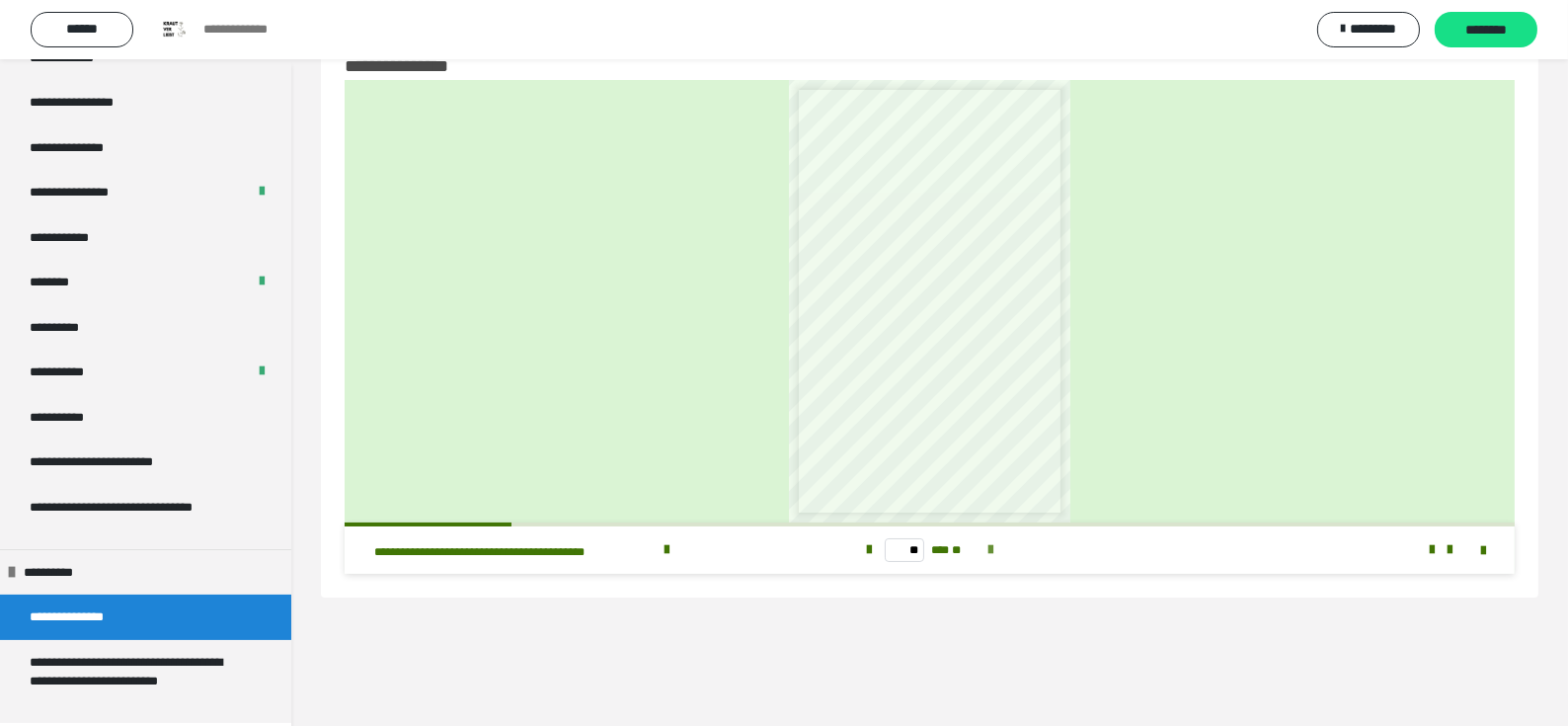 click at bounding box center (990, 550) 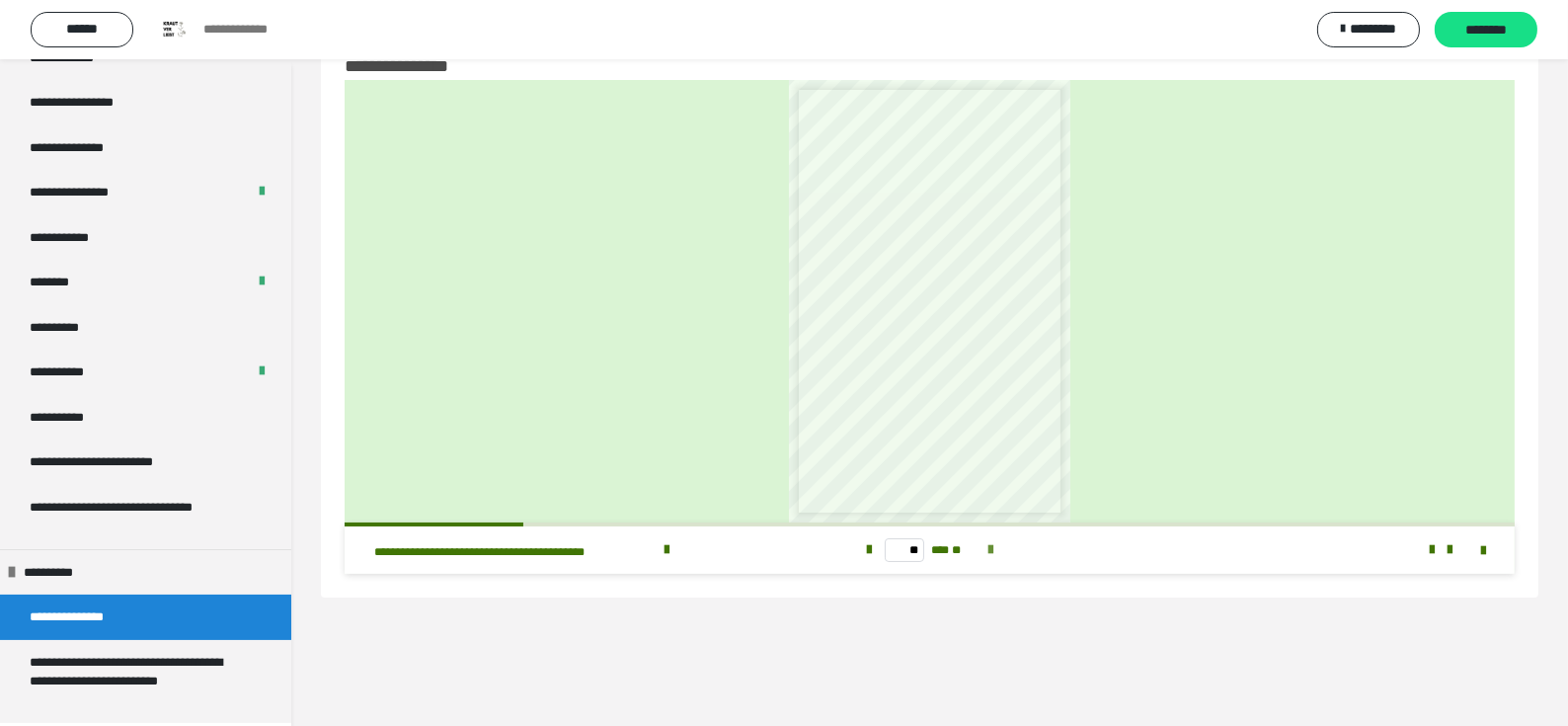 click at bounding box center (990, 550) 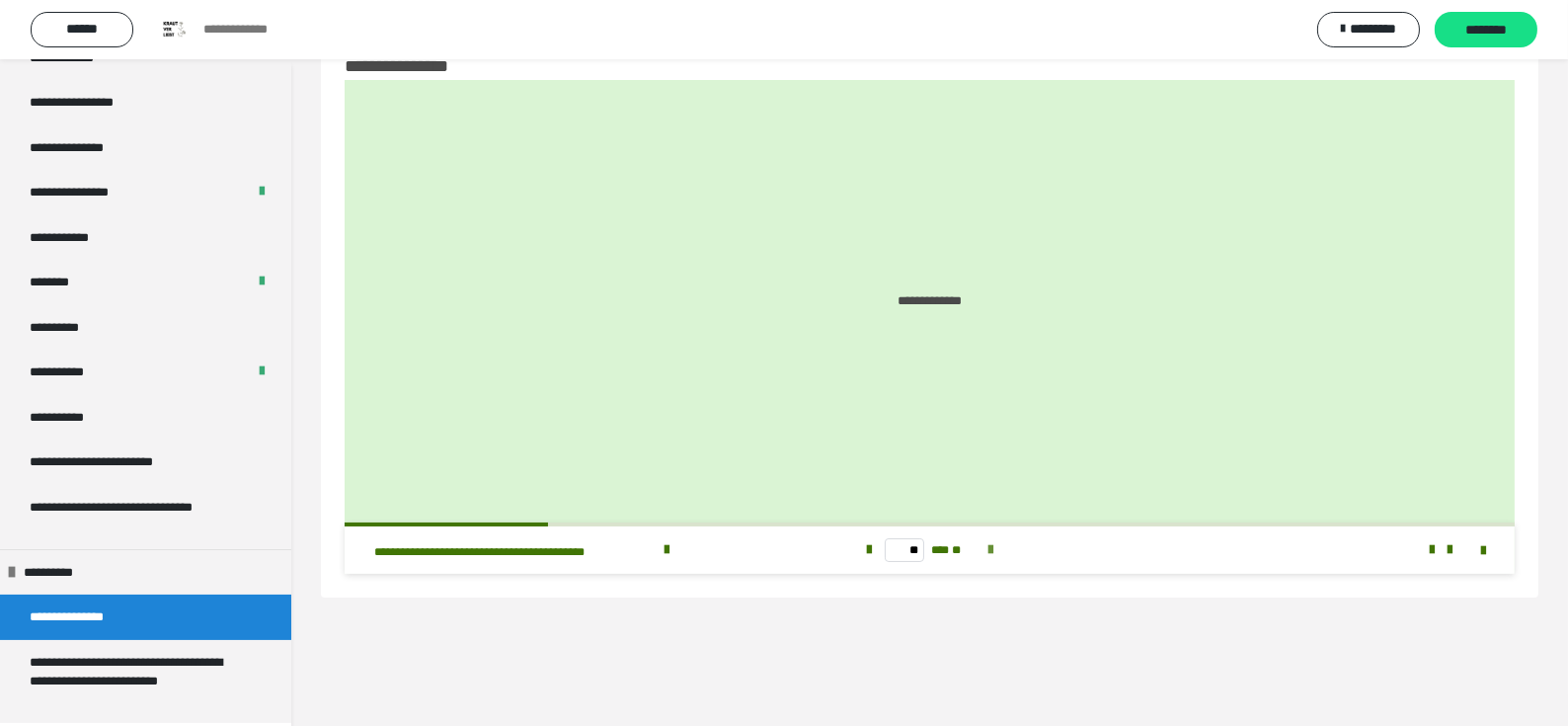 click at bounding box center [990, 550] 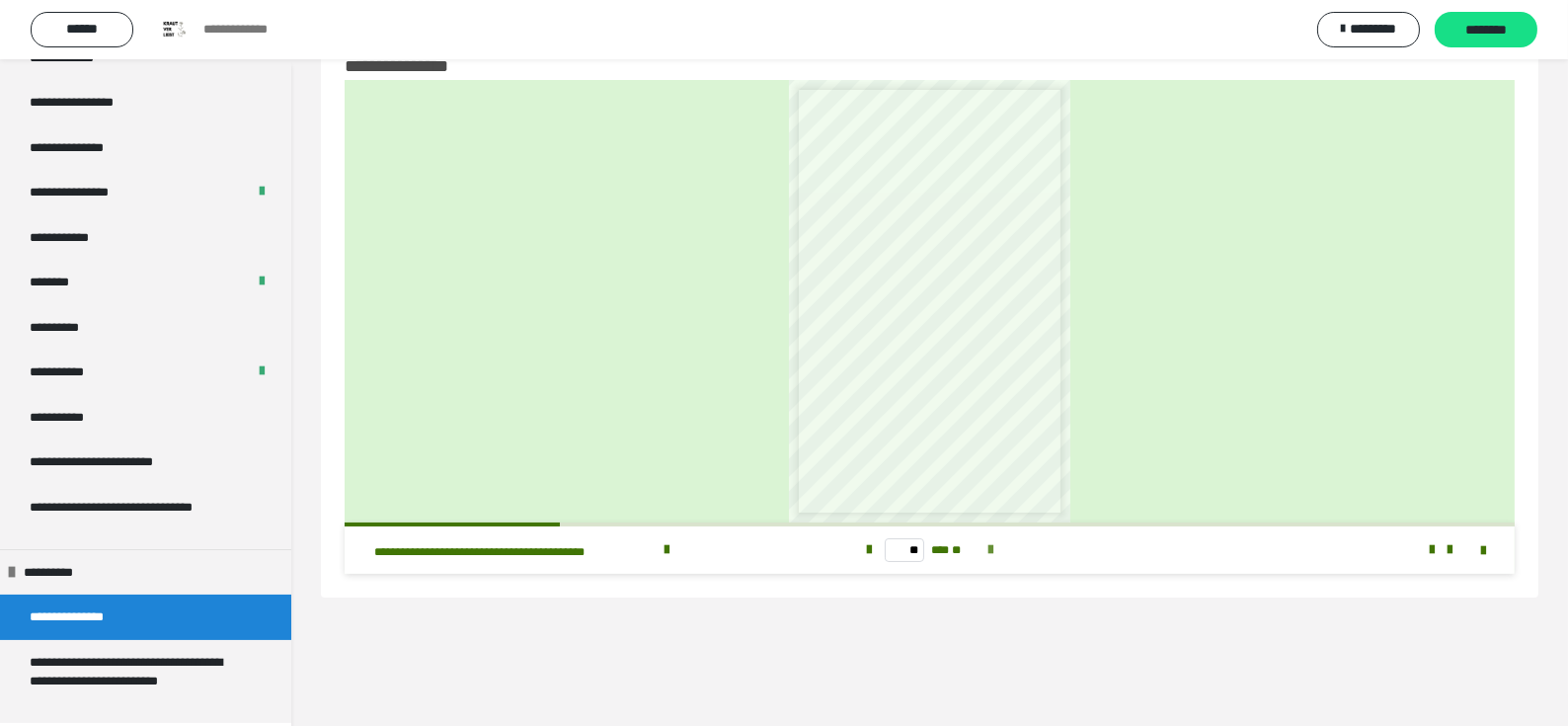 click at bounding box center [990, 550] 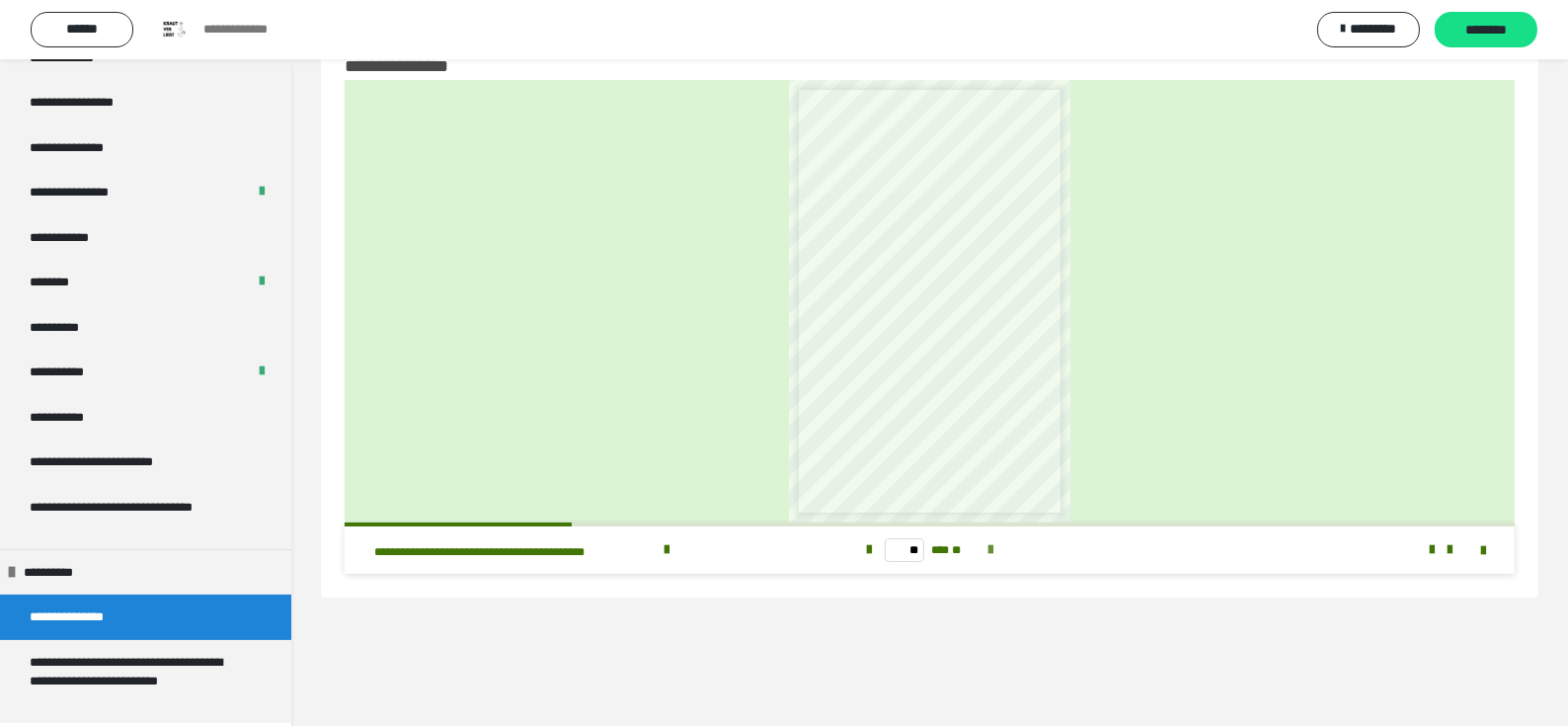 click at bounding box center [990, 550] 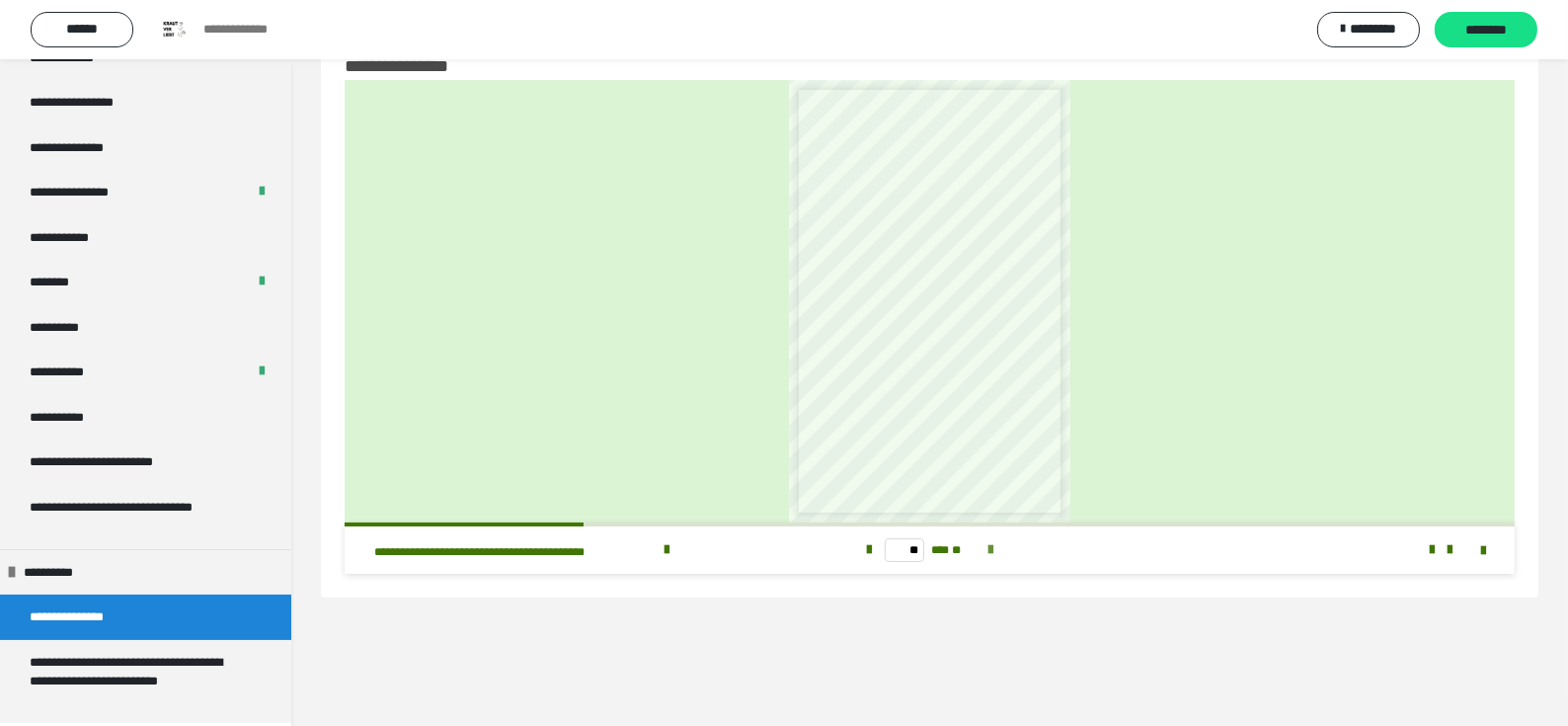 click at bounding box center (990, 550) 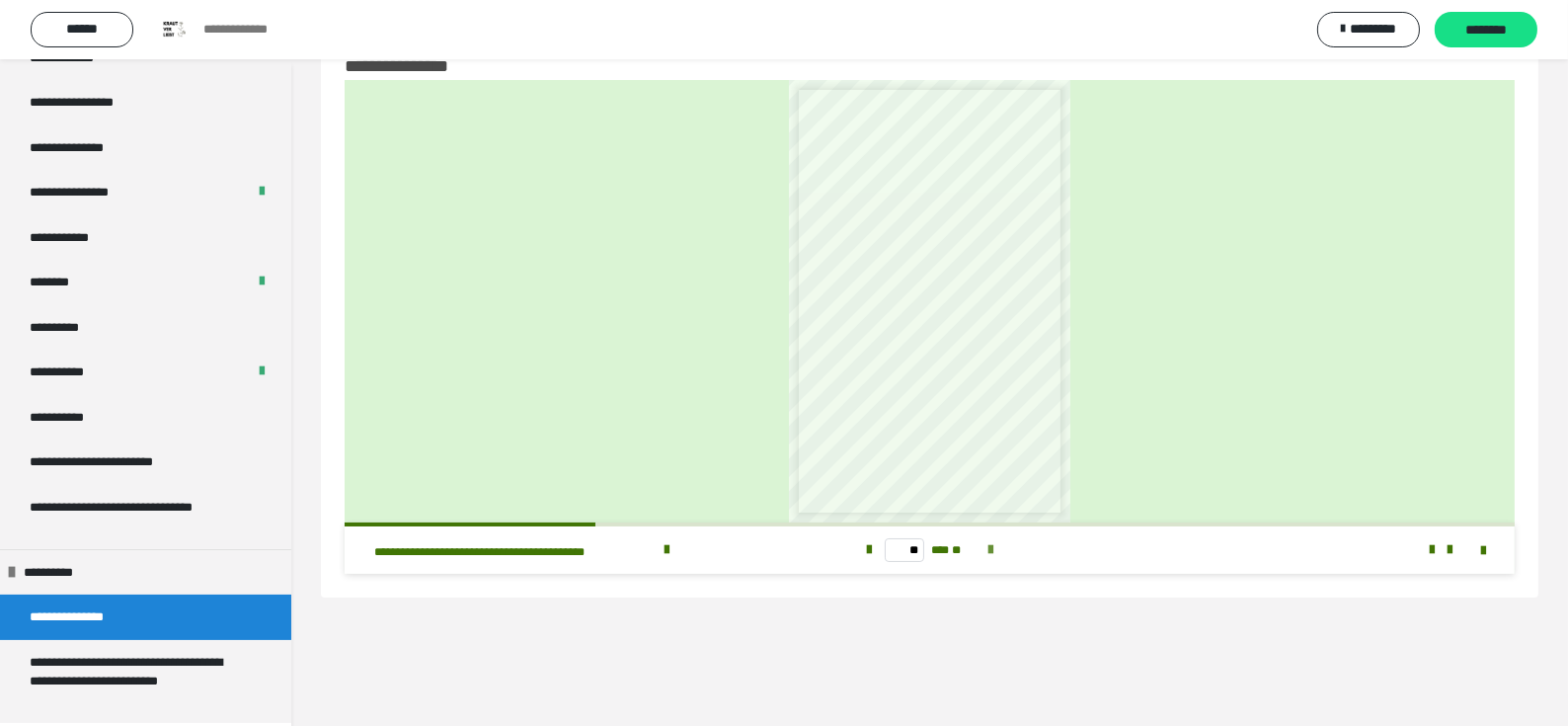 click at bounding box center [990, 550] 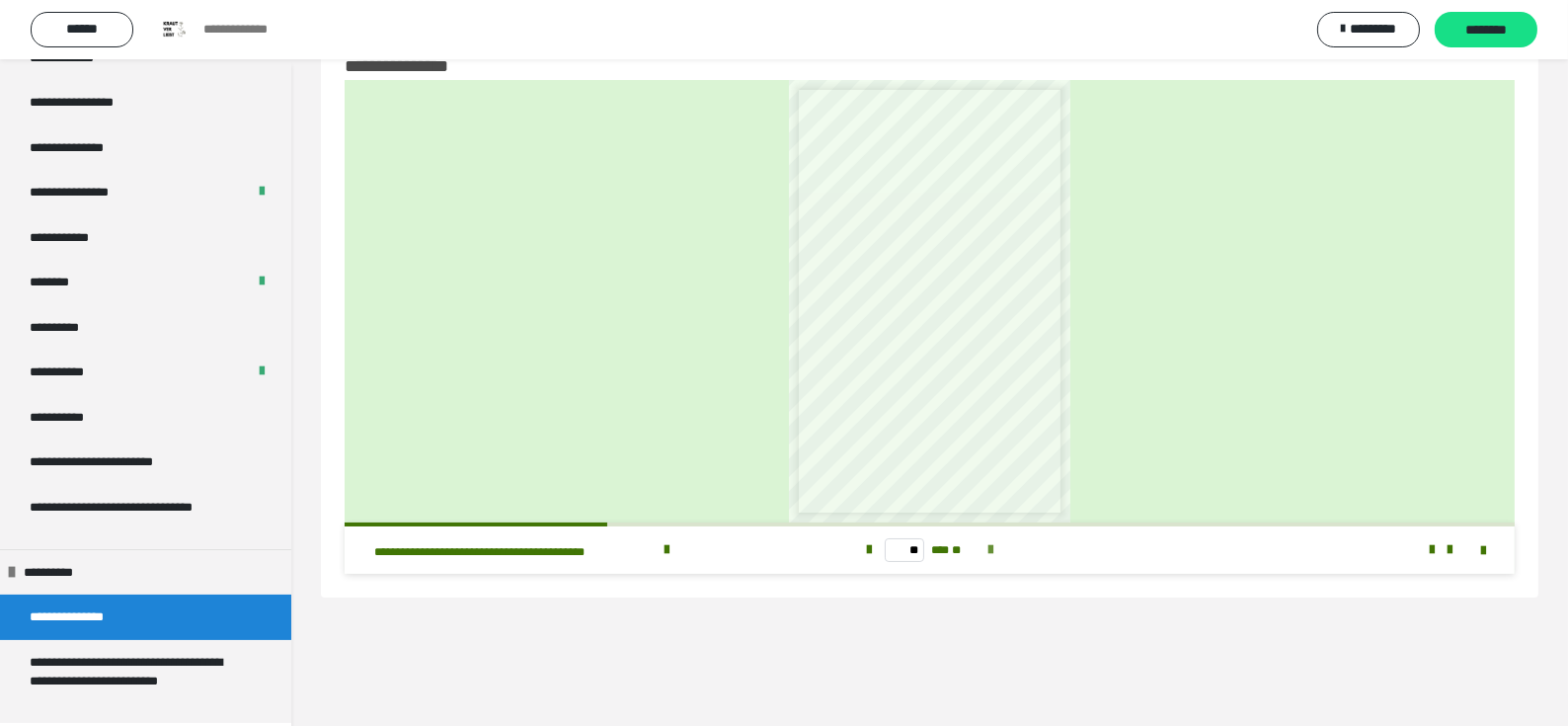 click at bounding box center (990, 550) 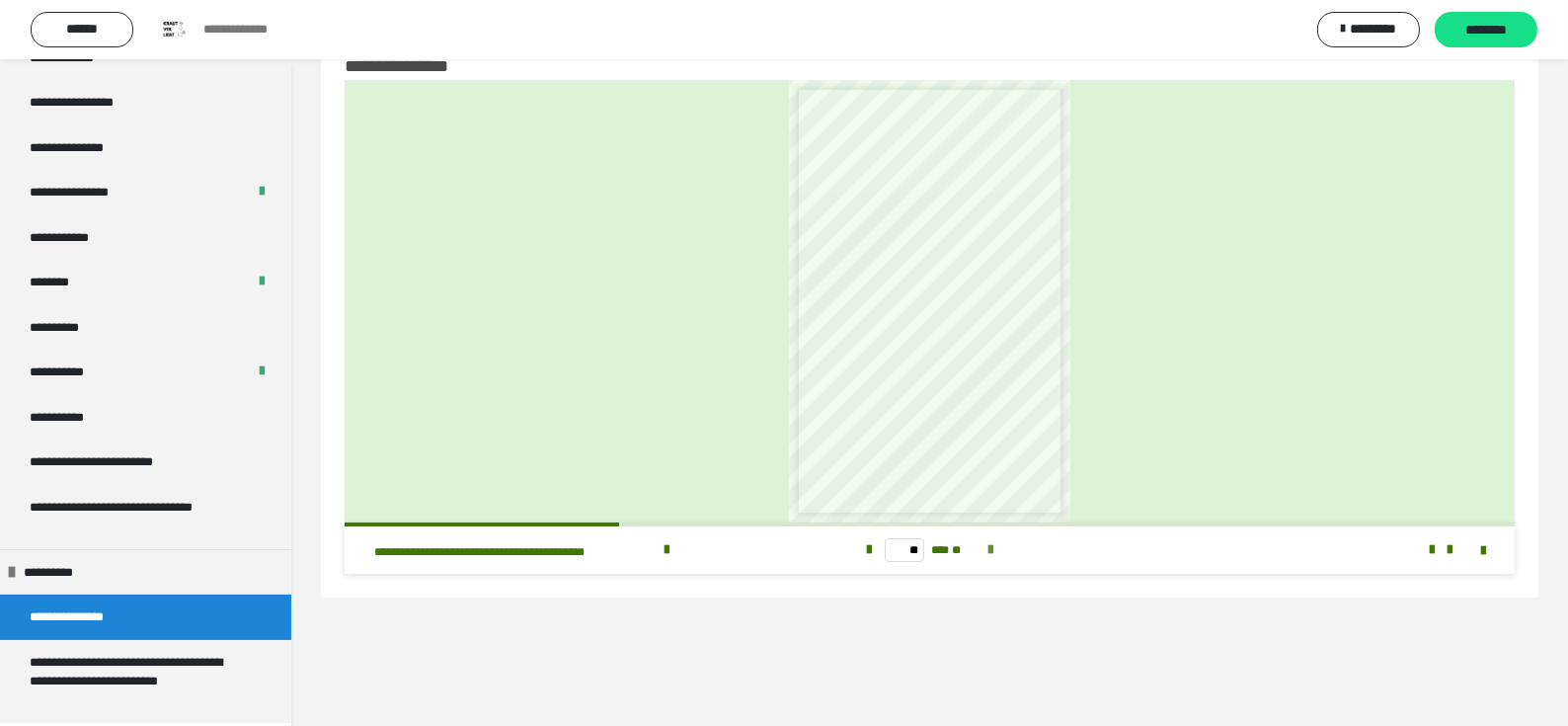 click at bounding box center [990, 550] 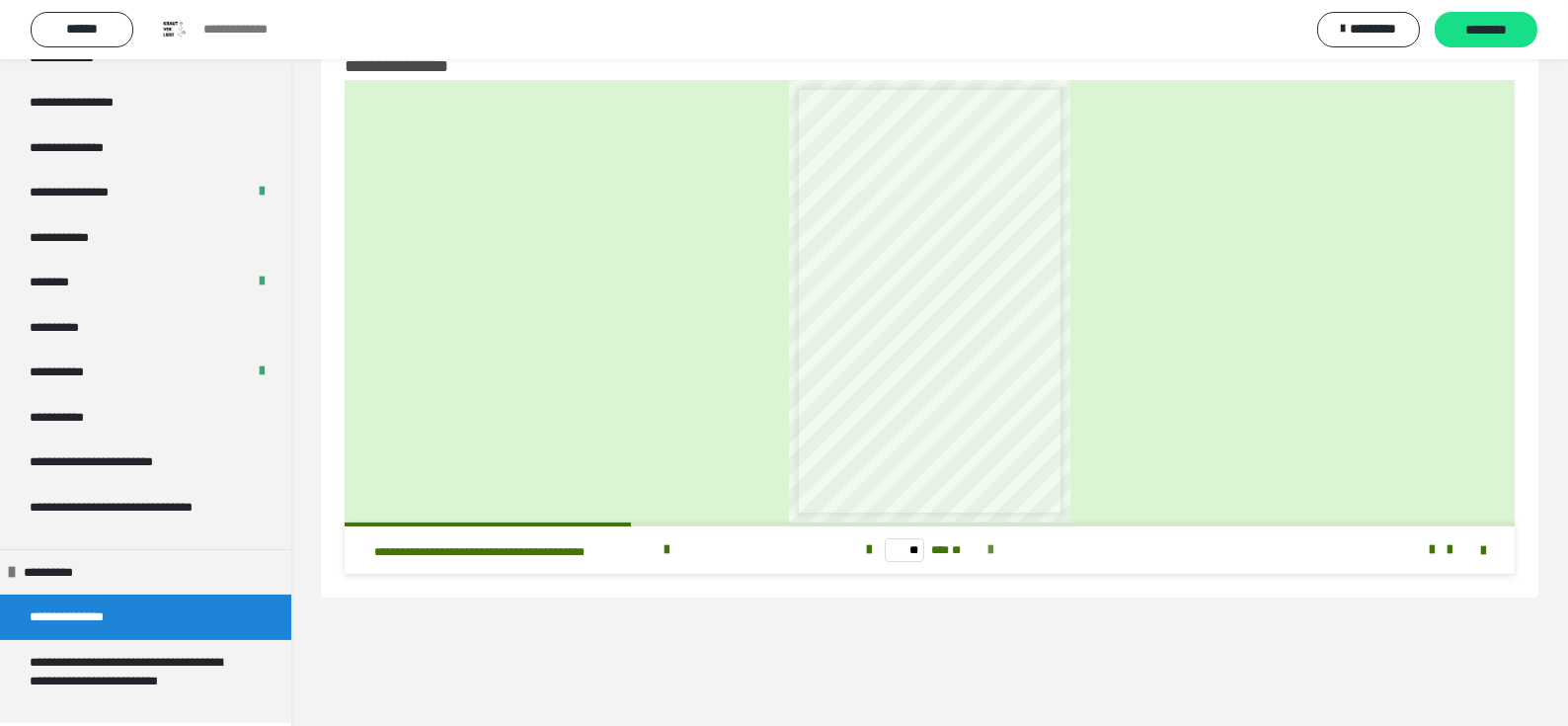 click at bounding box center [990, 550] 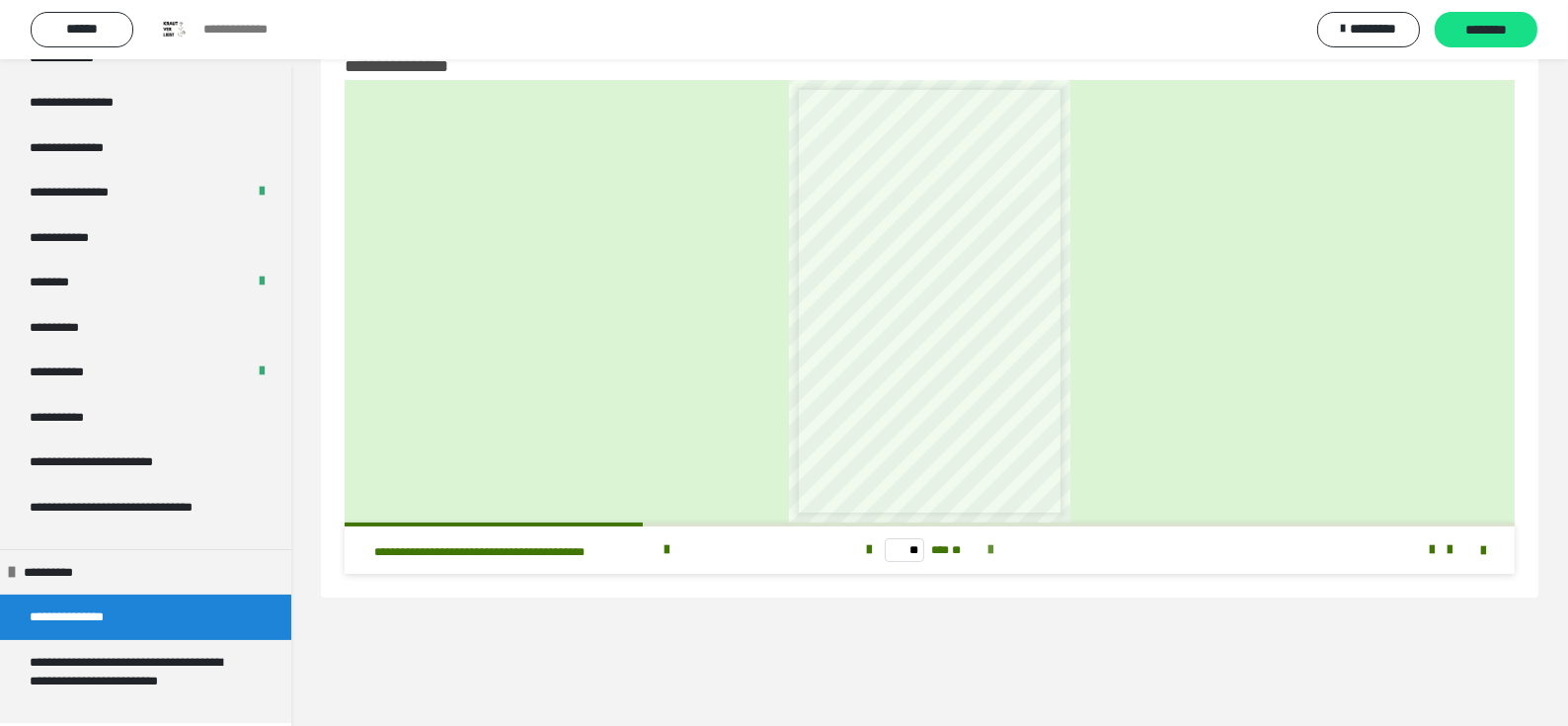 click at bounding box center [990, 550] 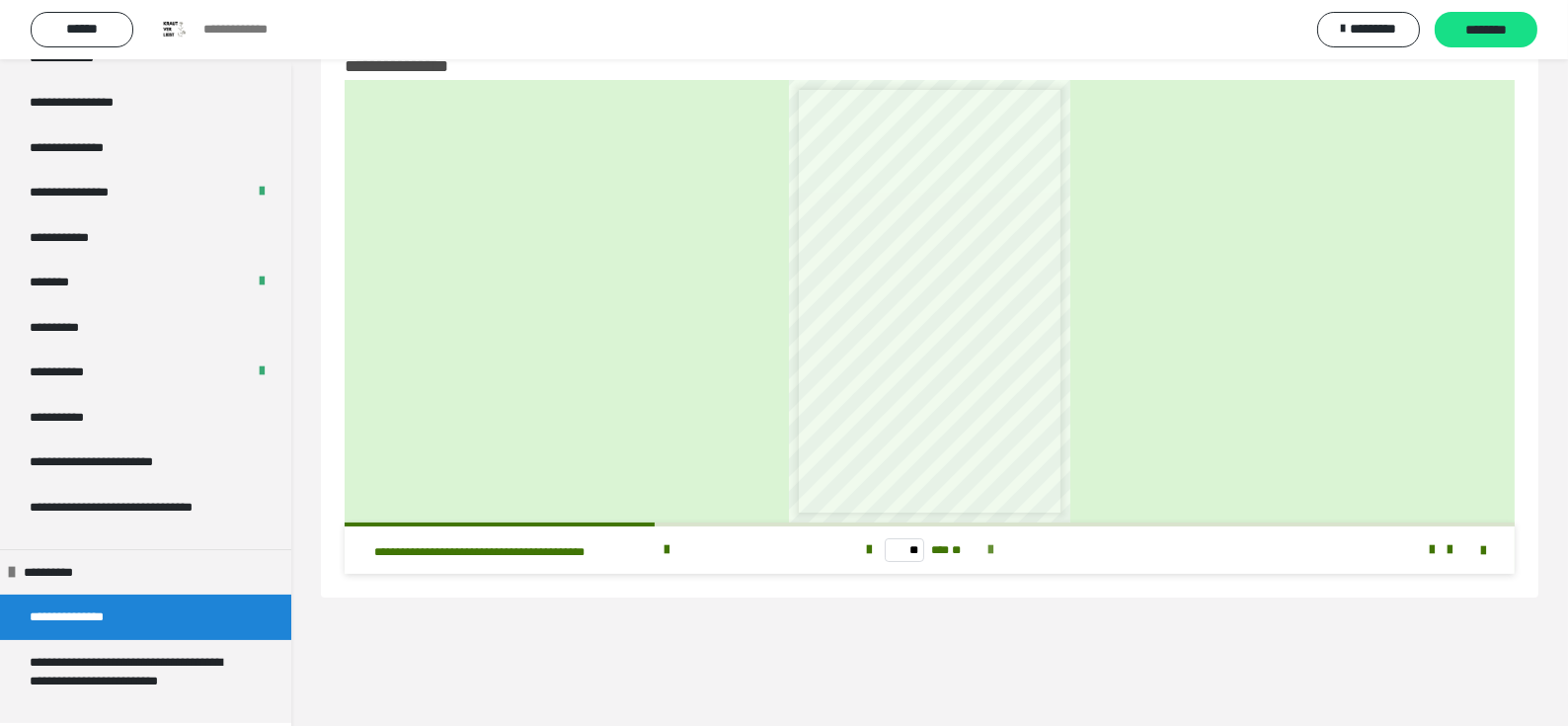 click at bounding box center [990, 550] 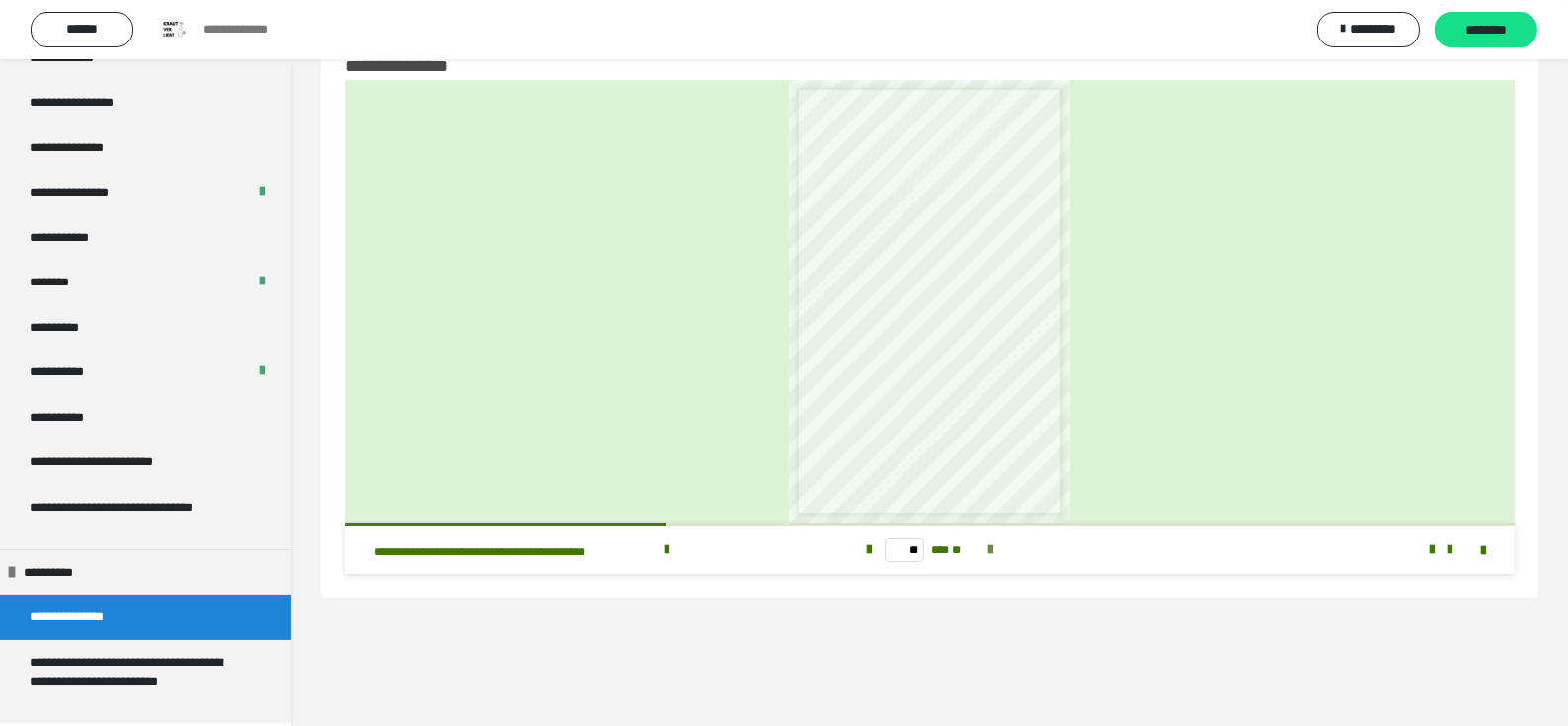 click at bounding box center (990, 550) 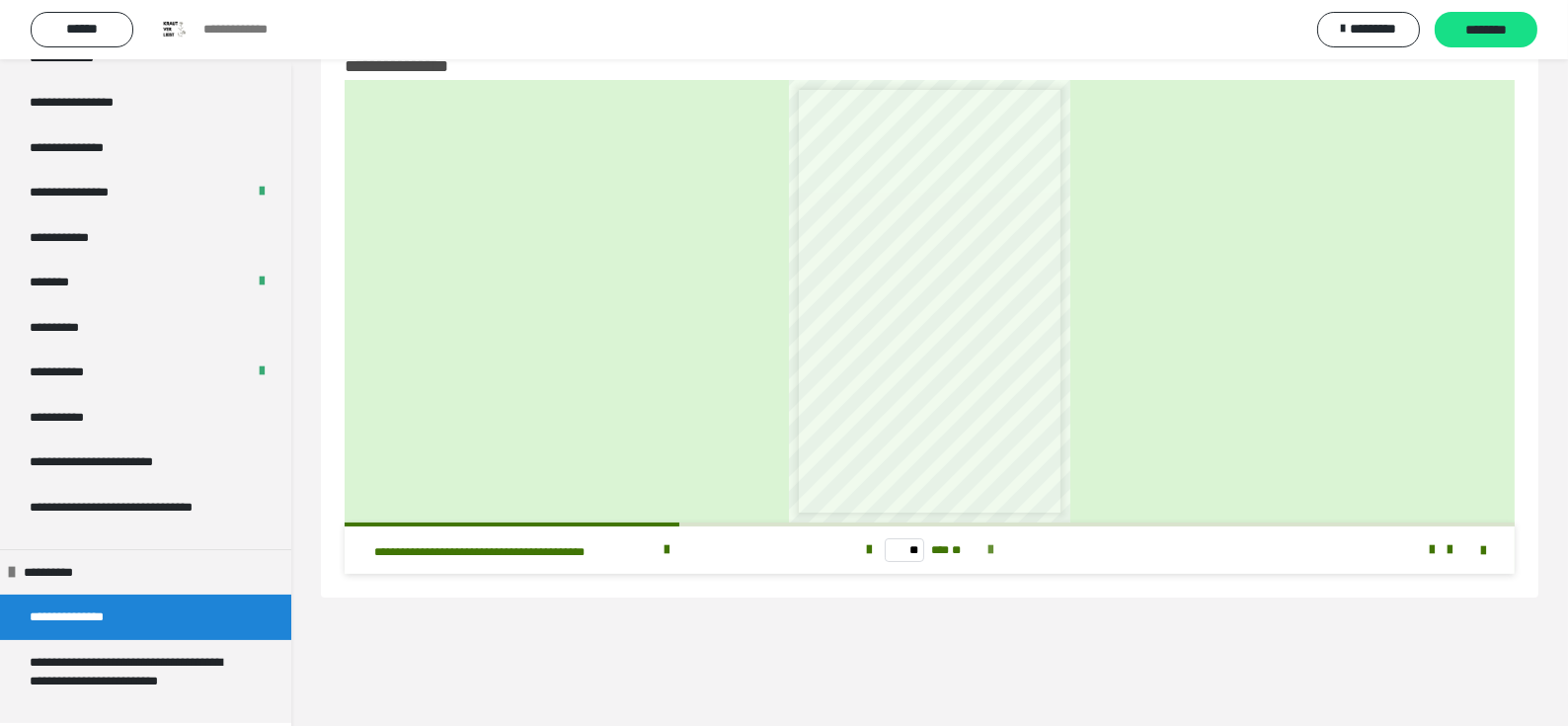 click at bounding box center [990, 550] 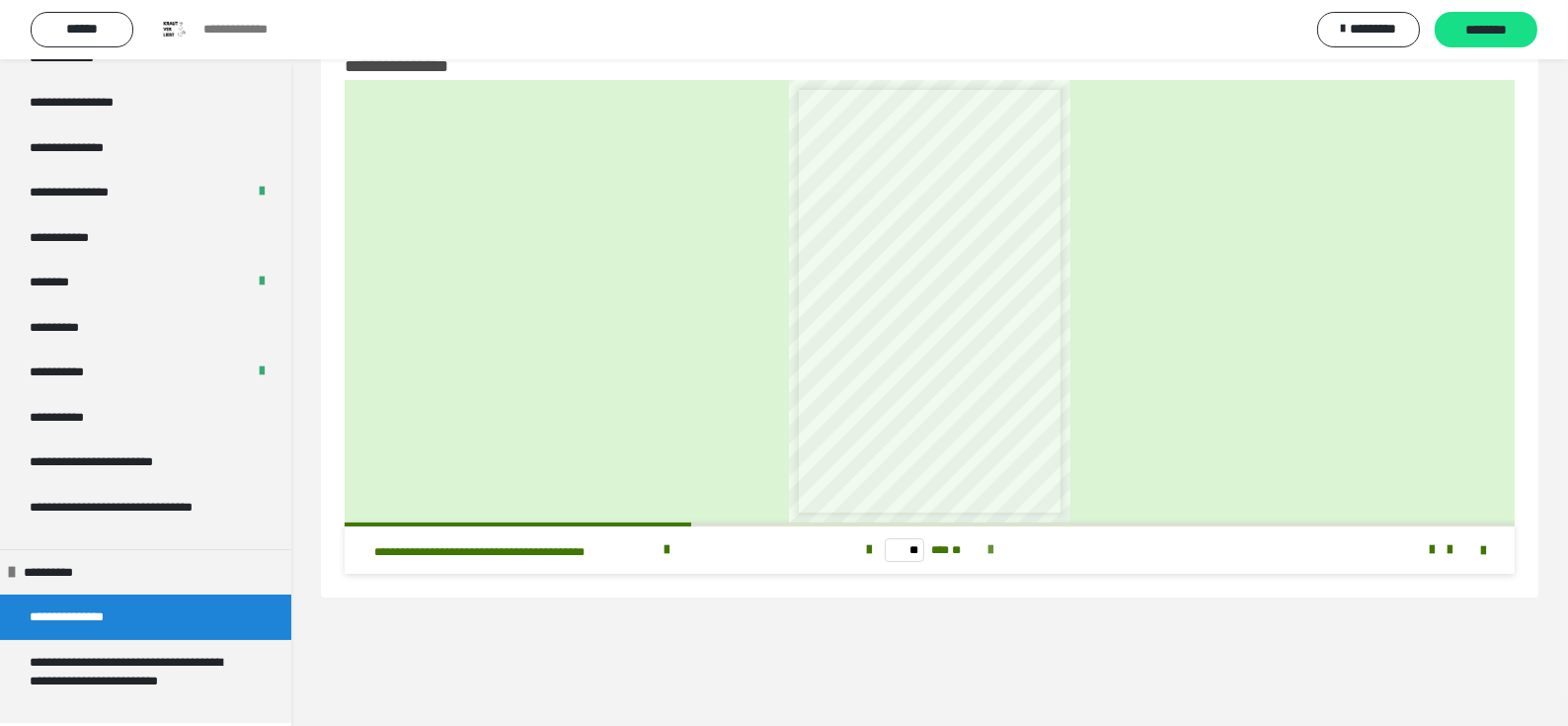 click at bounding box center (990, 550) 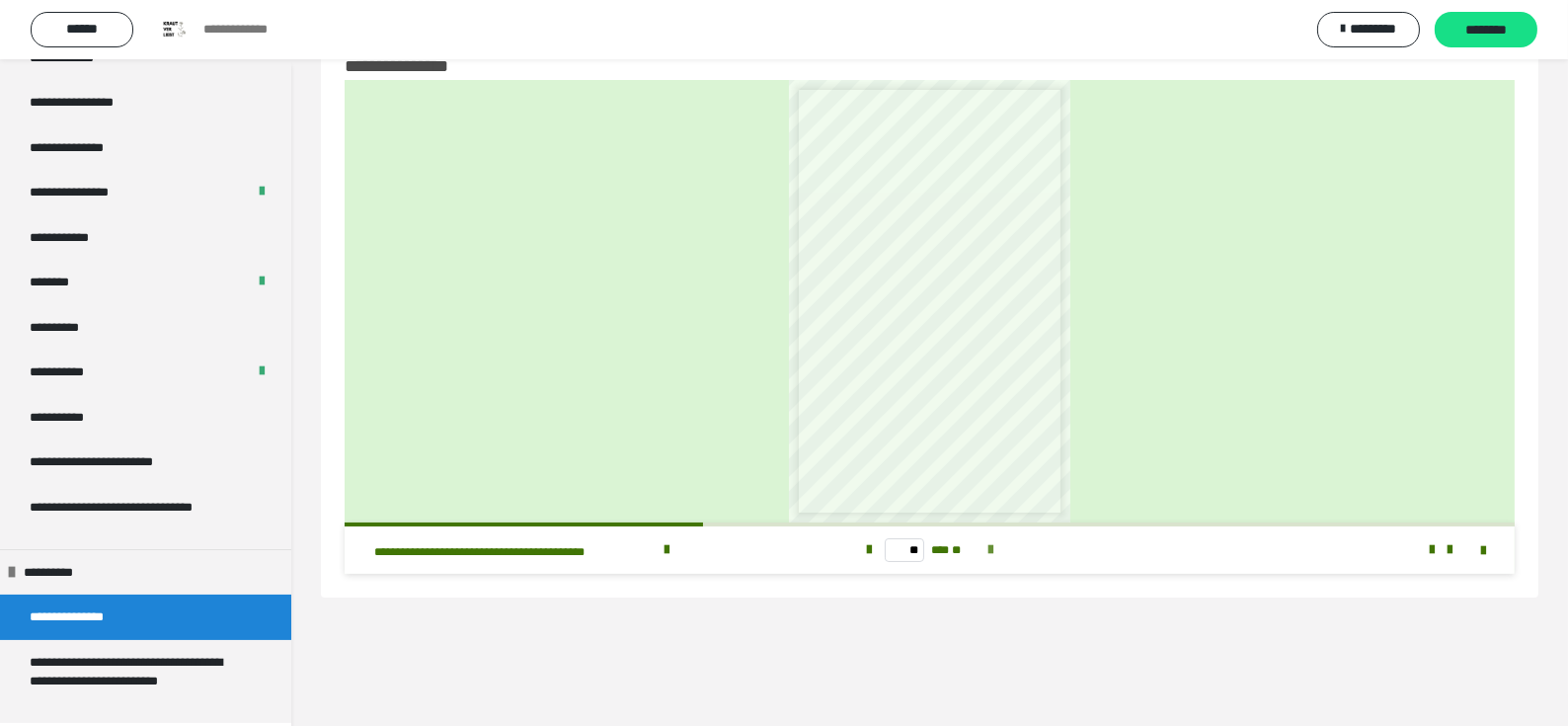 click at bounding box center [990, 550] 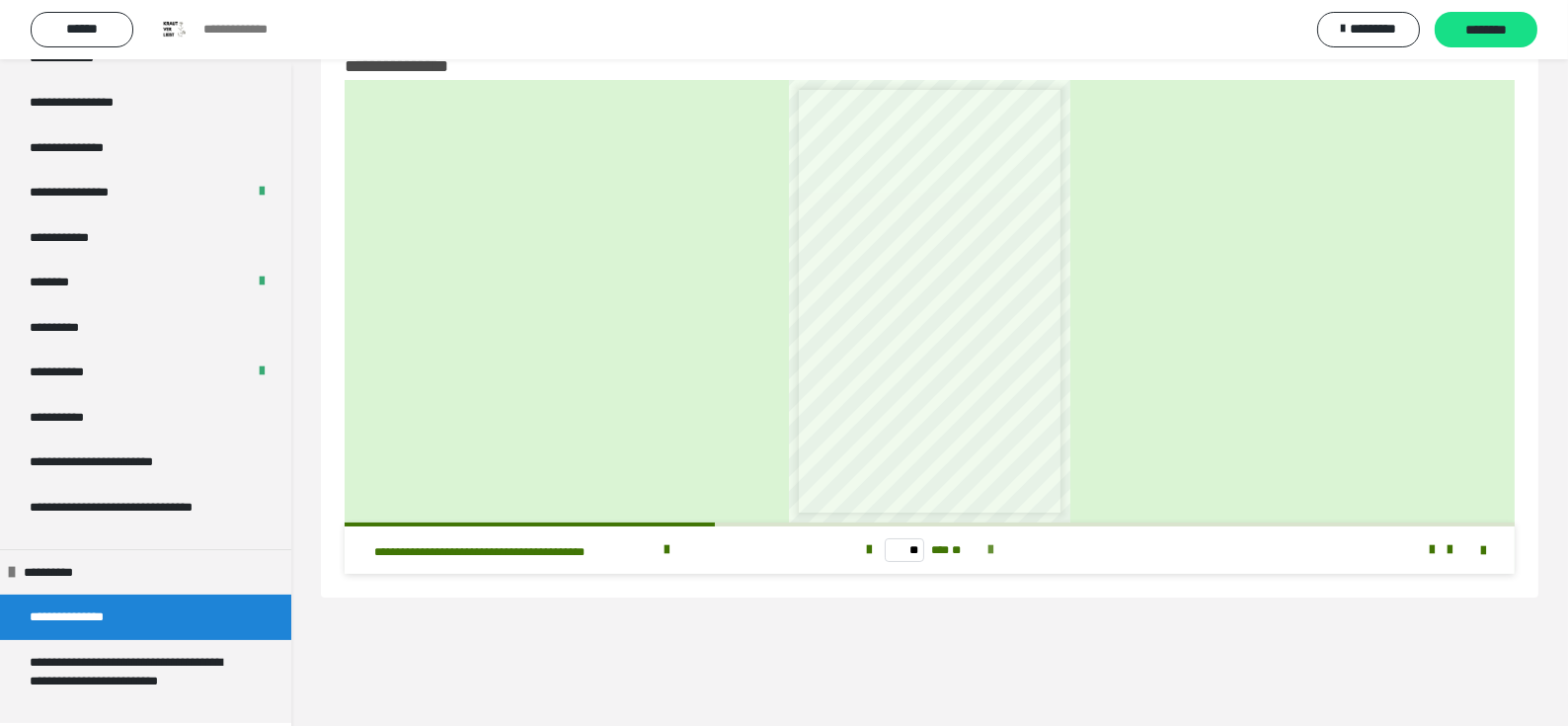 click at bounding box center (990, 550) 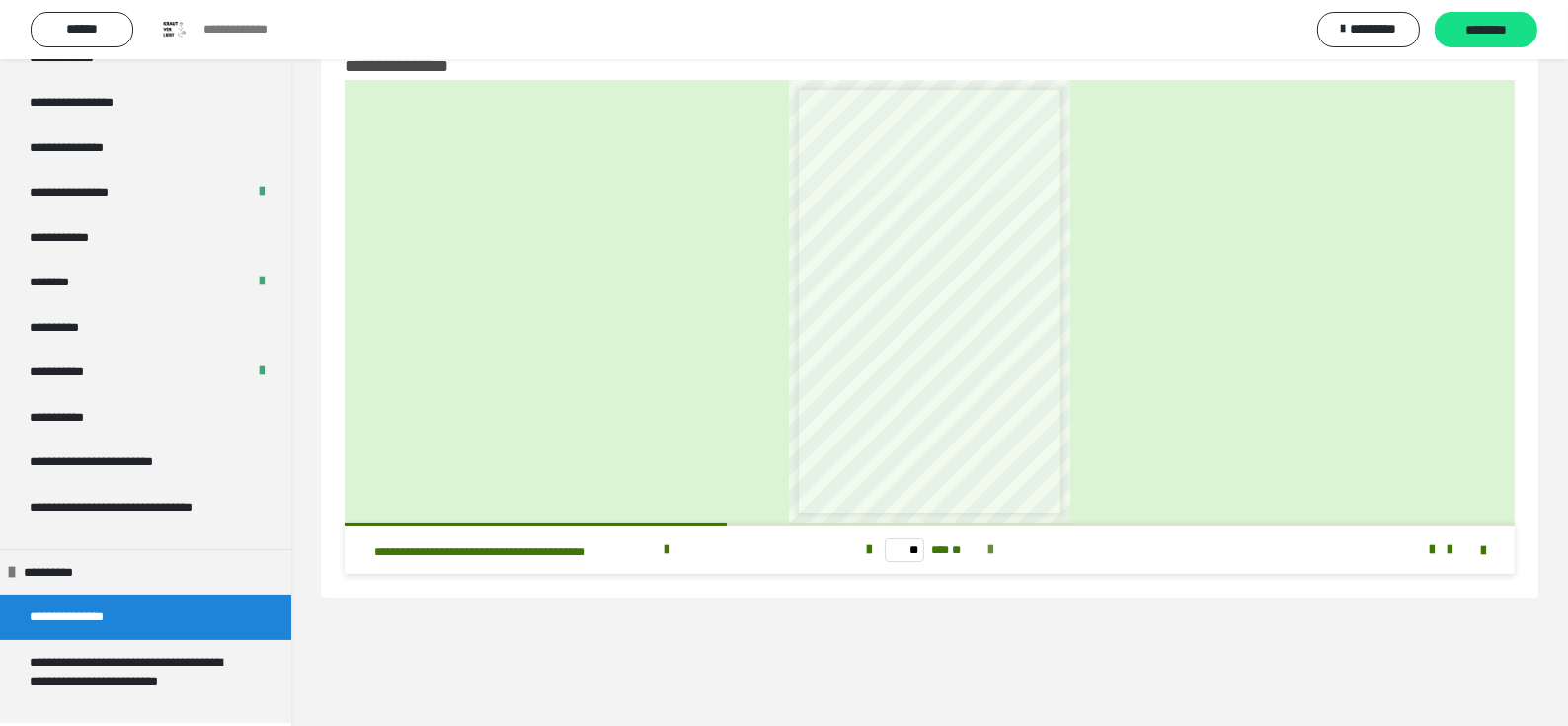 click at bounding box center (990, 550) 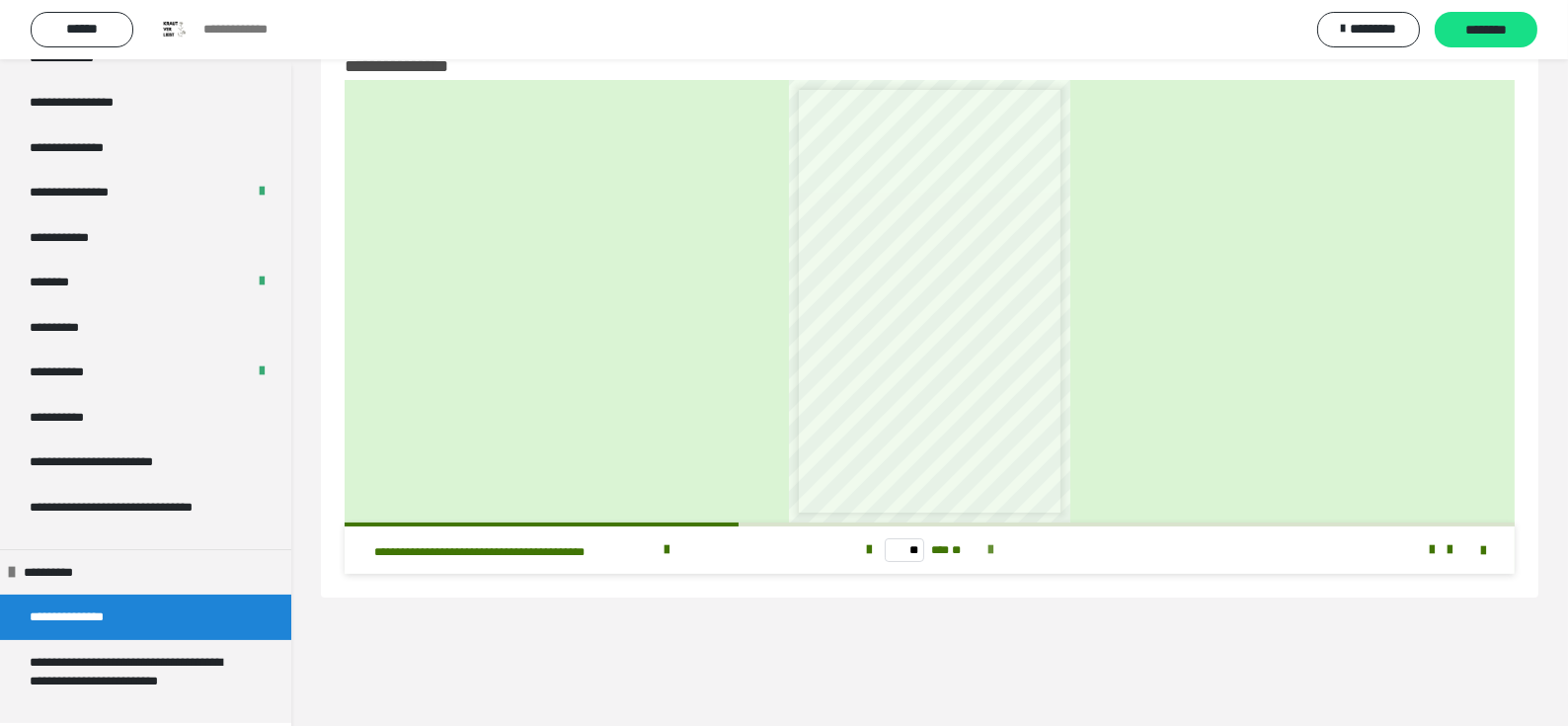 click at bounding box center [990, 550] 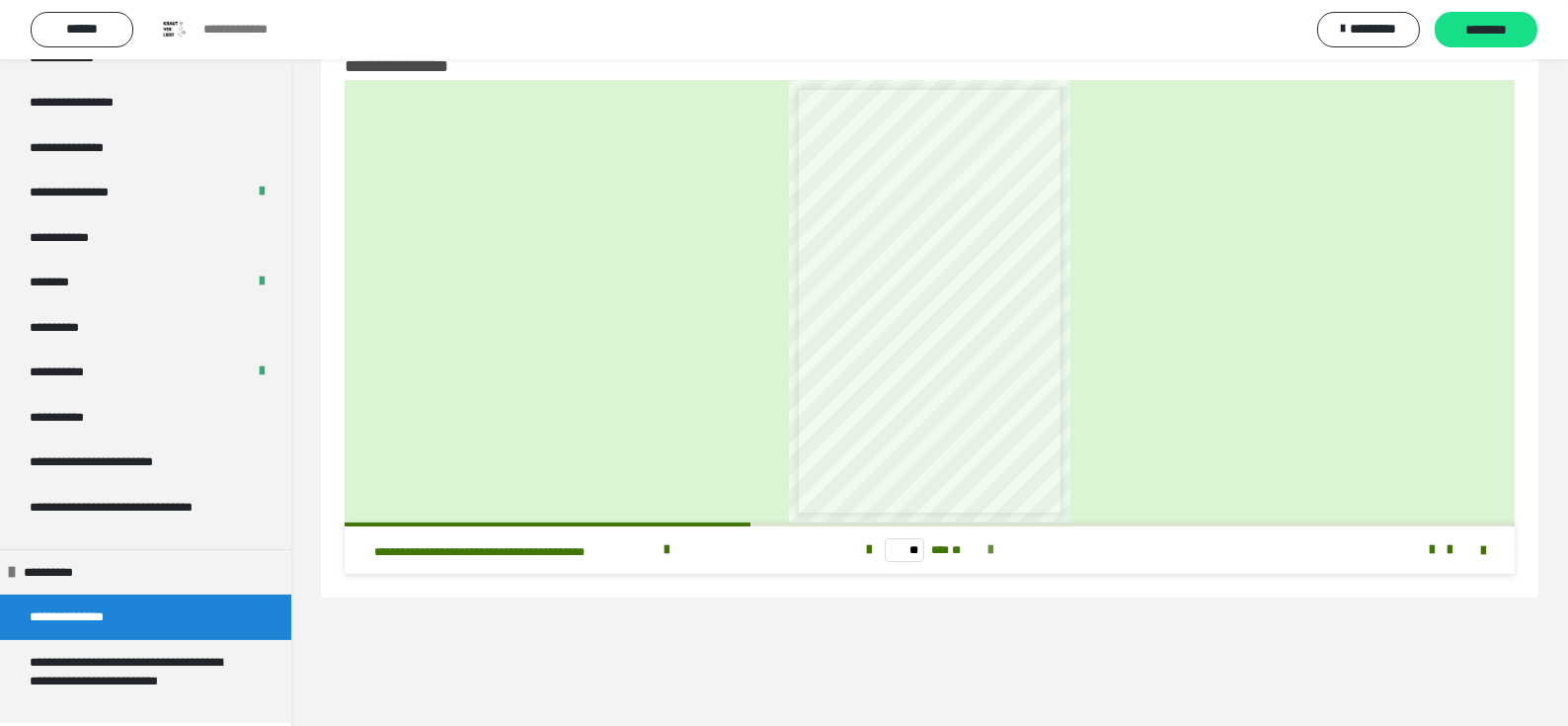 click at bounding box center [990, 550] 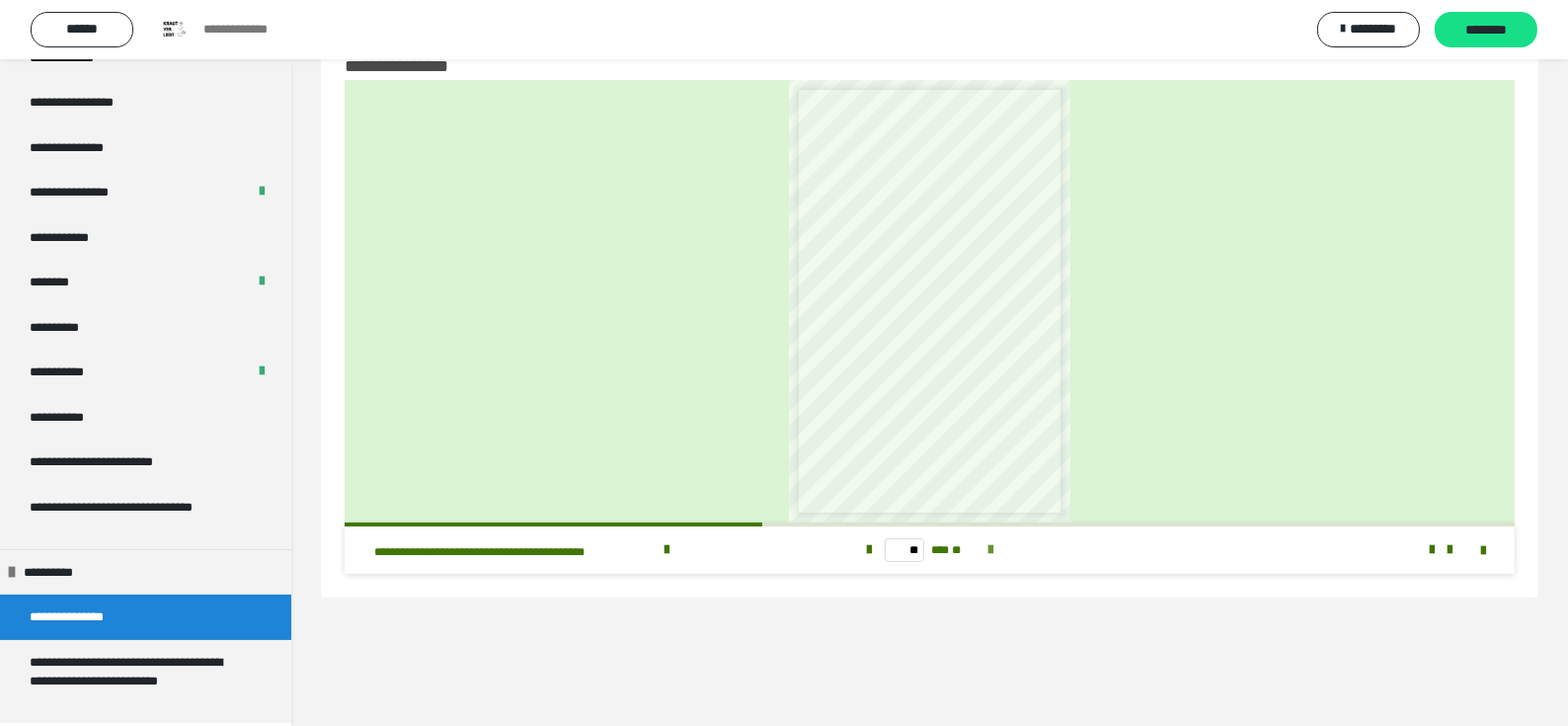 click at bounding box center [990, 550] 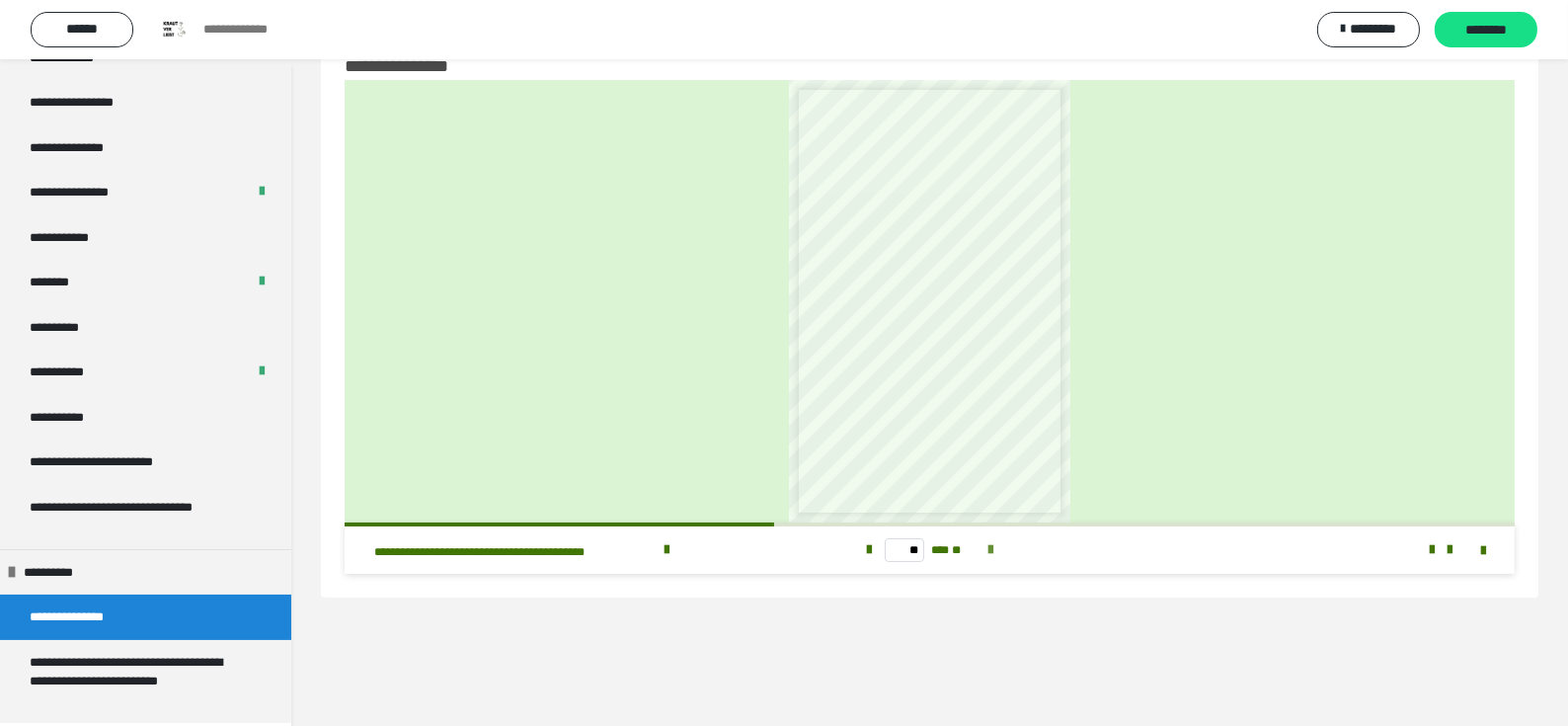 click at bounding box center (990, 550) 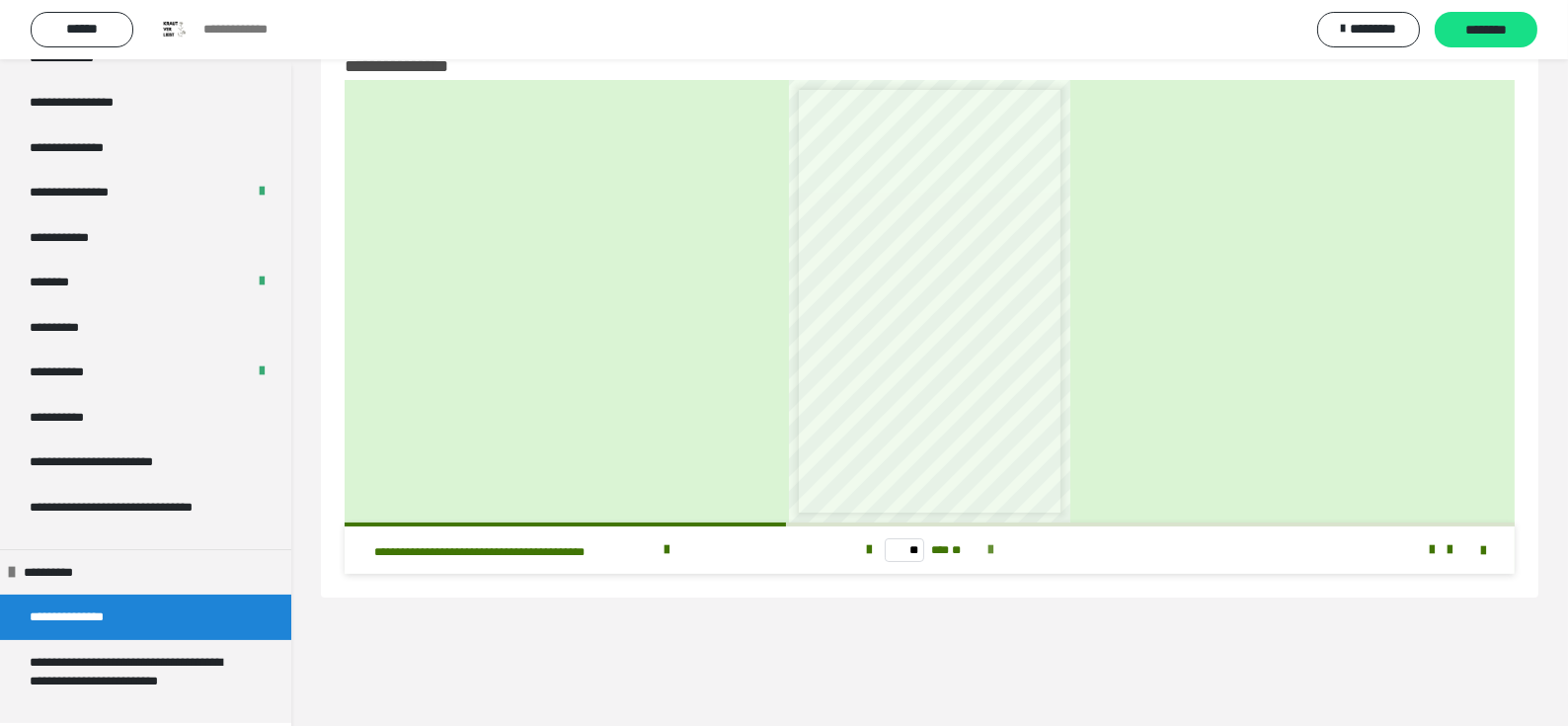 click at bounding box center (990, 550) 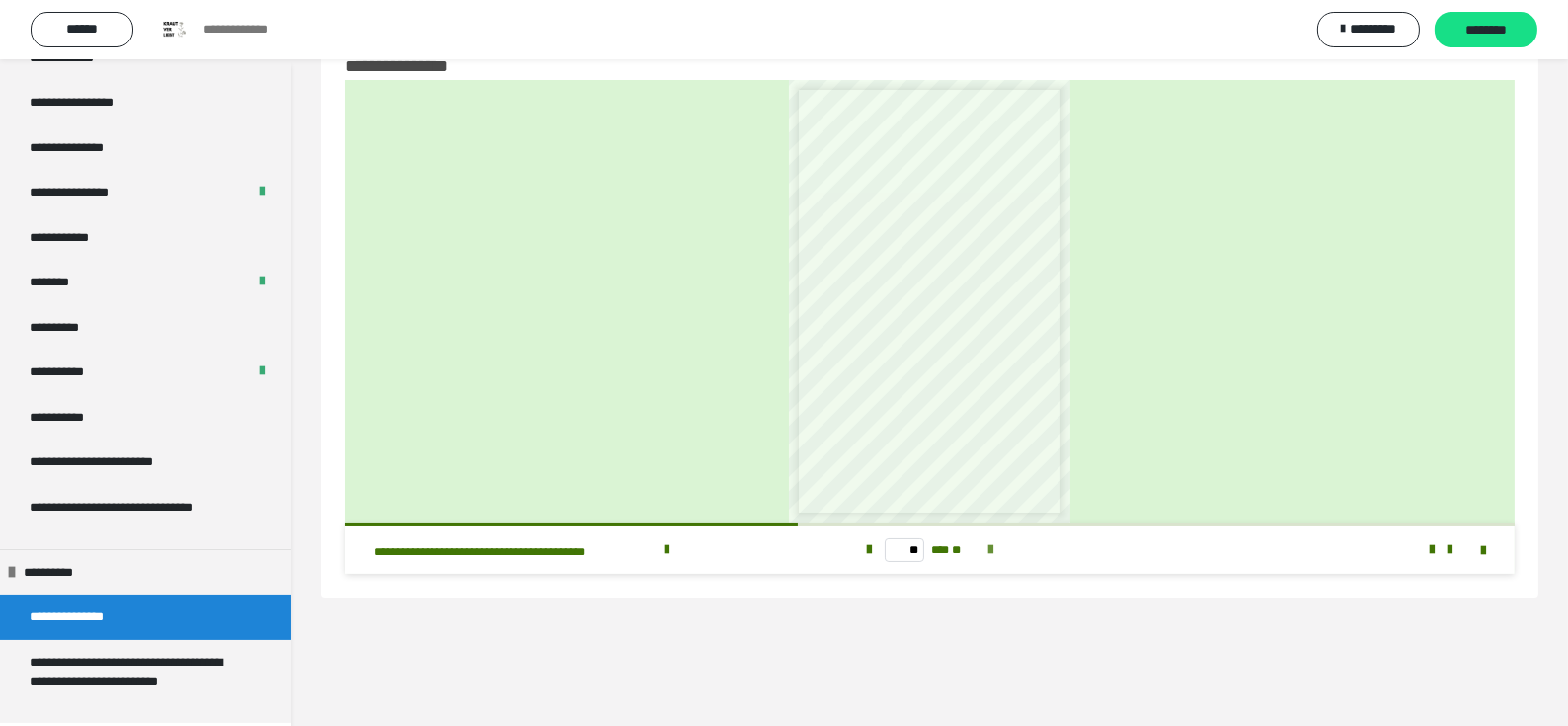 click at bounding box center (990, 550) 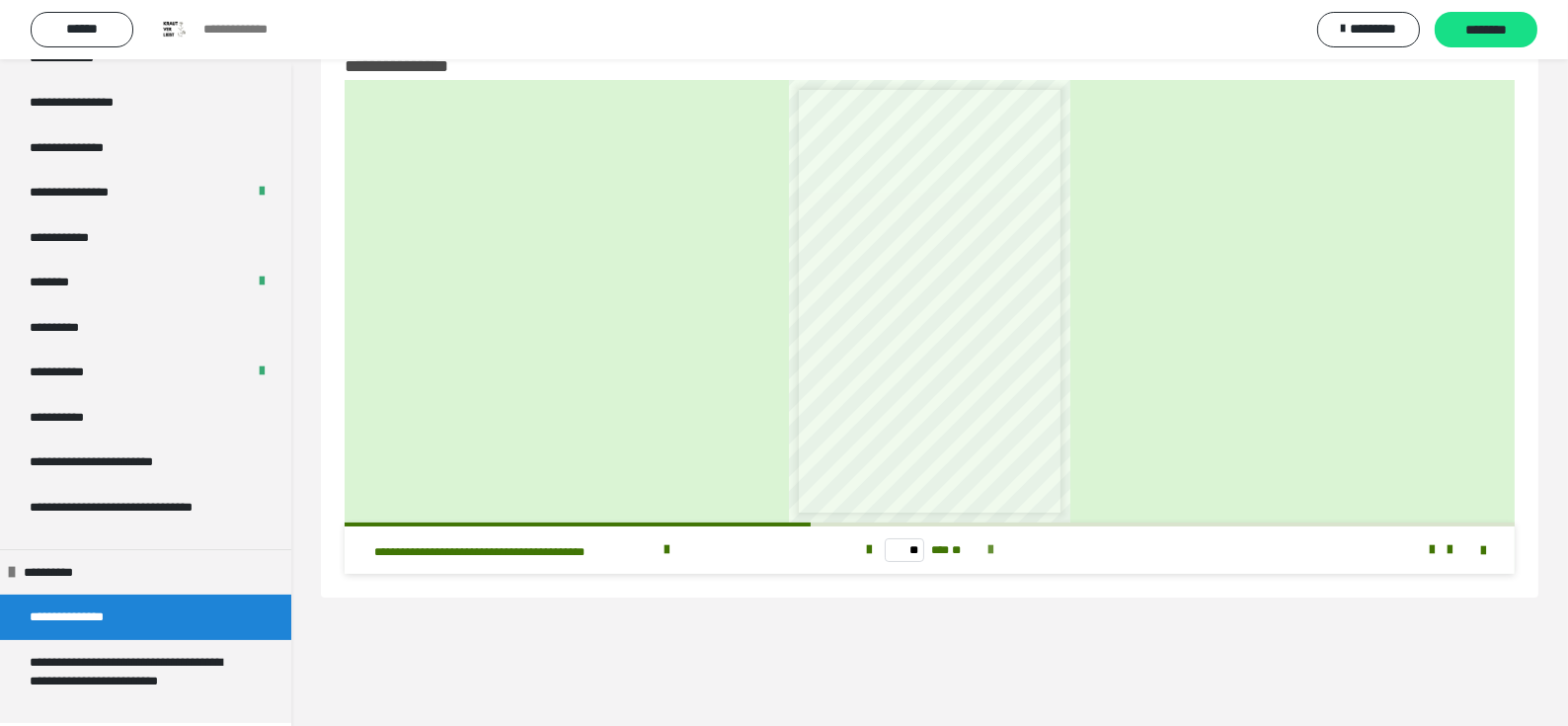 click at bounding box center (990, 550) 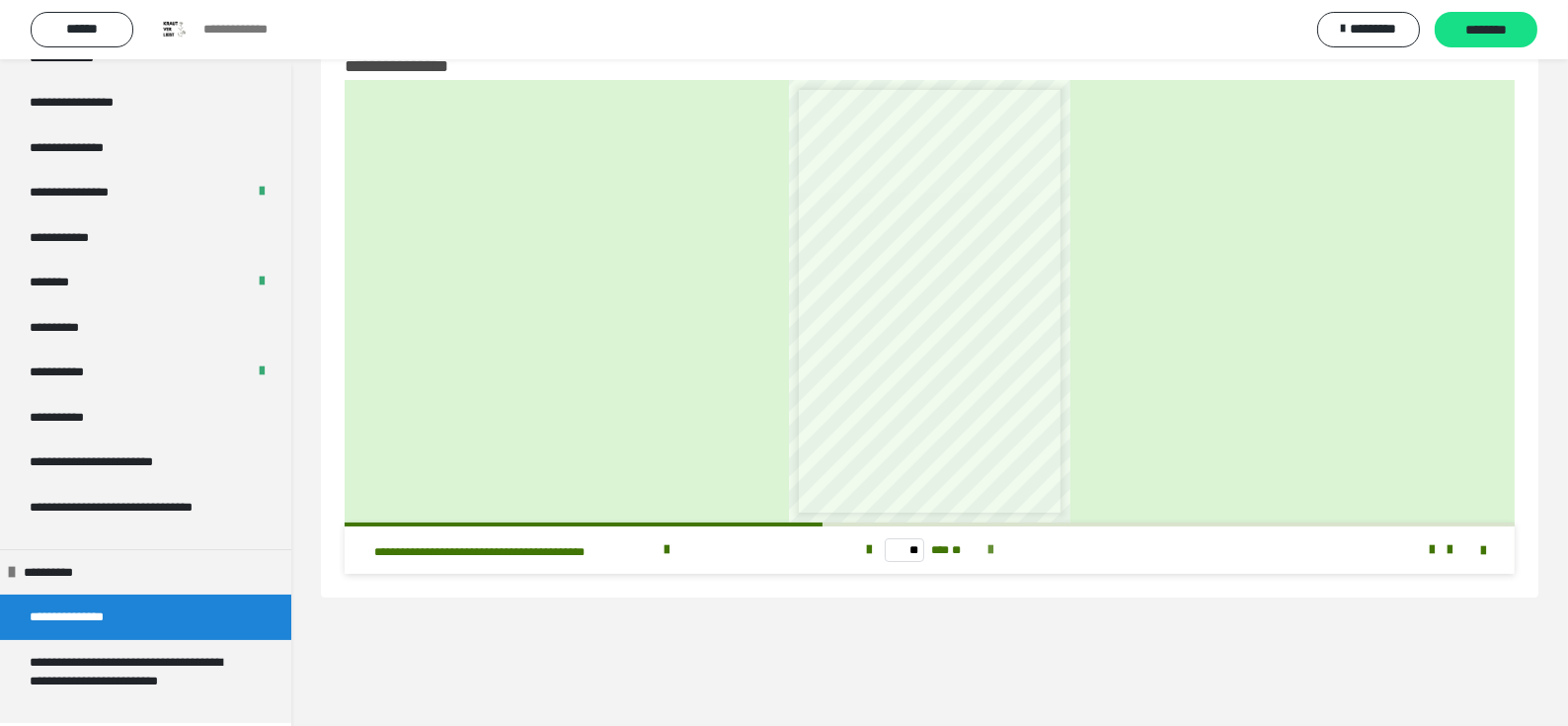 click at bounding box center (990, 550) 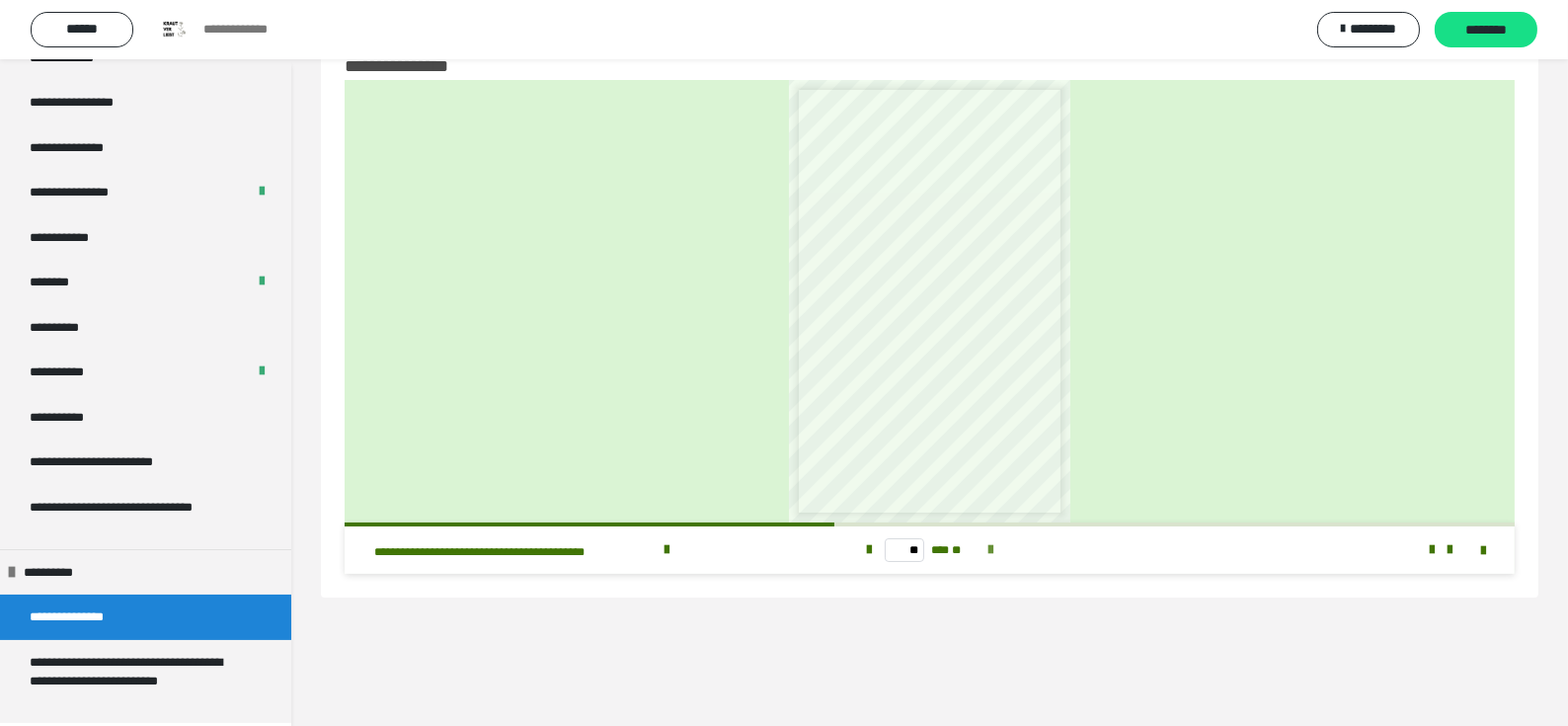 click at bounding box center (990, 550) 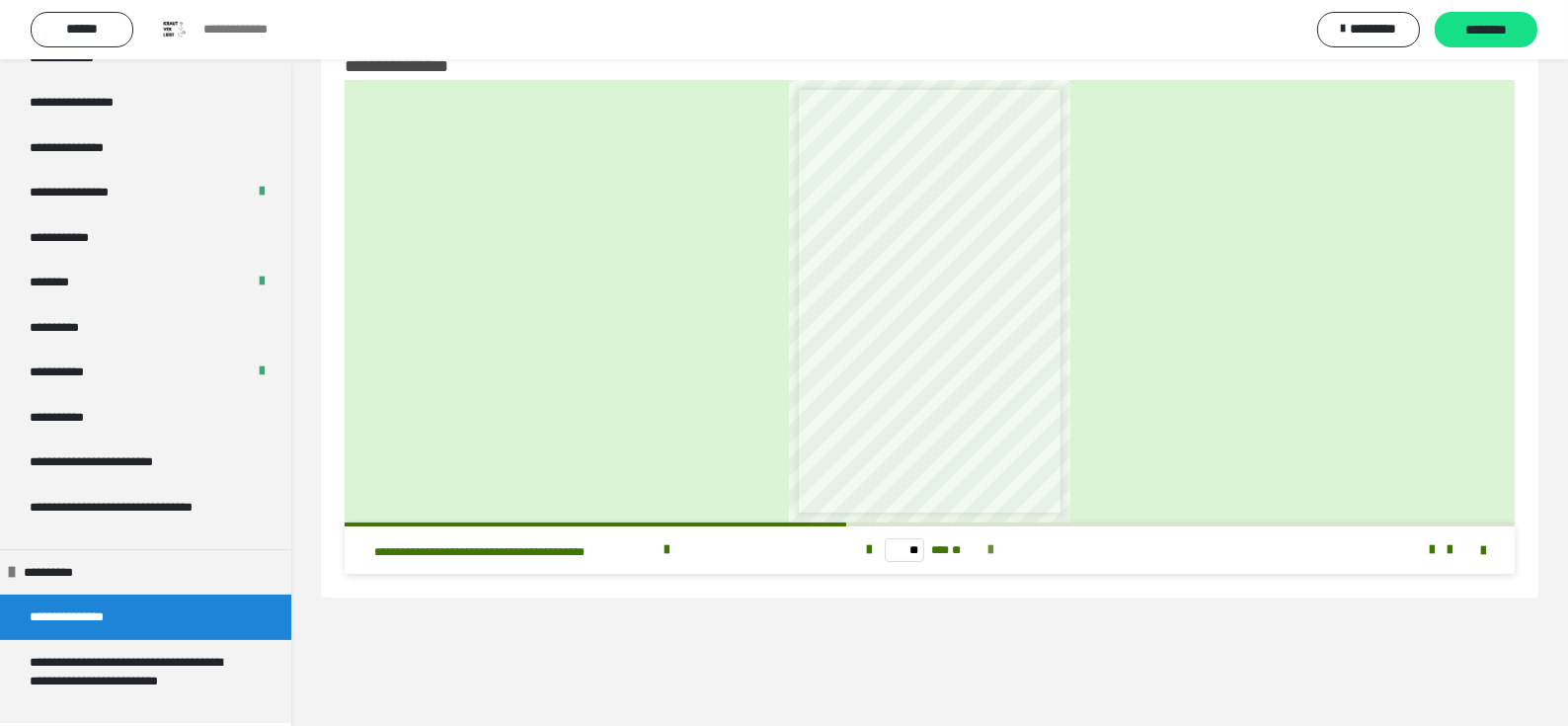 click at bounding box center [990, 550] 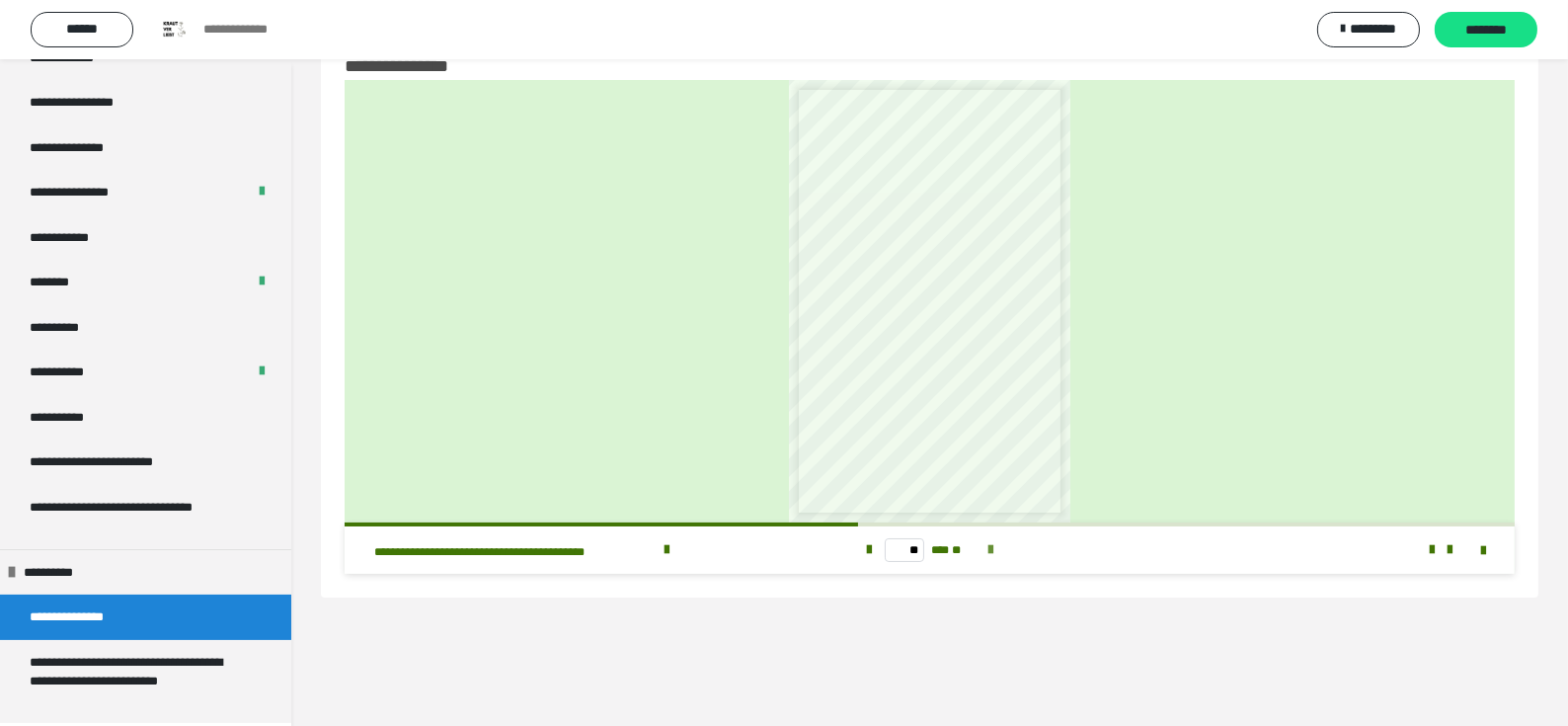 click at bounding box center (990, 550) 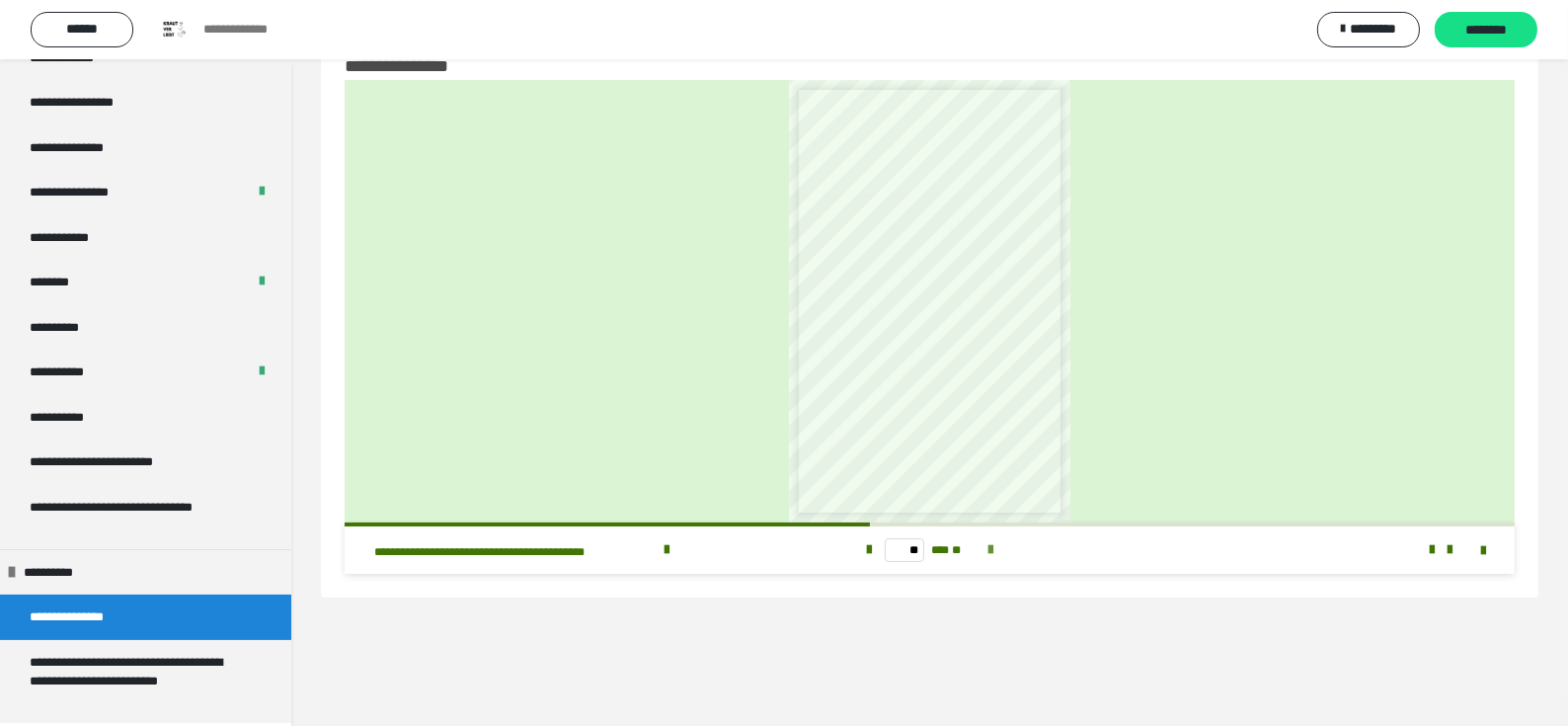 click at bounding box center (990, 550) 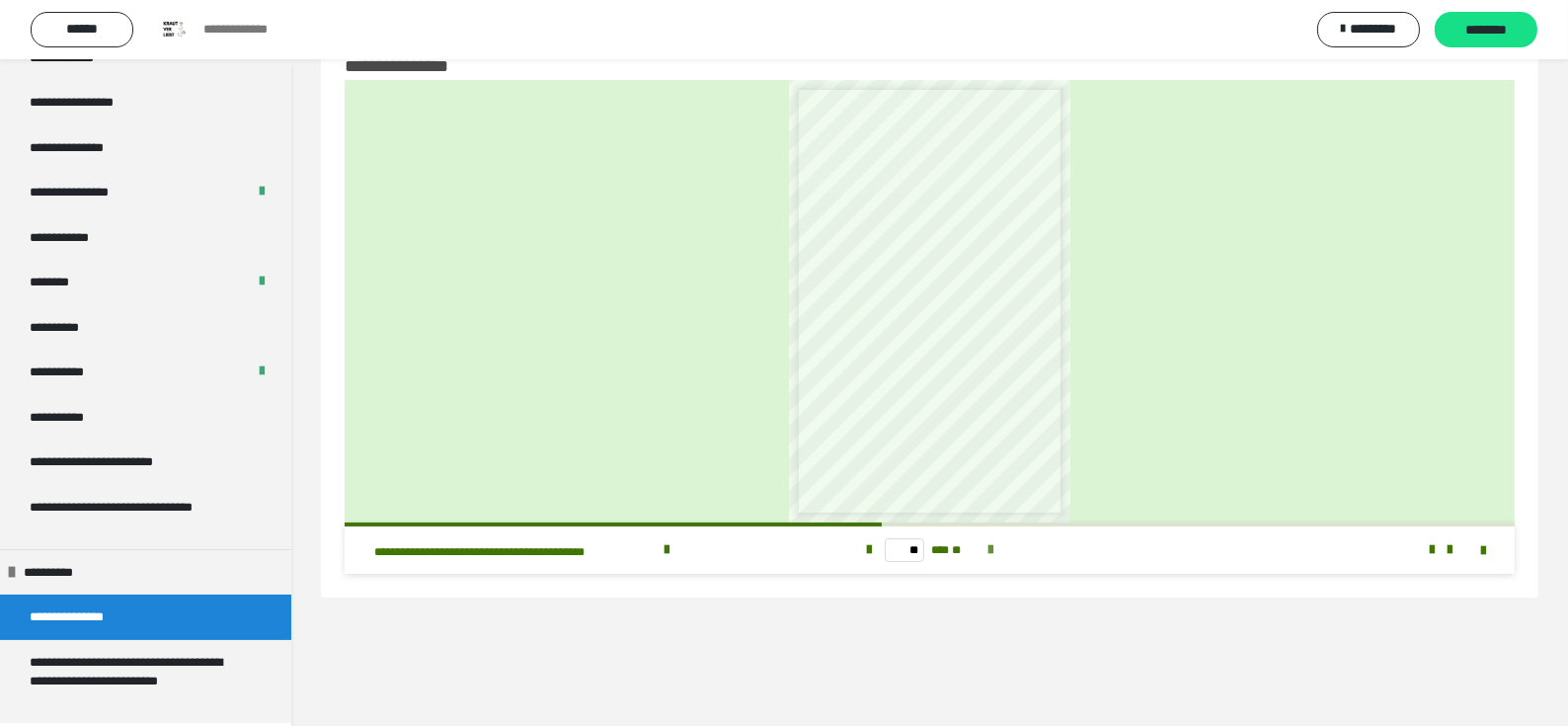 click at bounding box center (990, 550) 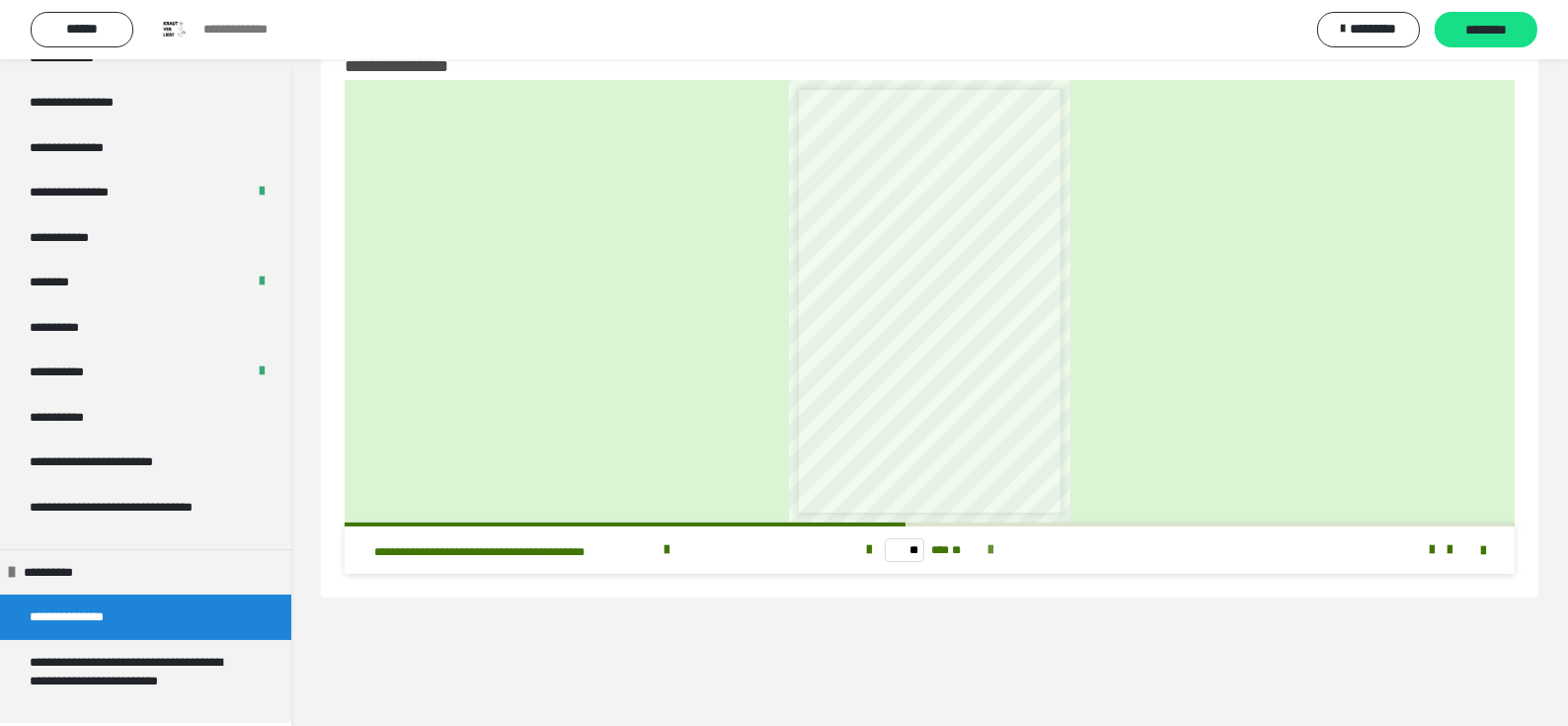 click at bounding box center (990, 550) 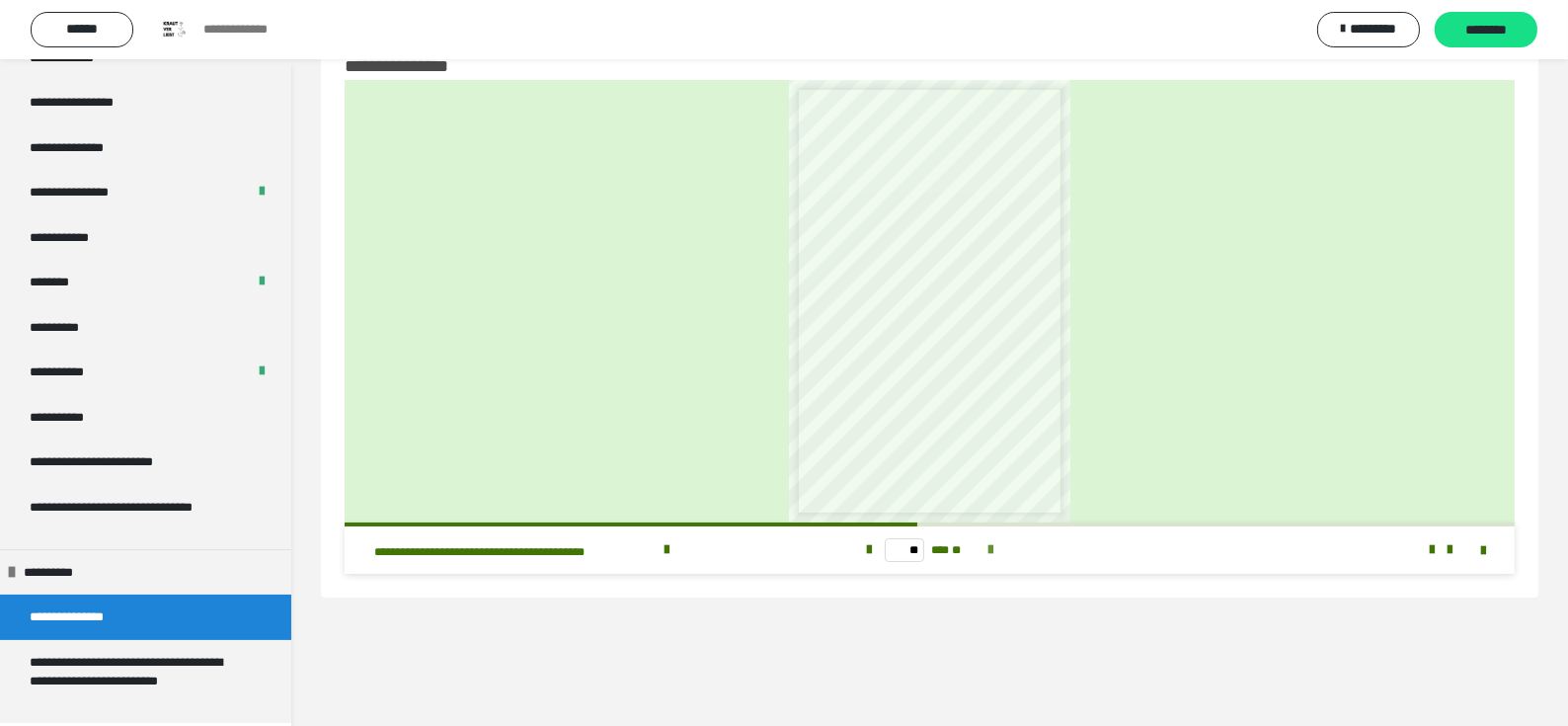 click at bounding box center (990, 550) 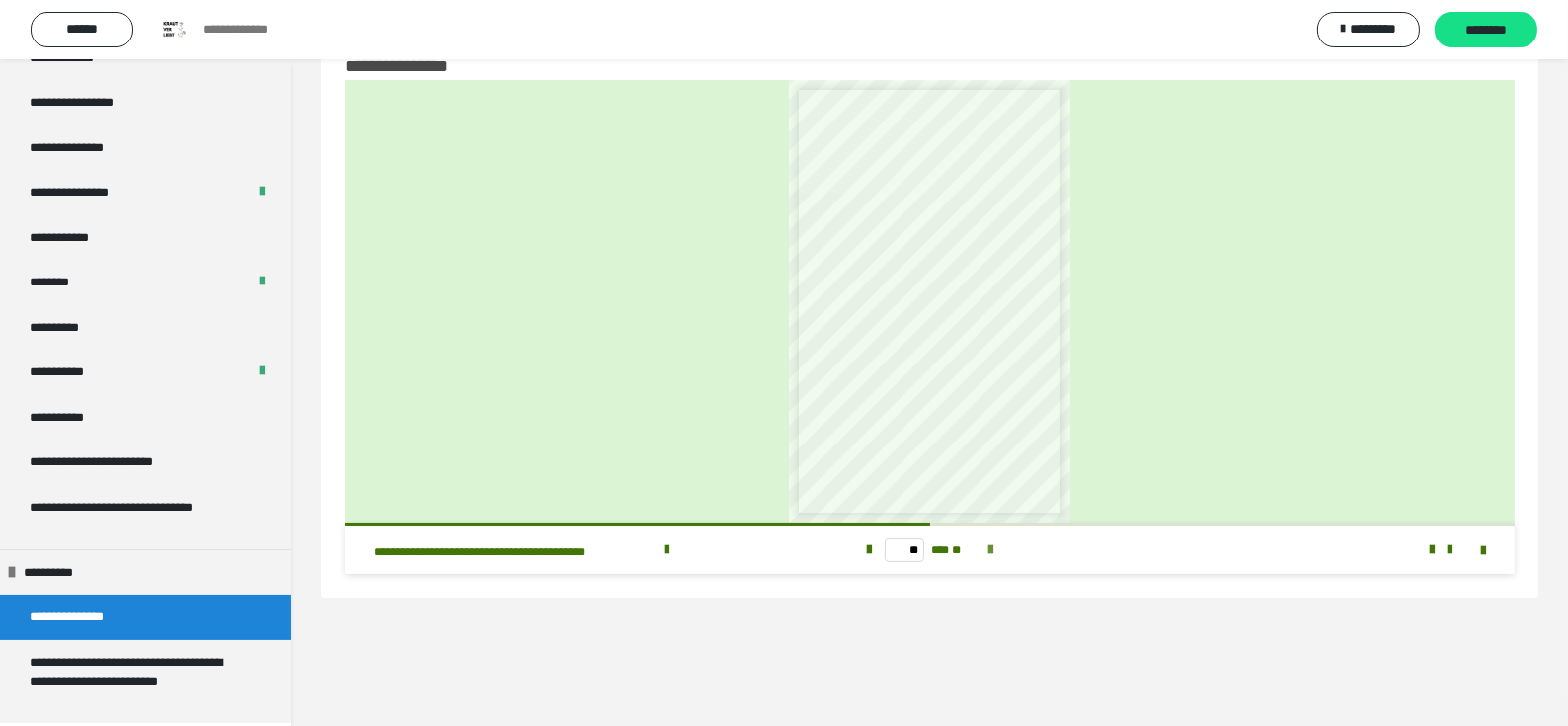 click at bounding box center [990, 550] 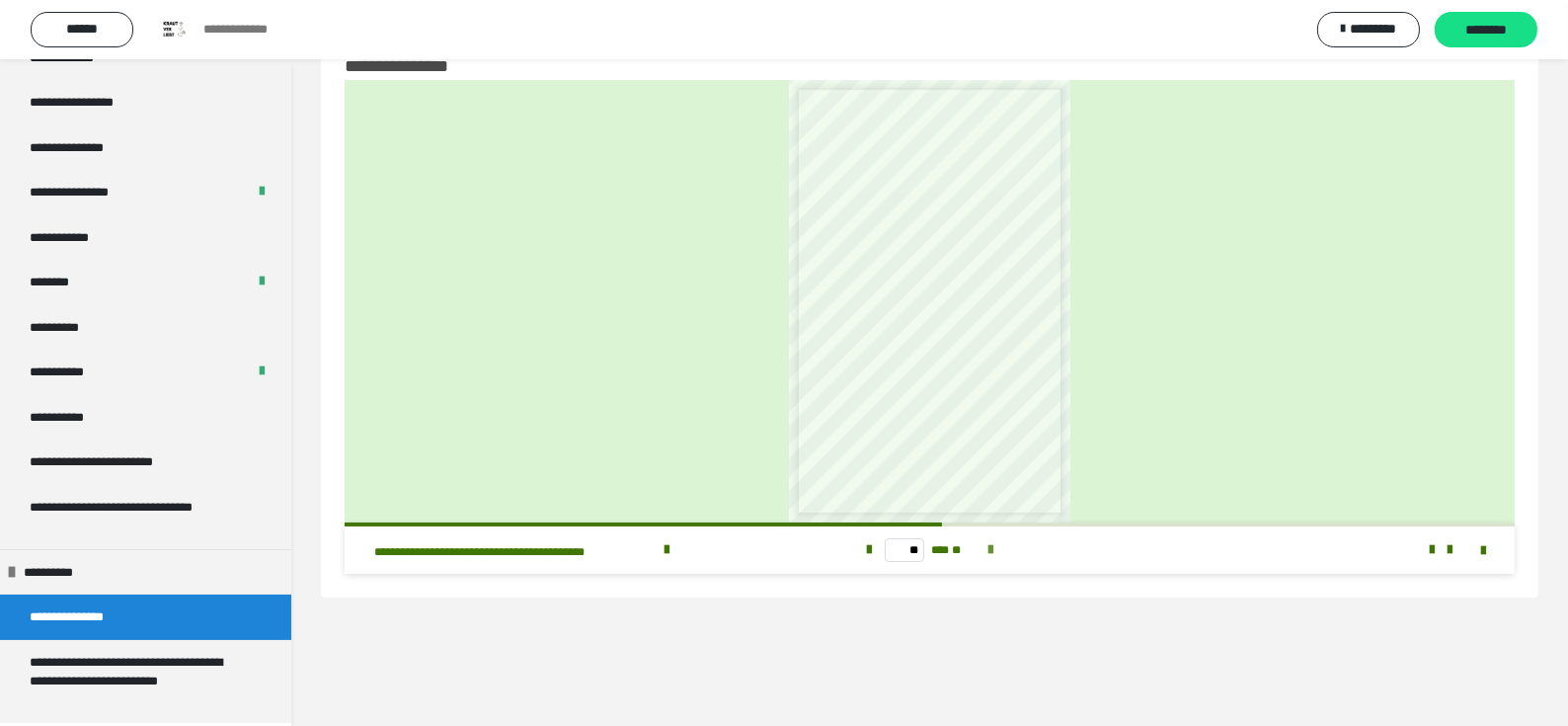click at bounding box center (990, 550) 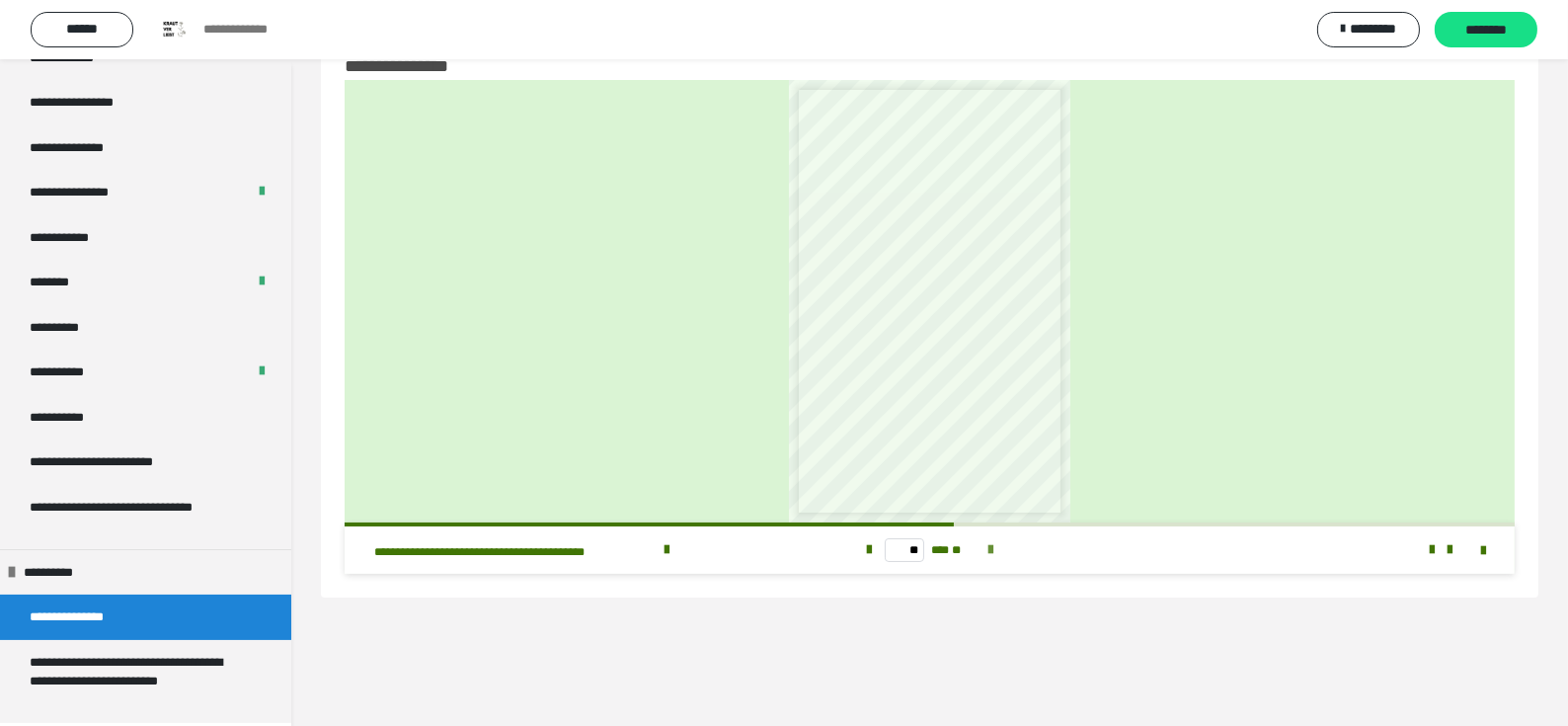 click at bounding box center [990, 550] 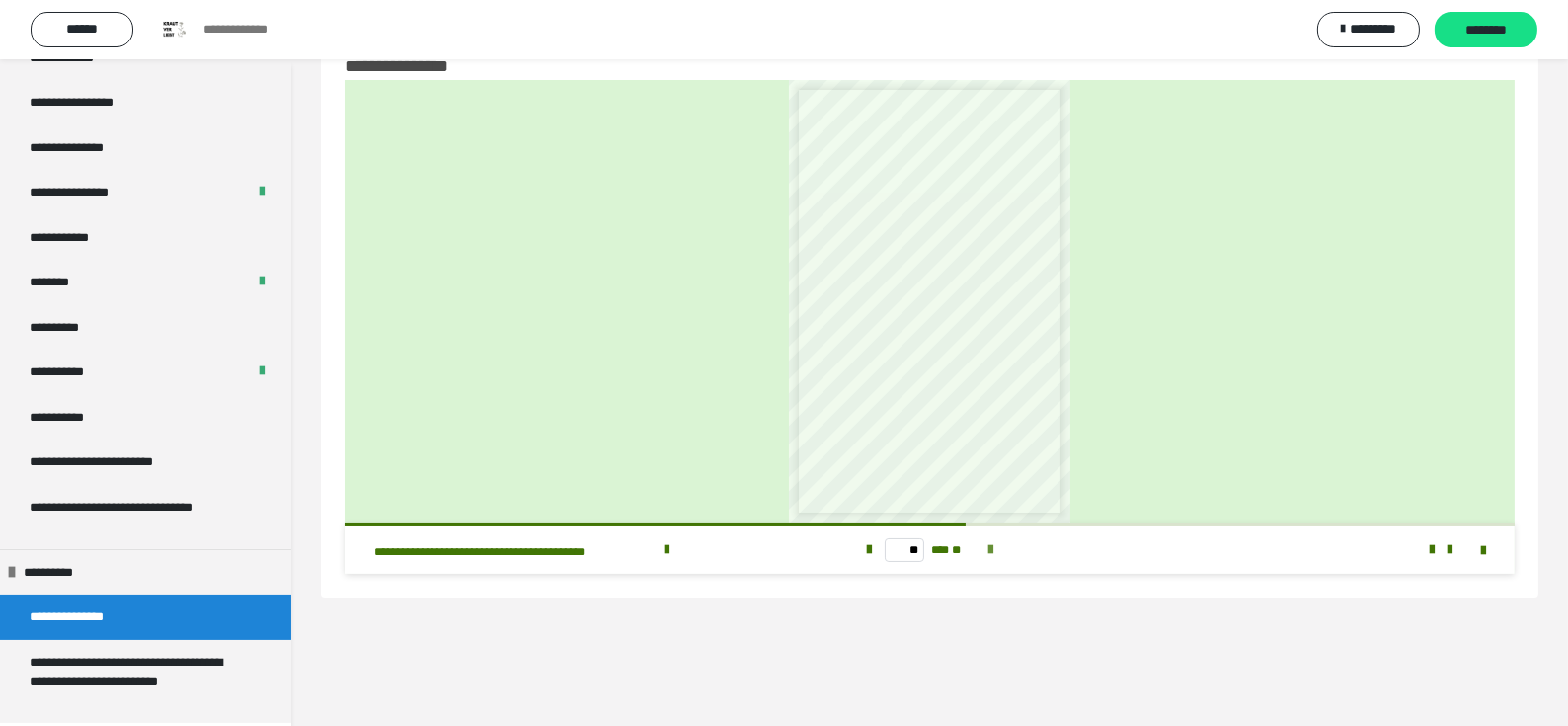 click at bounding box center (990, 550) 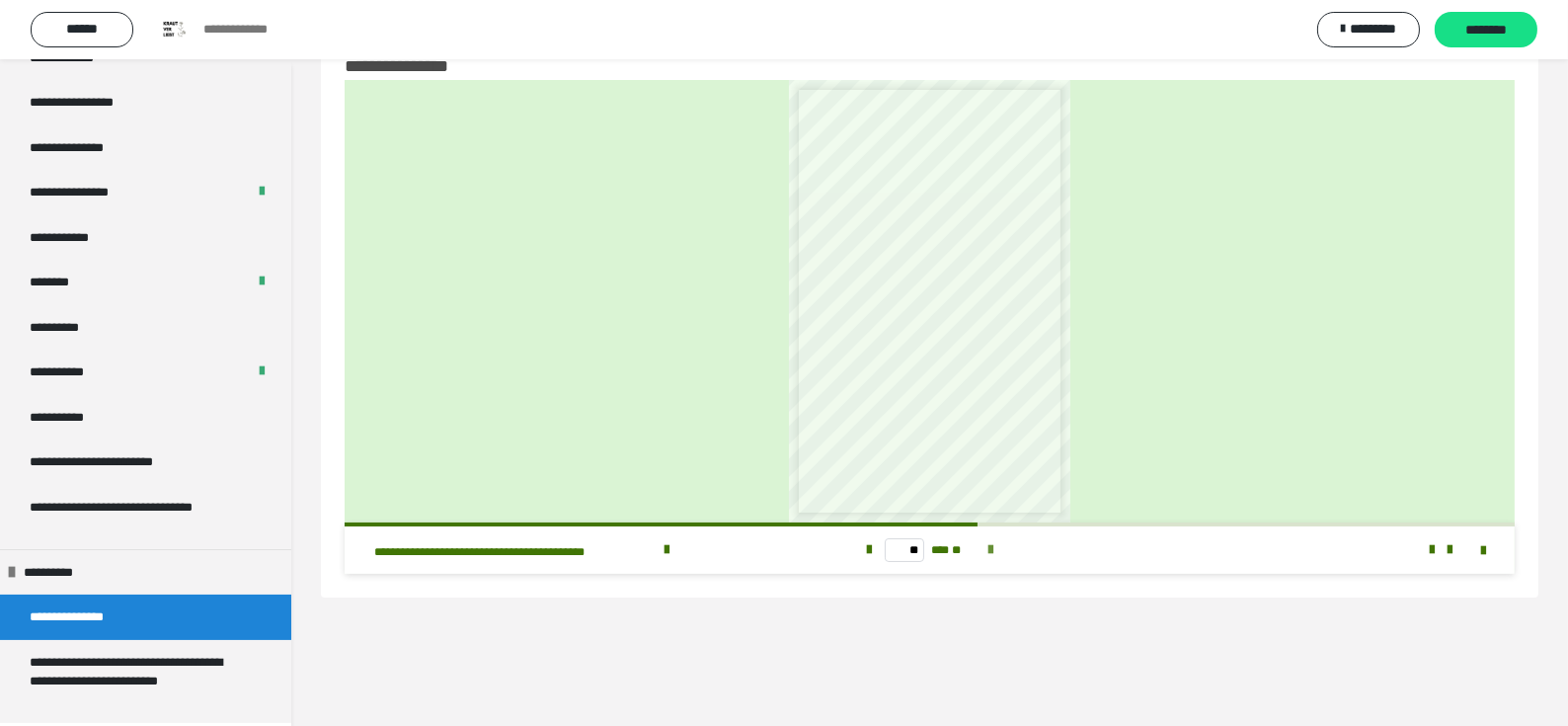click at bounding box center (990, 550) 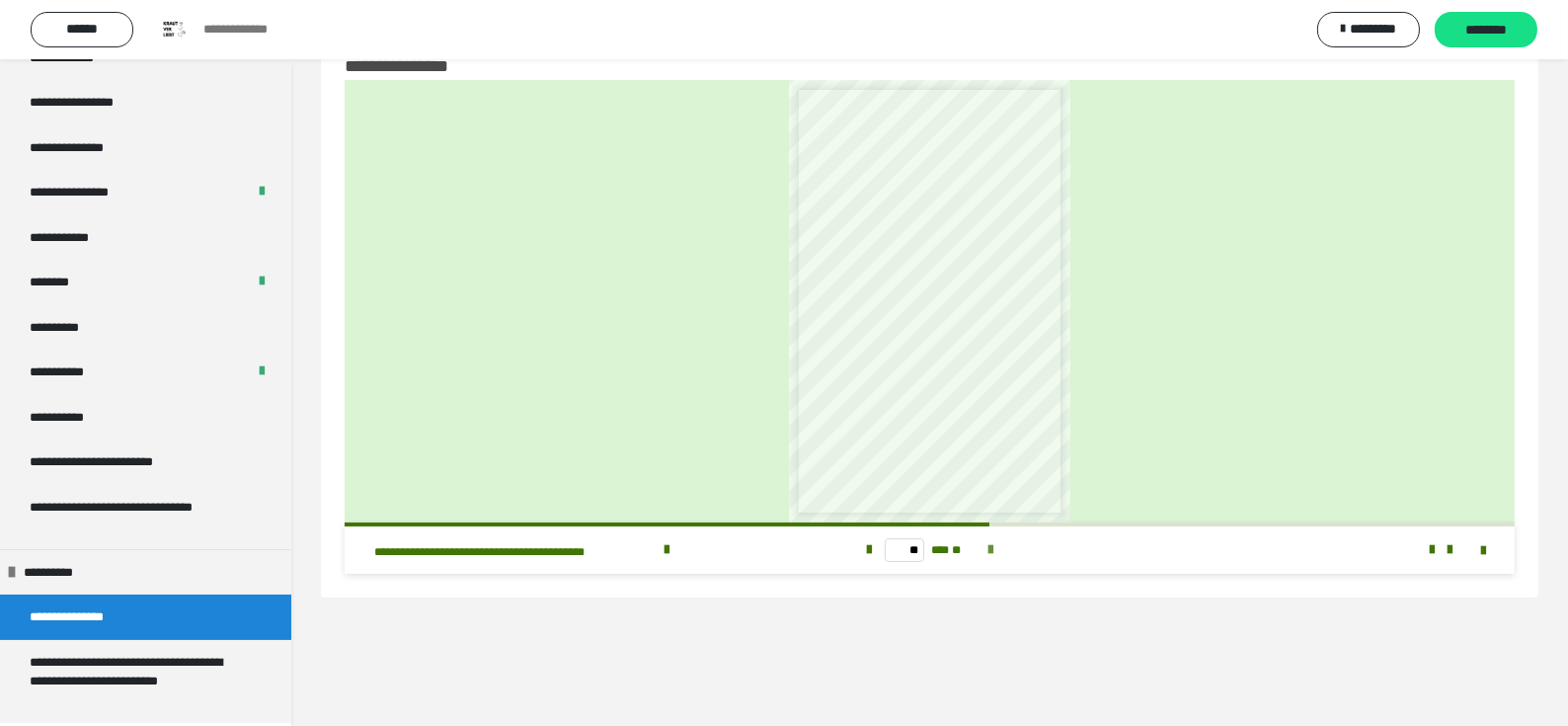 click at bounding box center (990, 550) 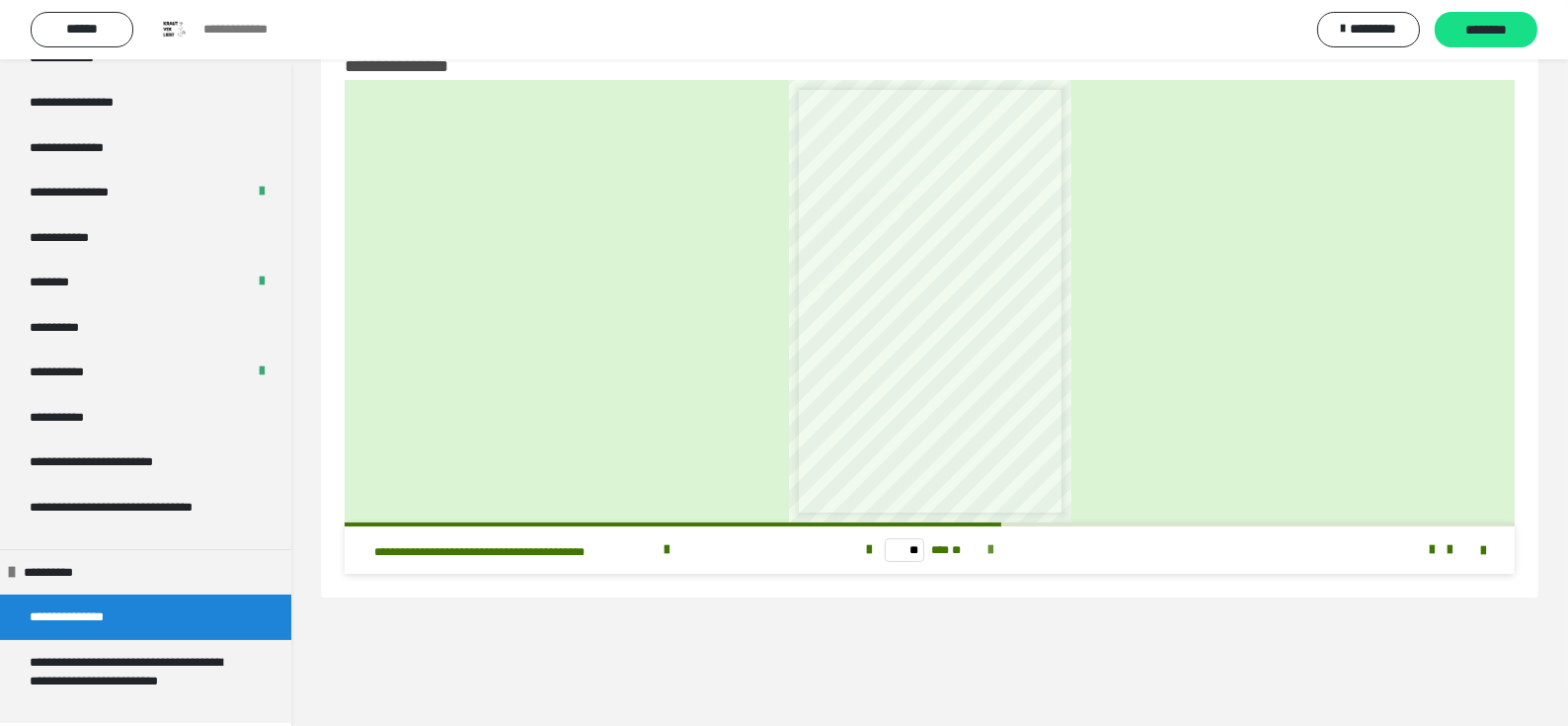 click at bounding box center (990, 550) 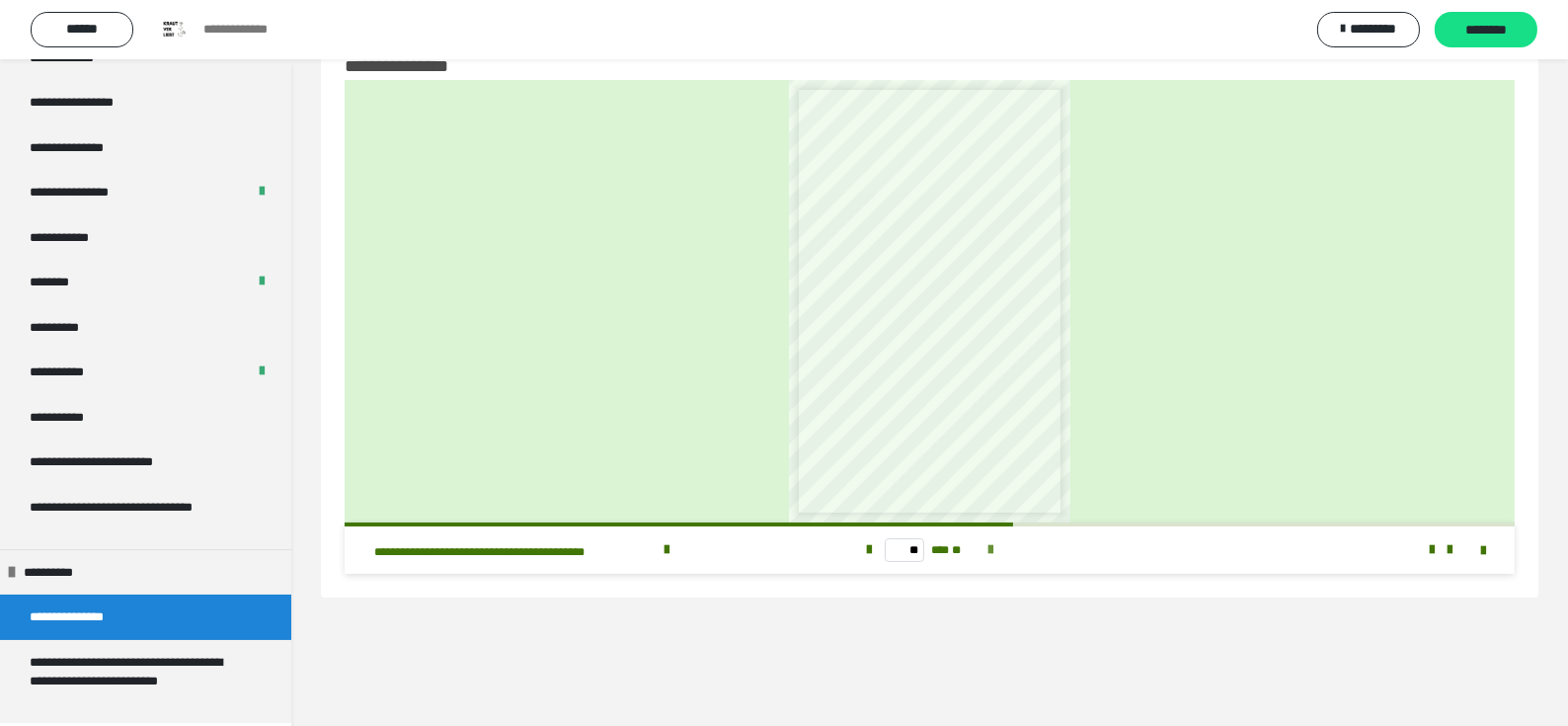 click at bounding box center [990, 550] 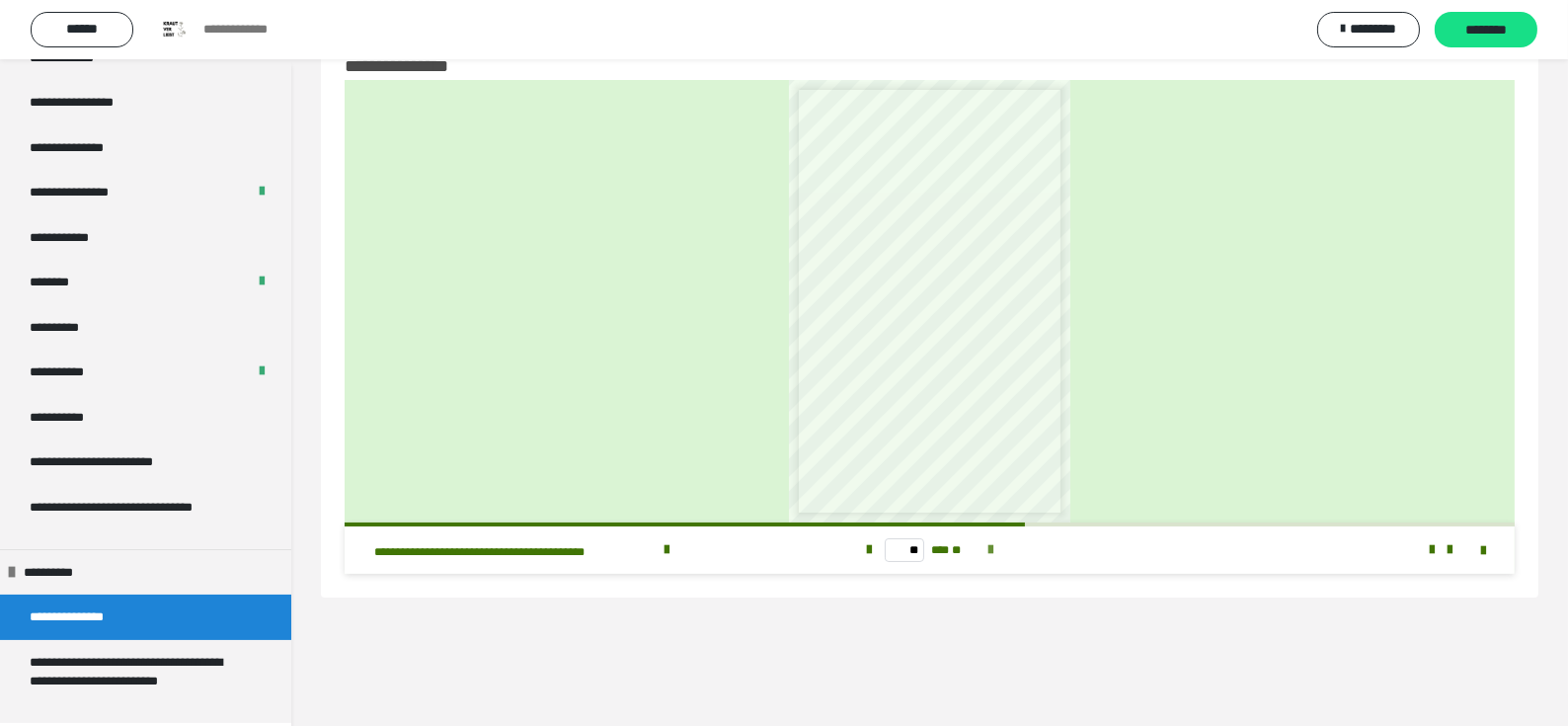 click at bounding box center [990, 550] 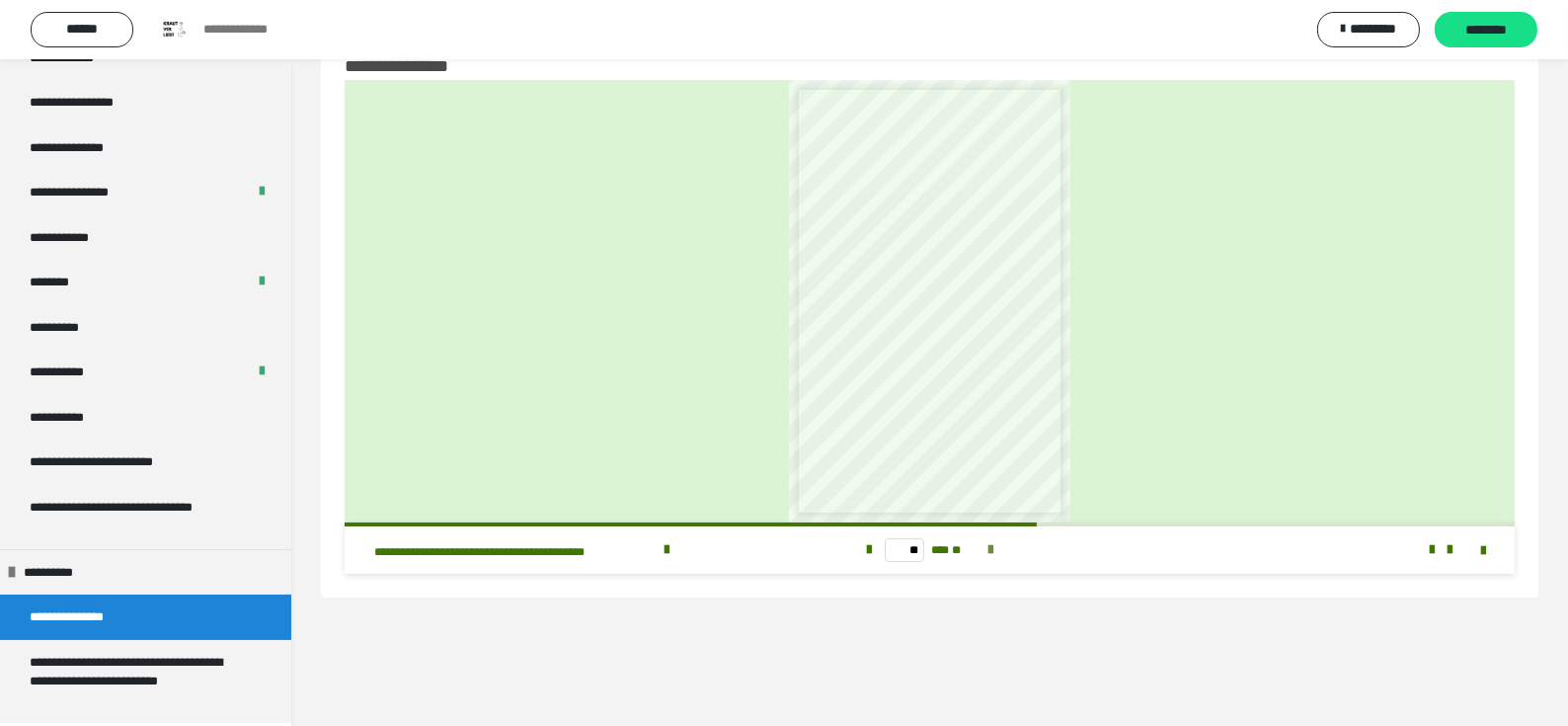 click at bounding box center [990, 550] 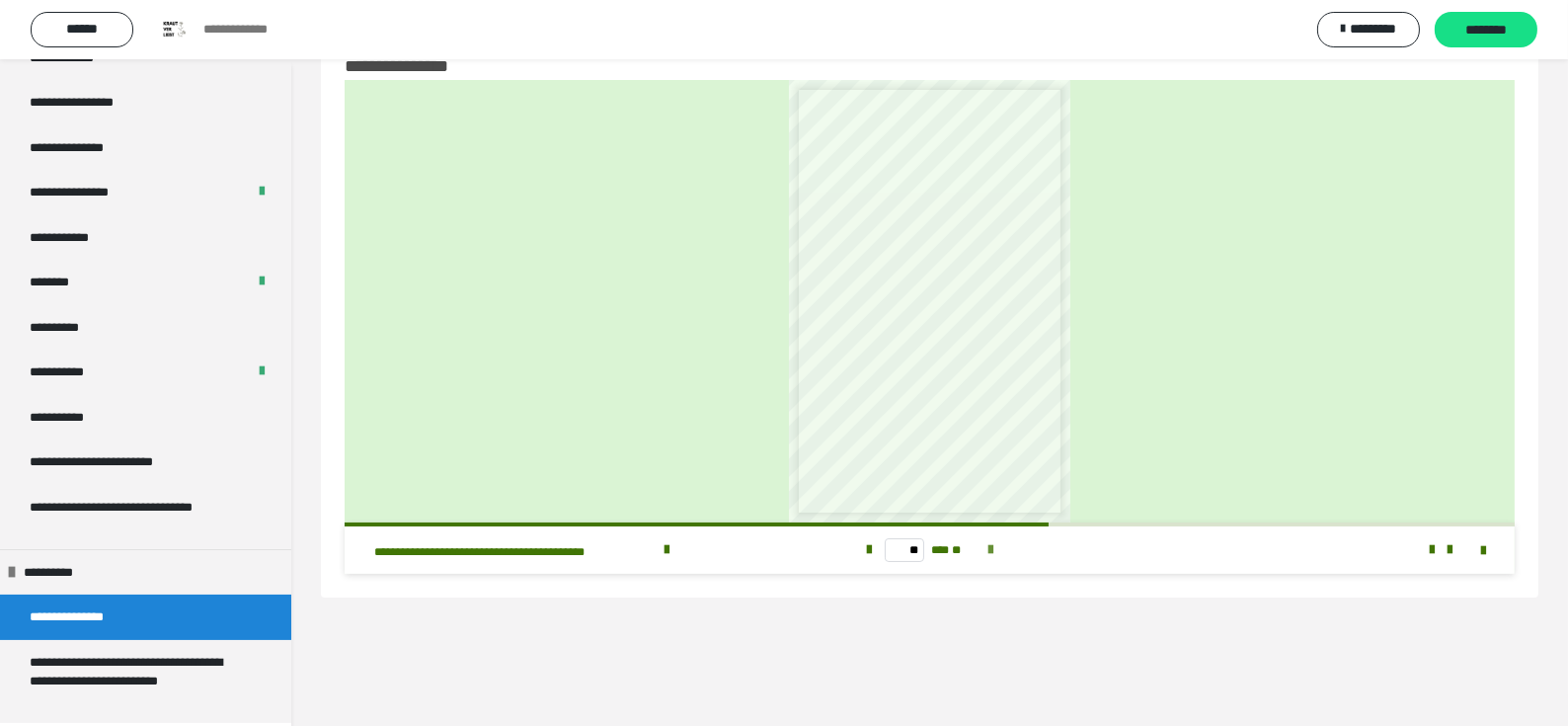 click at bounding box center (990, 550) 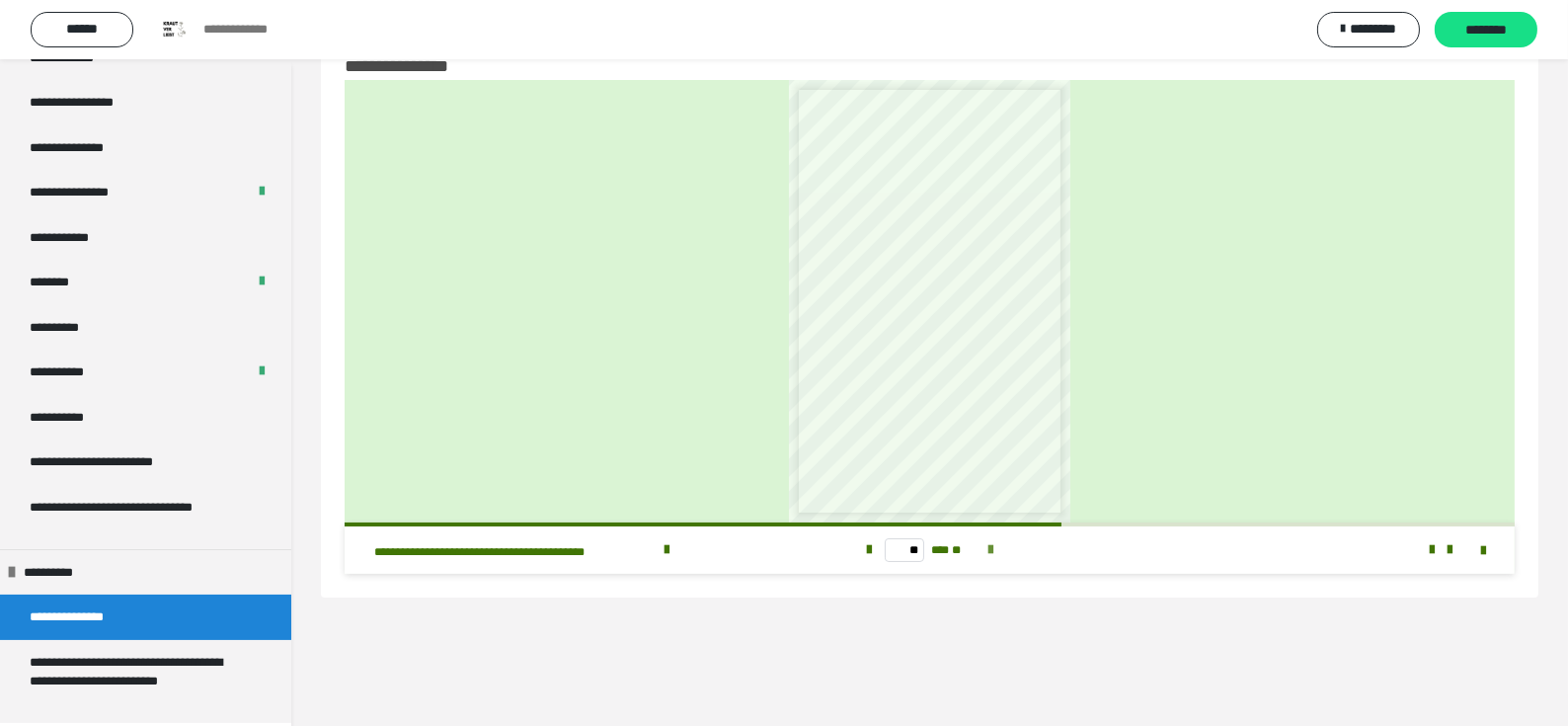 click at bounding box center (990, 550) 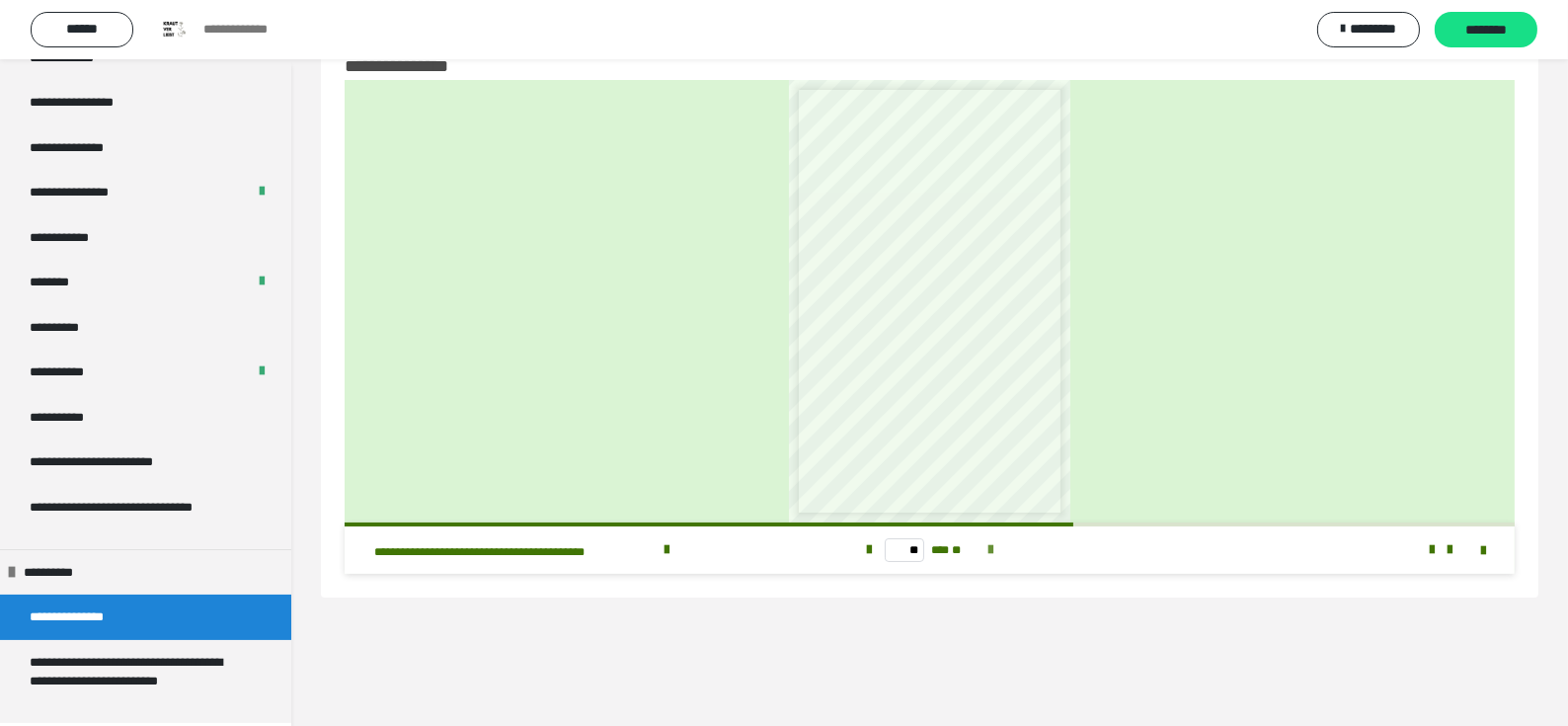 click at bounding box center (990, 550) 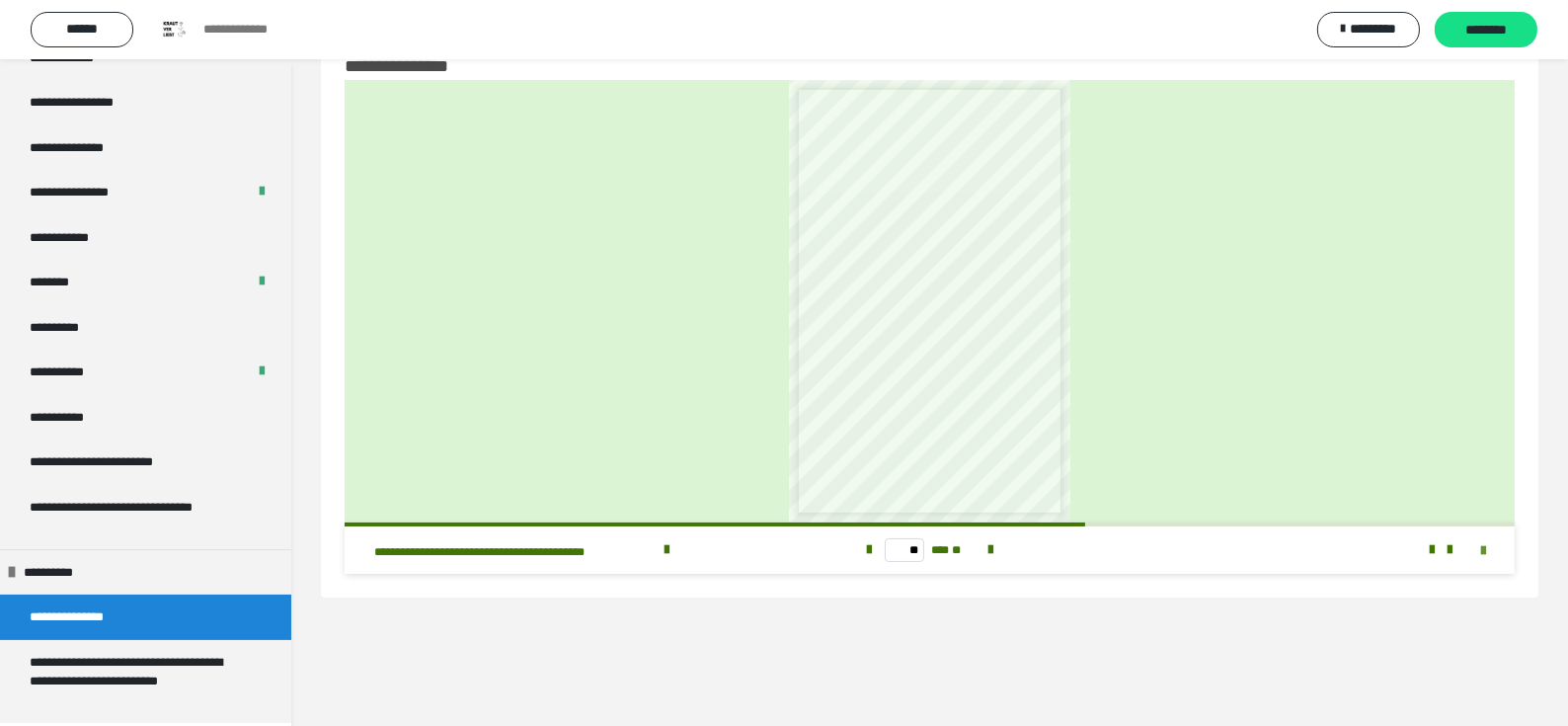 click at bounding box center (1483, 551) 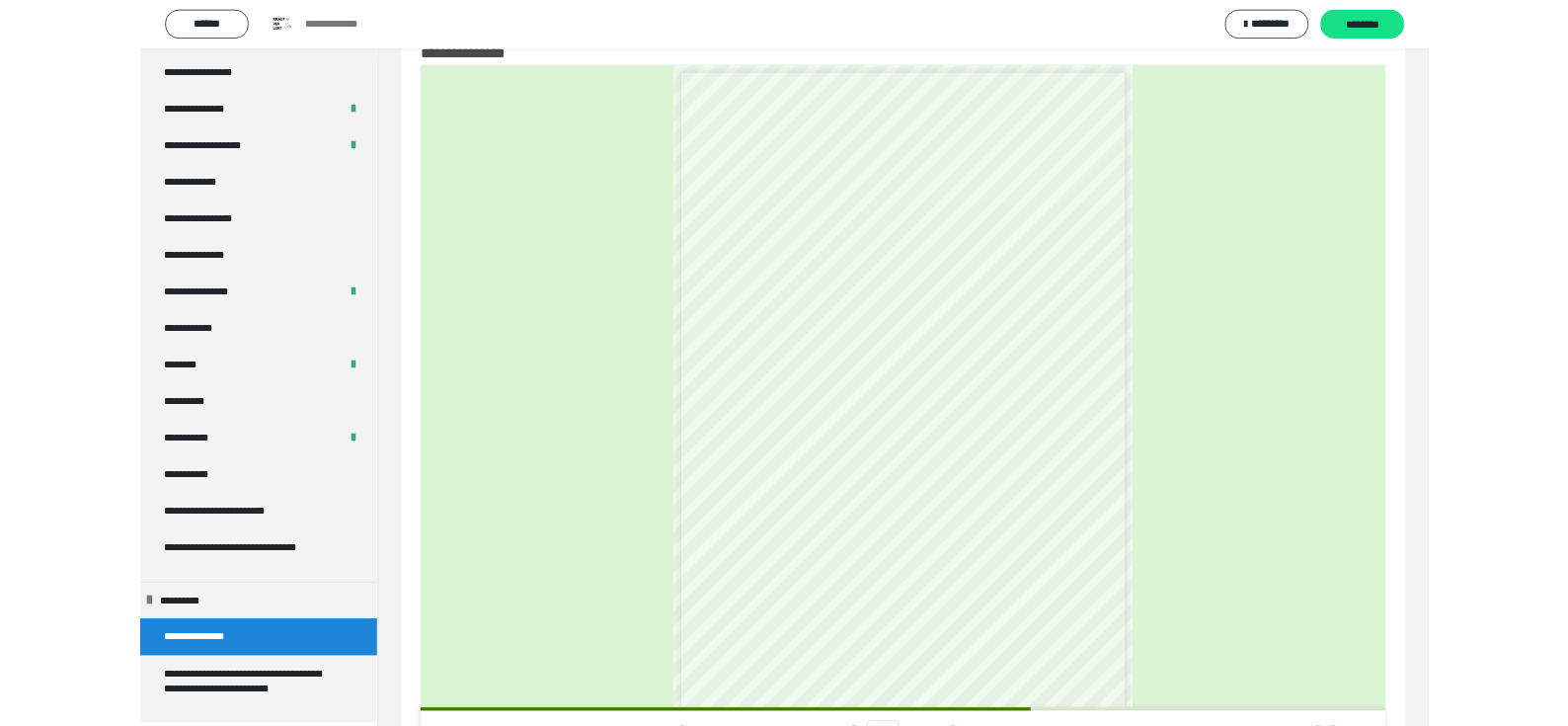 scroll, scrollTop: 522, scrollLeft: 0, axis: vertical 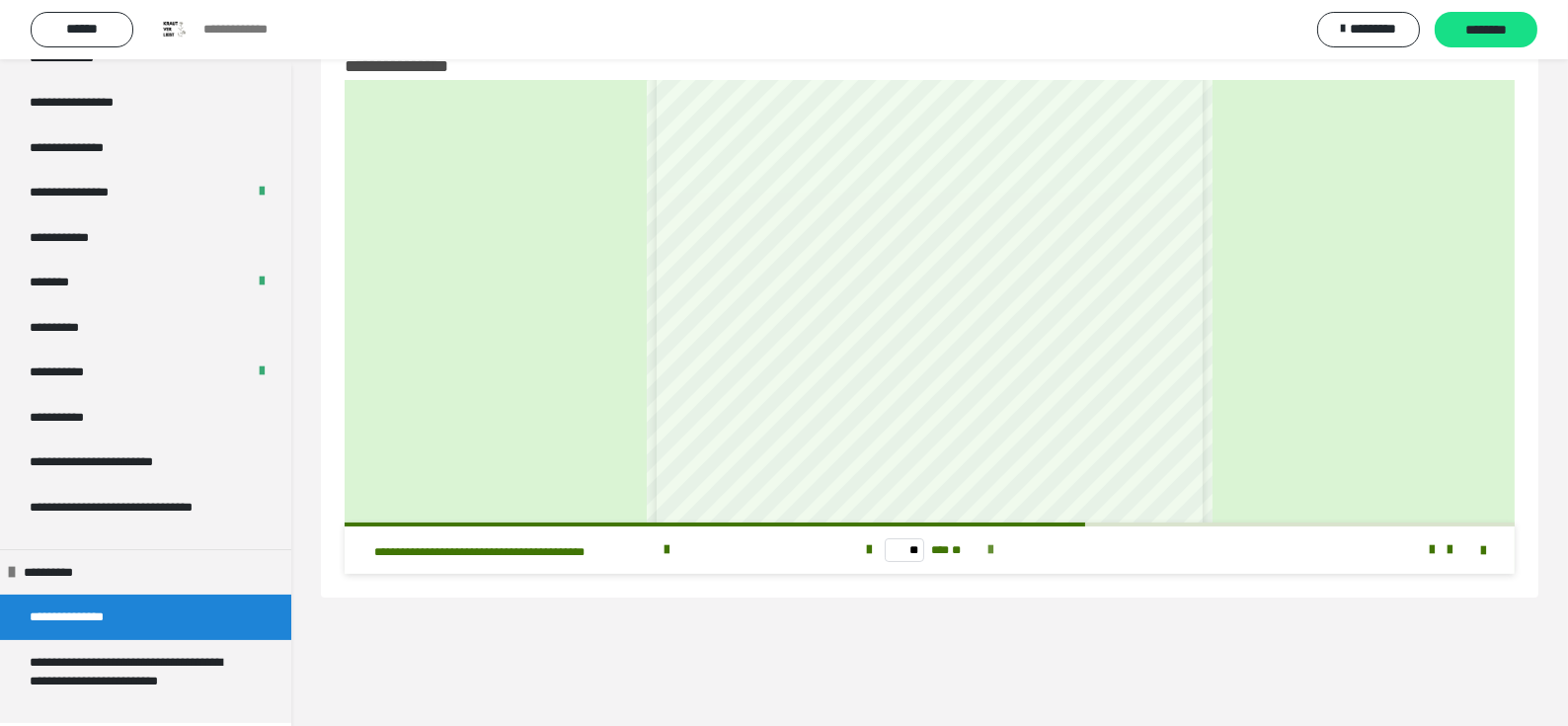 click at bounding box center [990, 550] 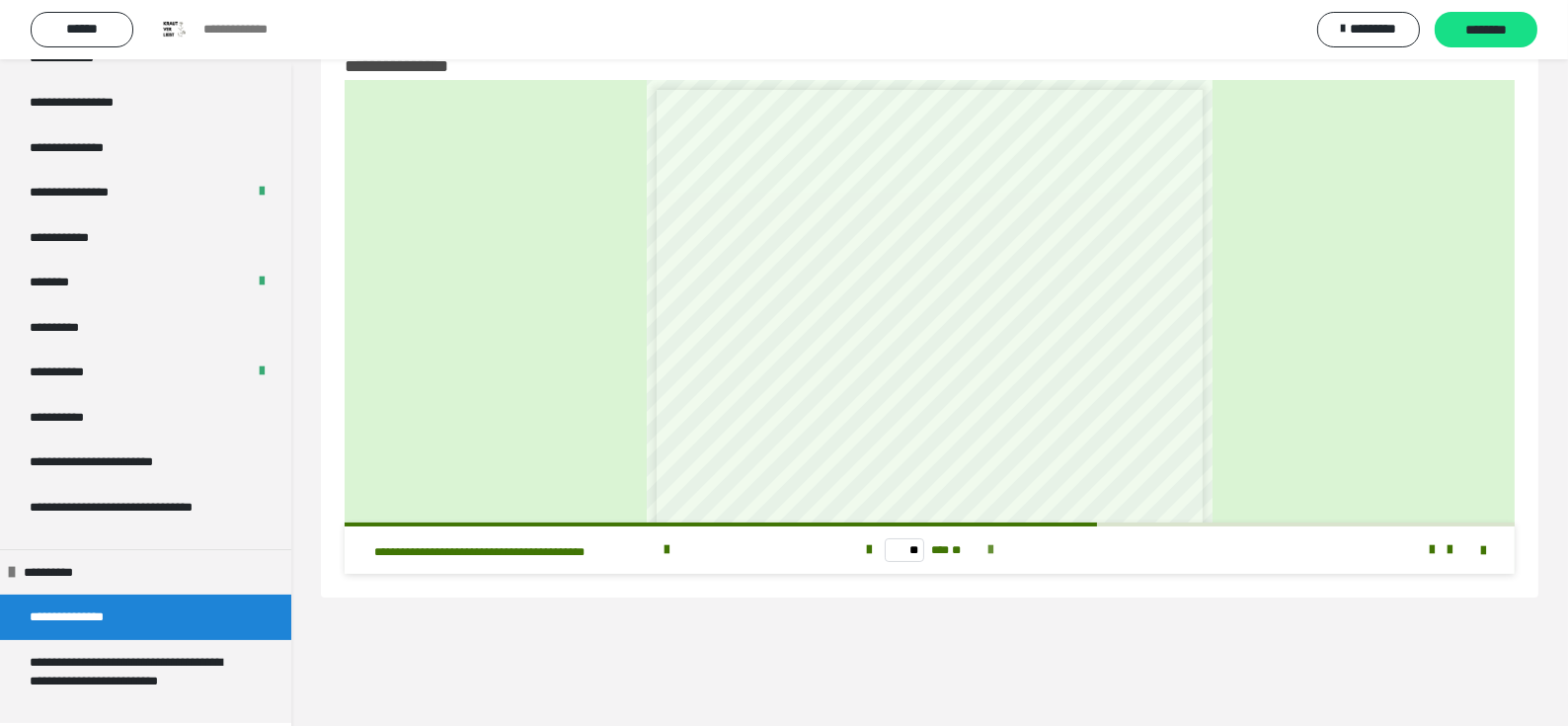click at bounding box center (990, 550) 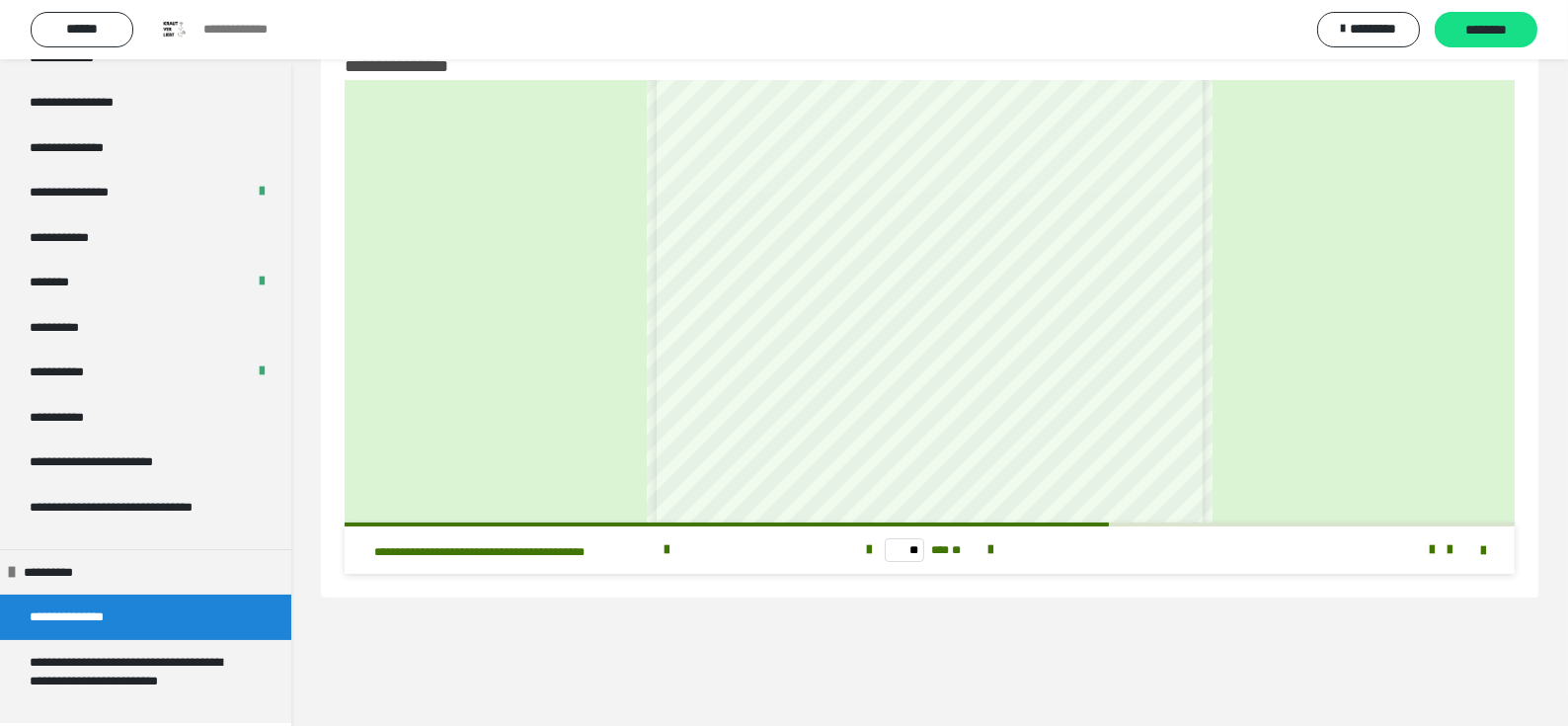 scroll, scrollTop: 110, scrollLeft: 0, axis: vertical 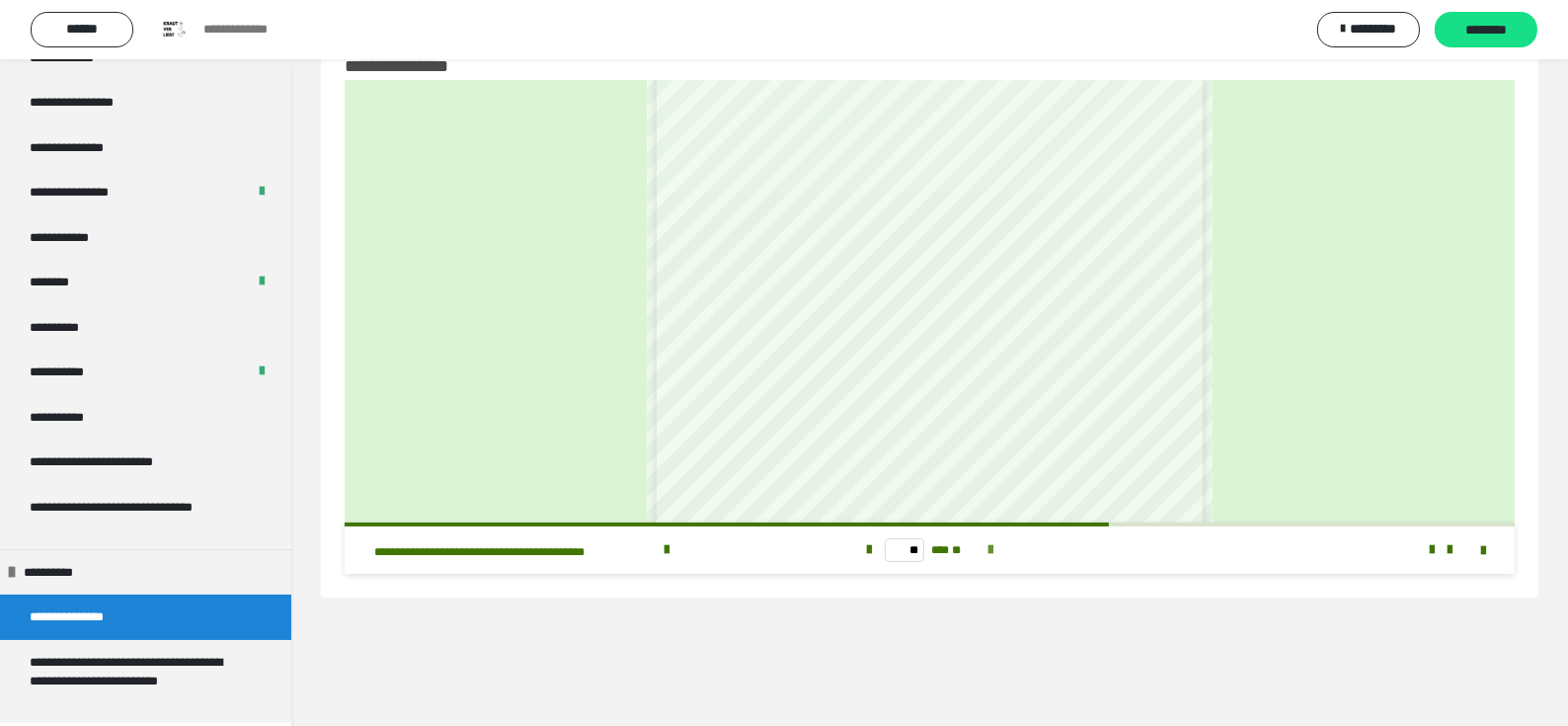 click at bounding box center [990, 550] 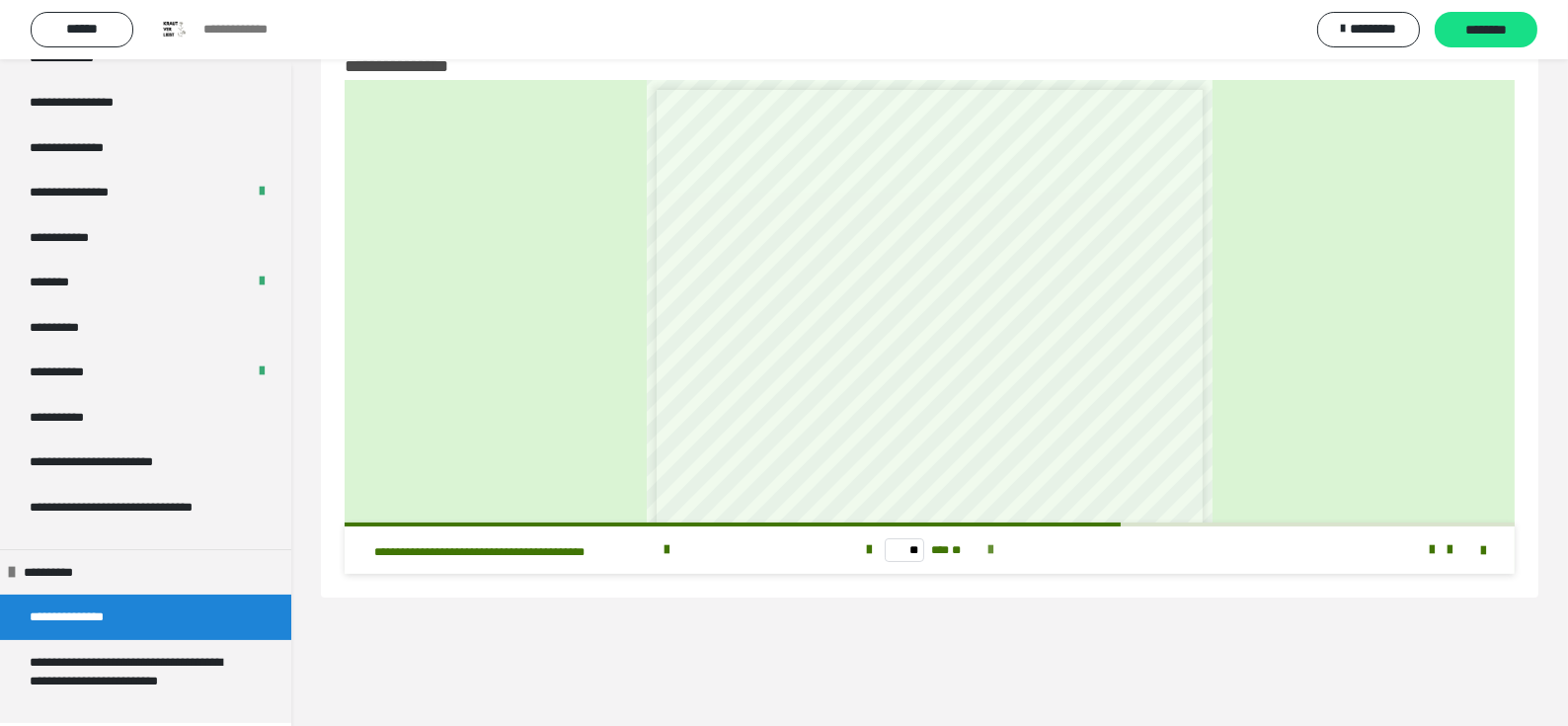 click at bounding box center (990, 550) 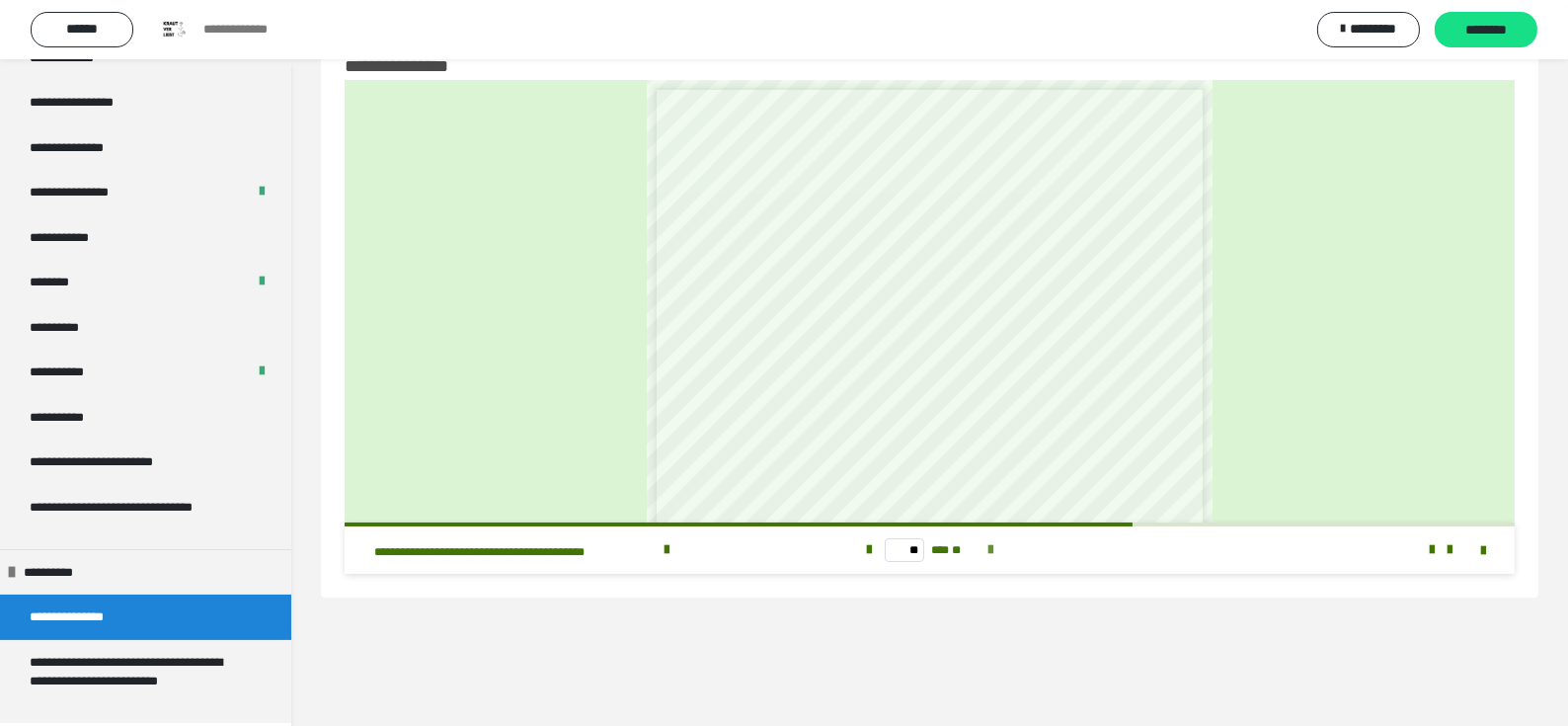 click at bounding box center [990, 550] 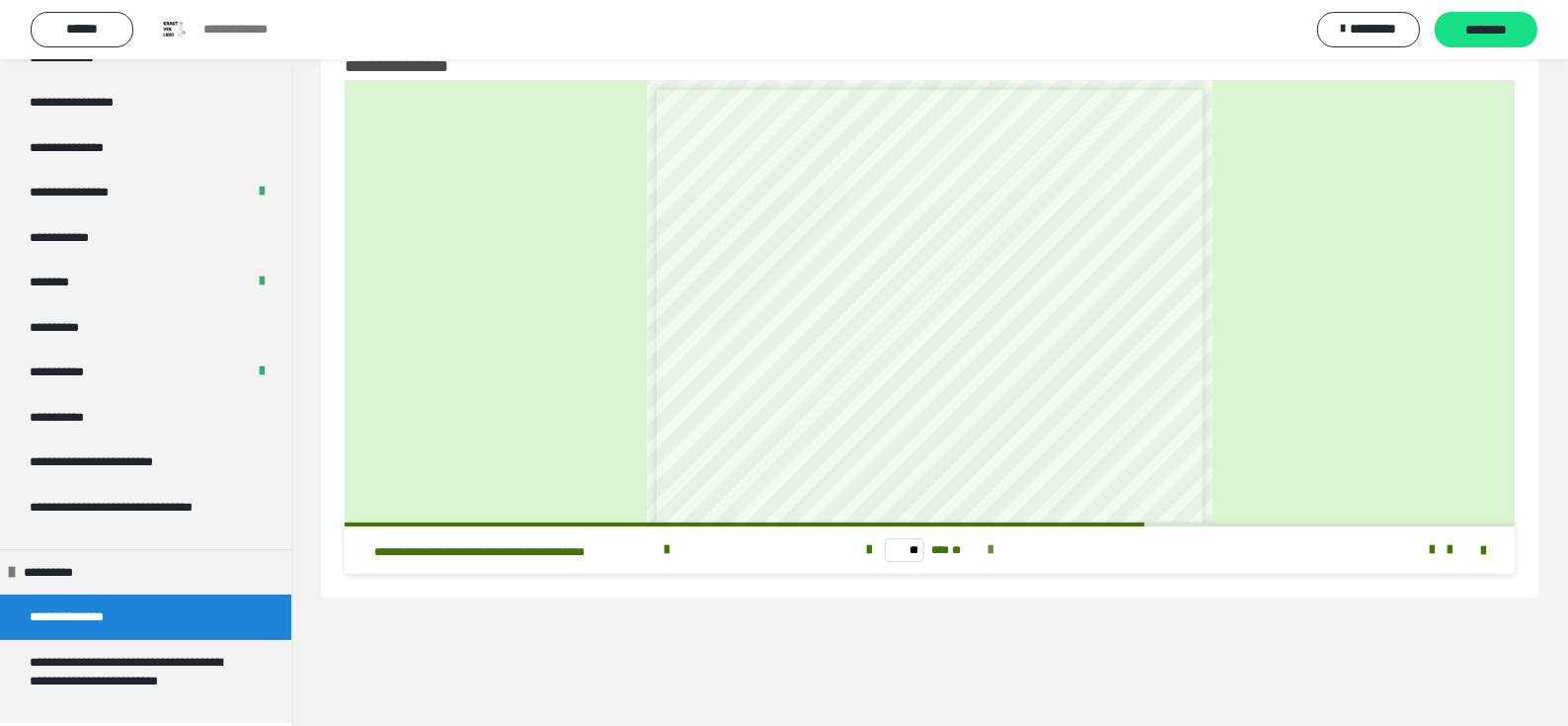 click at bounding box center [990, 550] 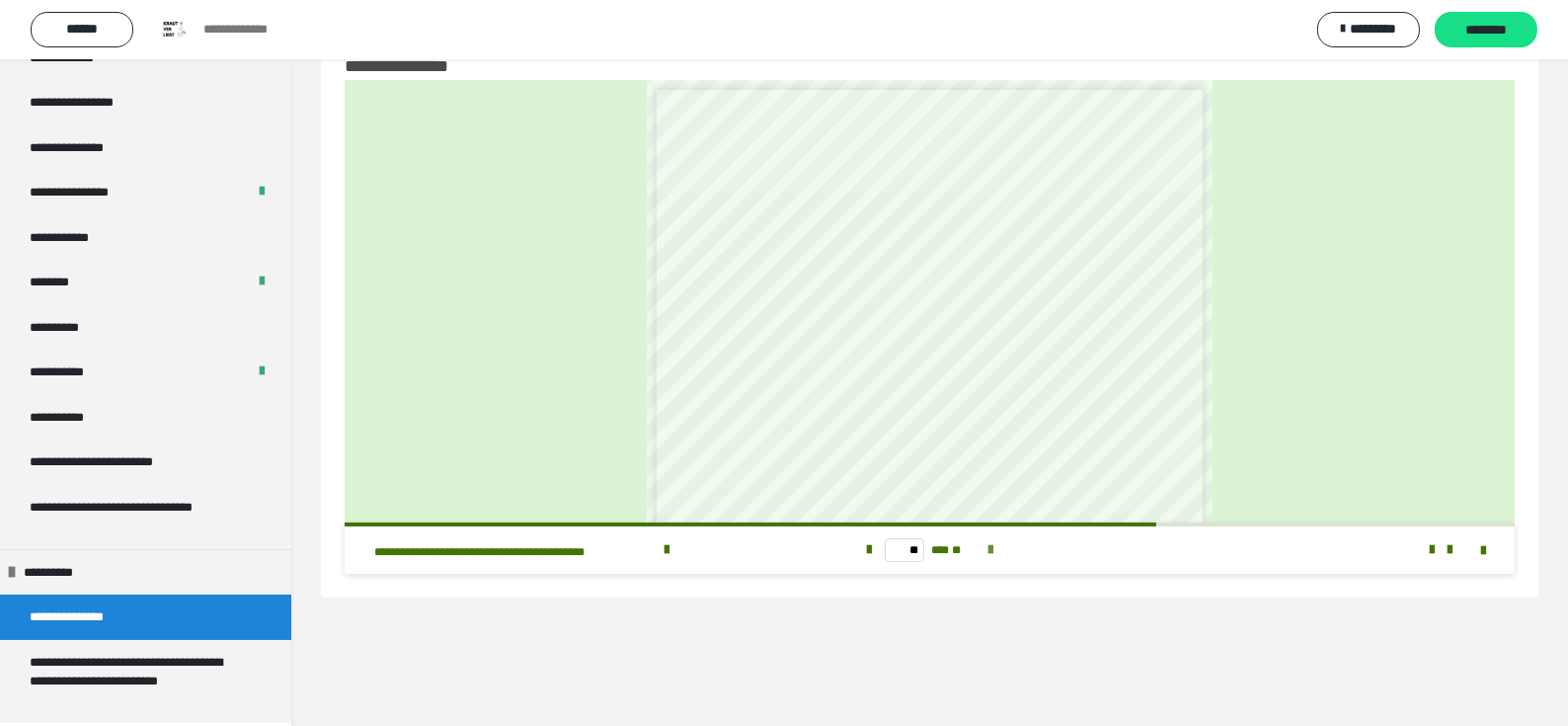 click at bounding box center (990, 550) 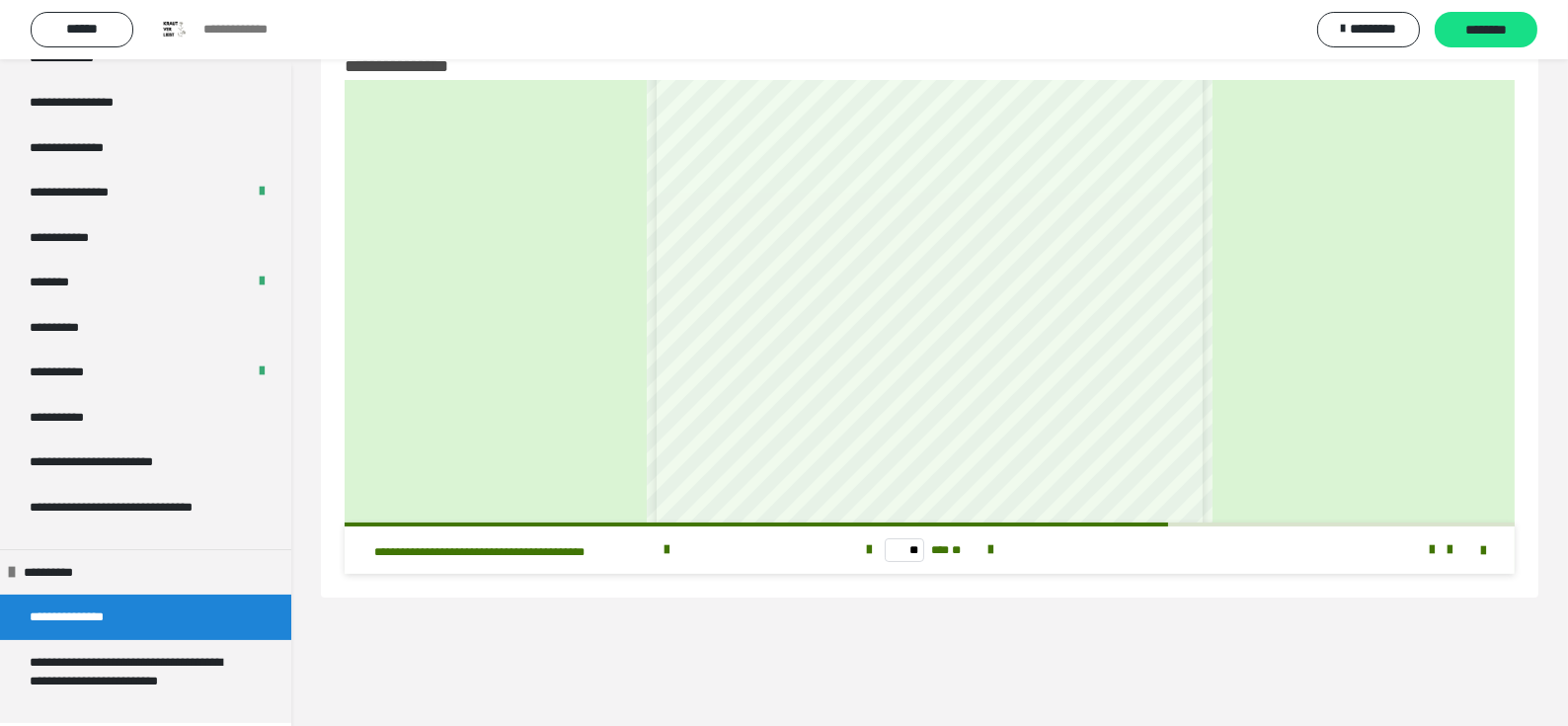 scroll, scrollTop: 110, scrollLeft: 0, axis: vertical 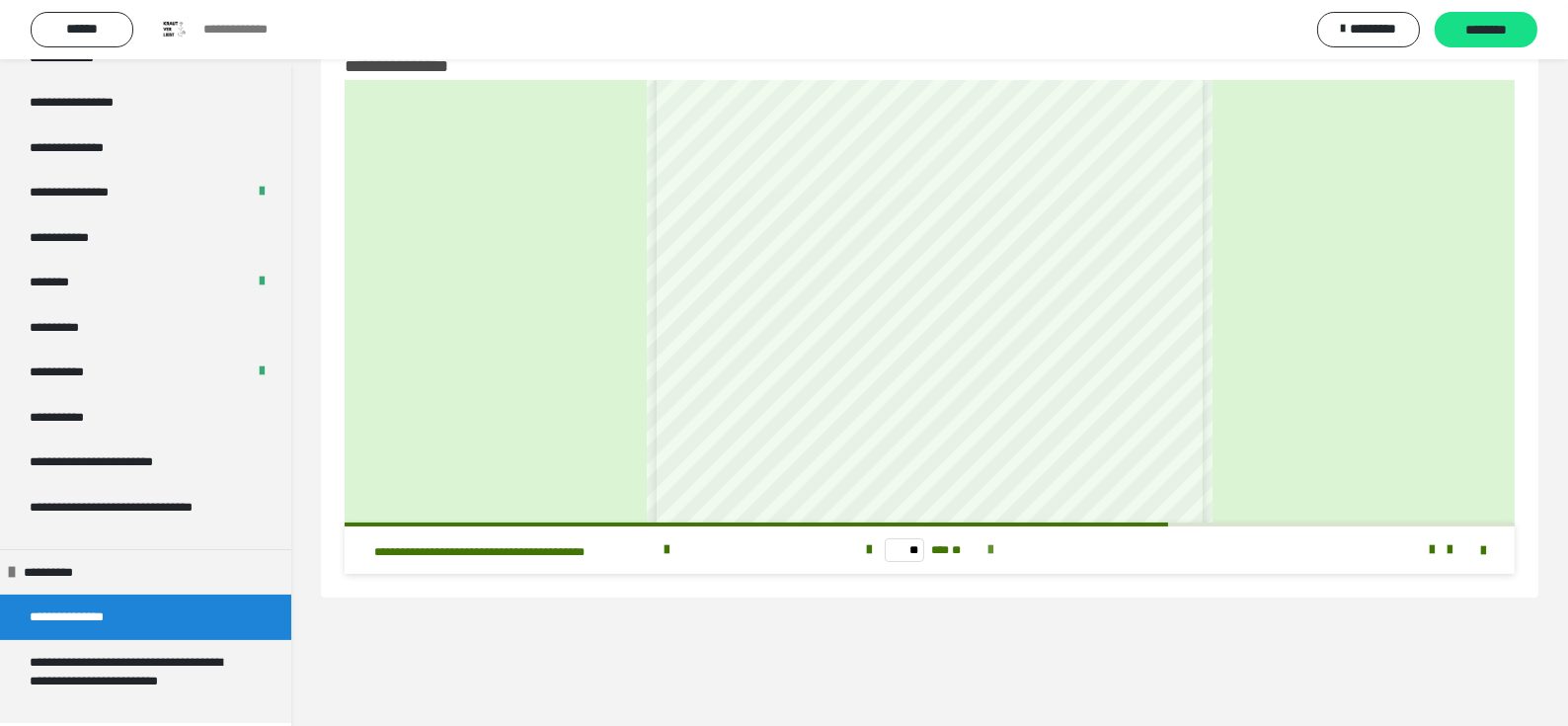 click at bounding box center [990, 550] 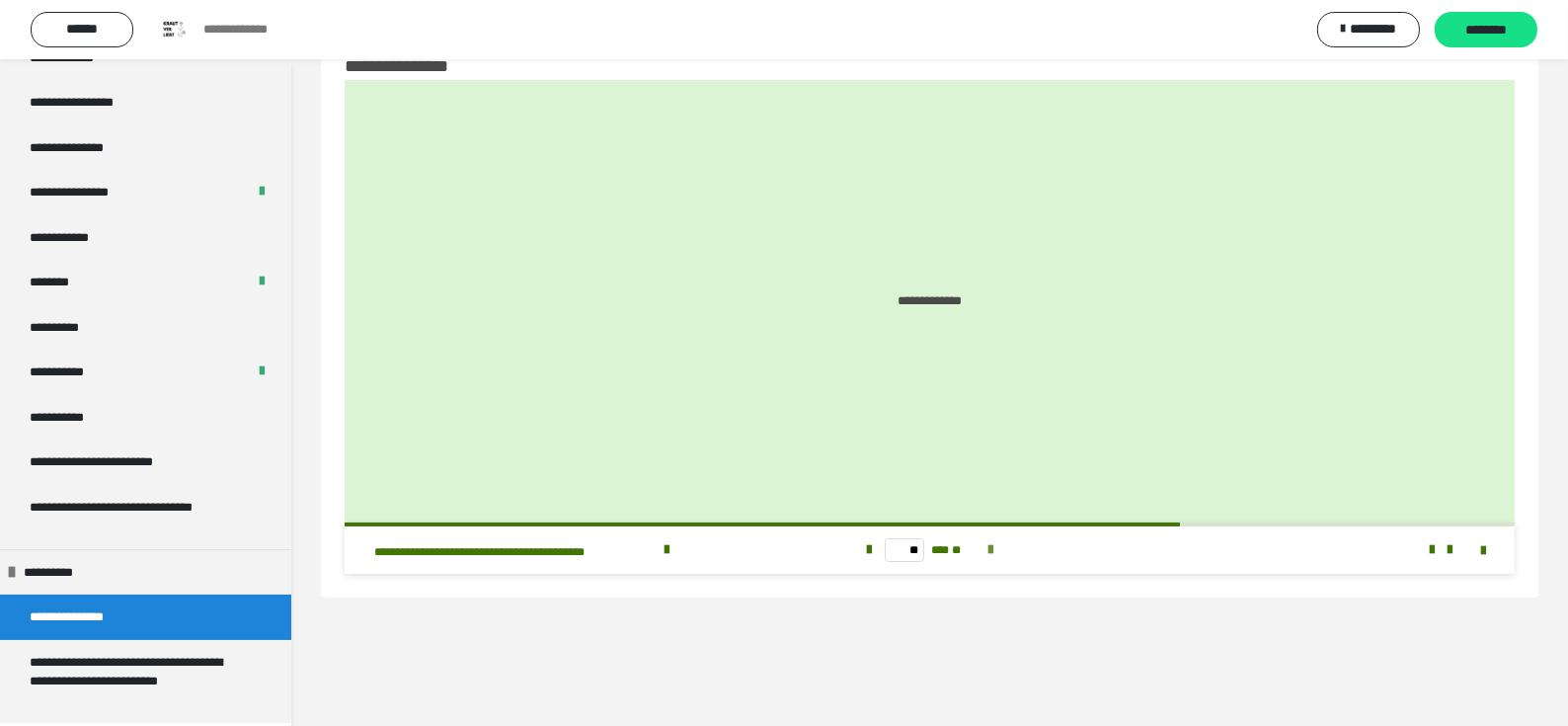 scroll, scrollTop: 0, scrollLeft: 0, axis: both 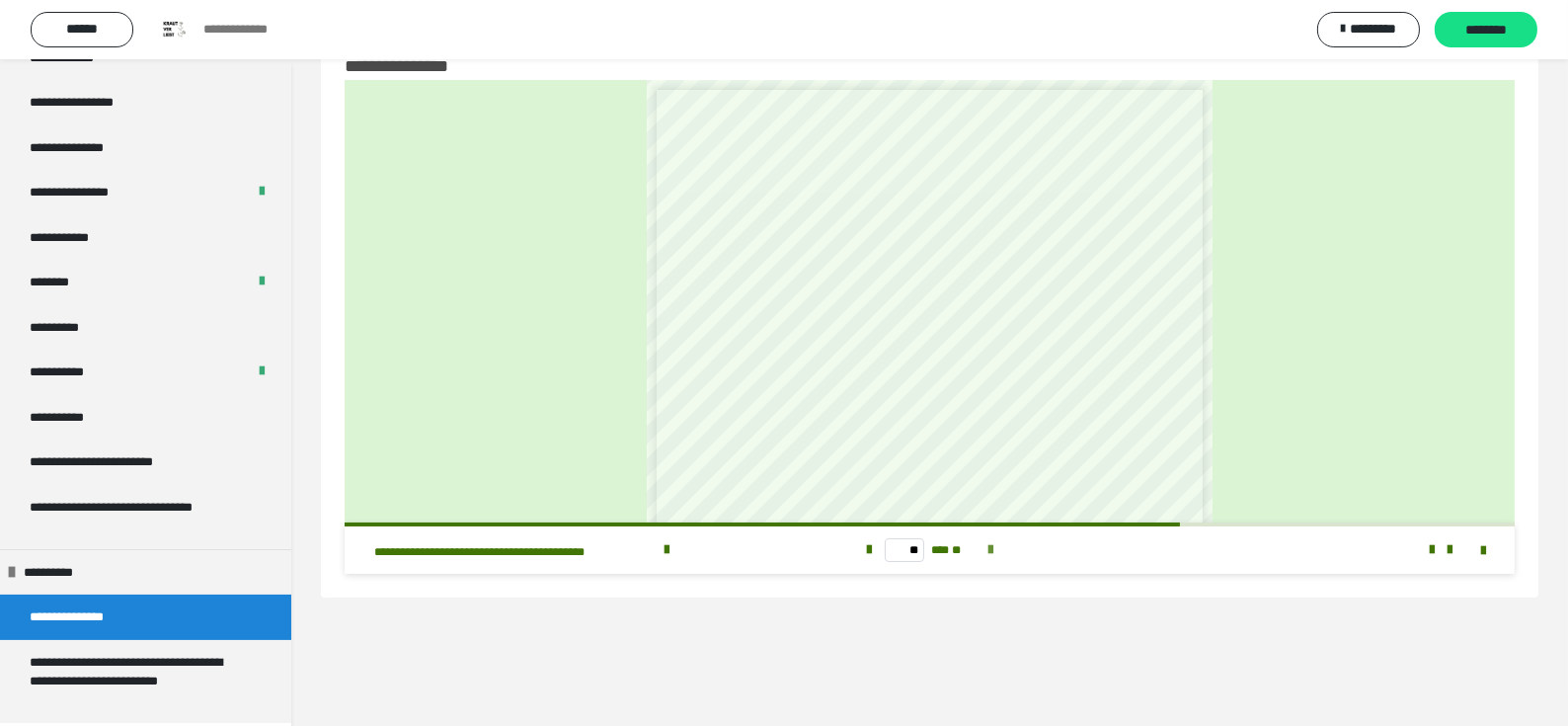 click at bounding box center (990, 550) 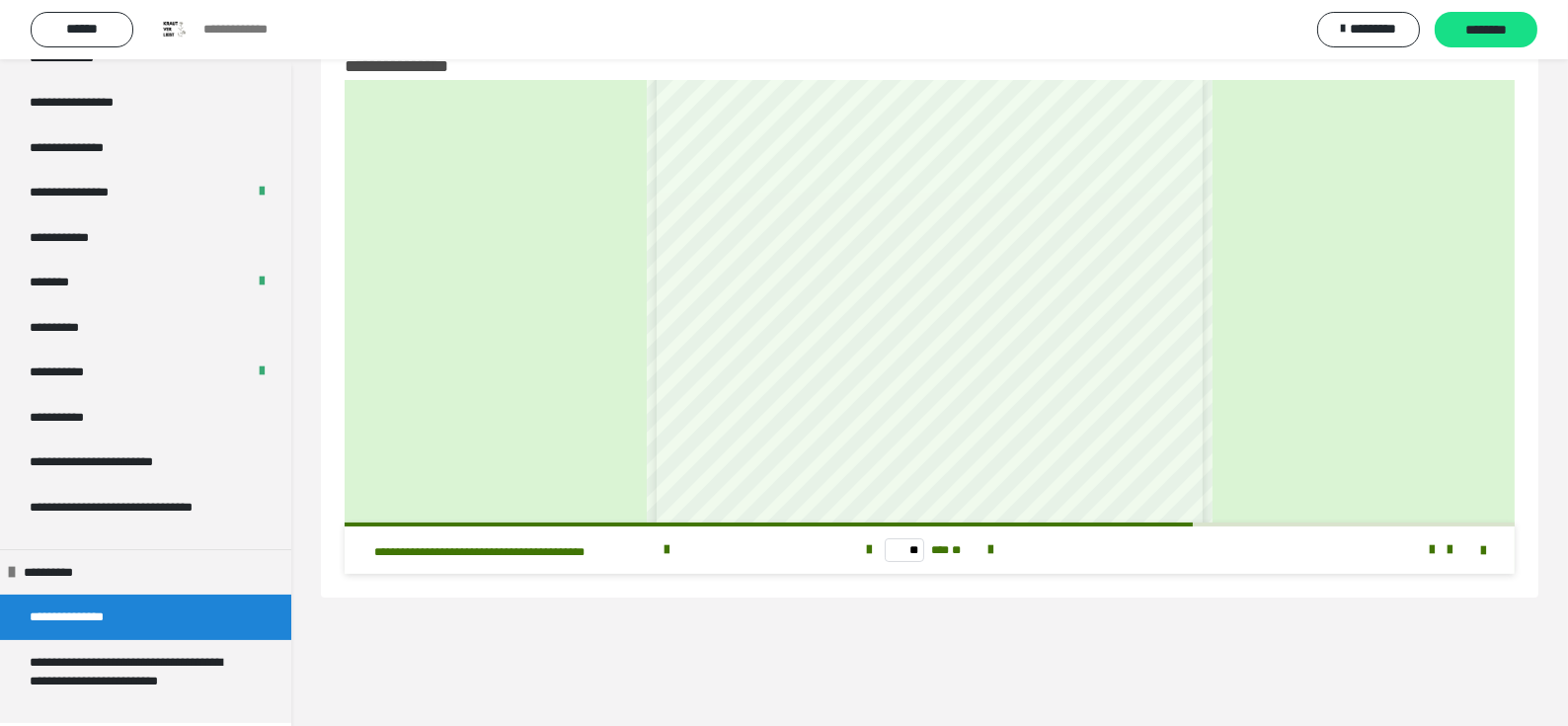 scroll, scrollTop: 219, scrollLeft: 0, axis: vertical 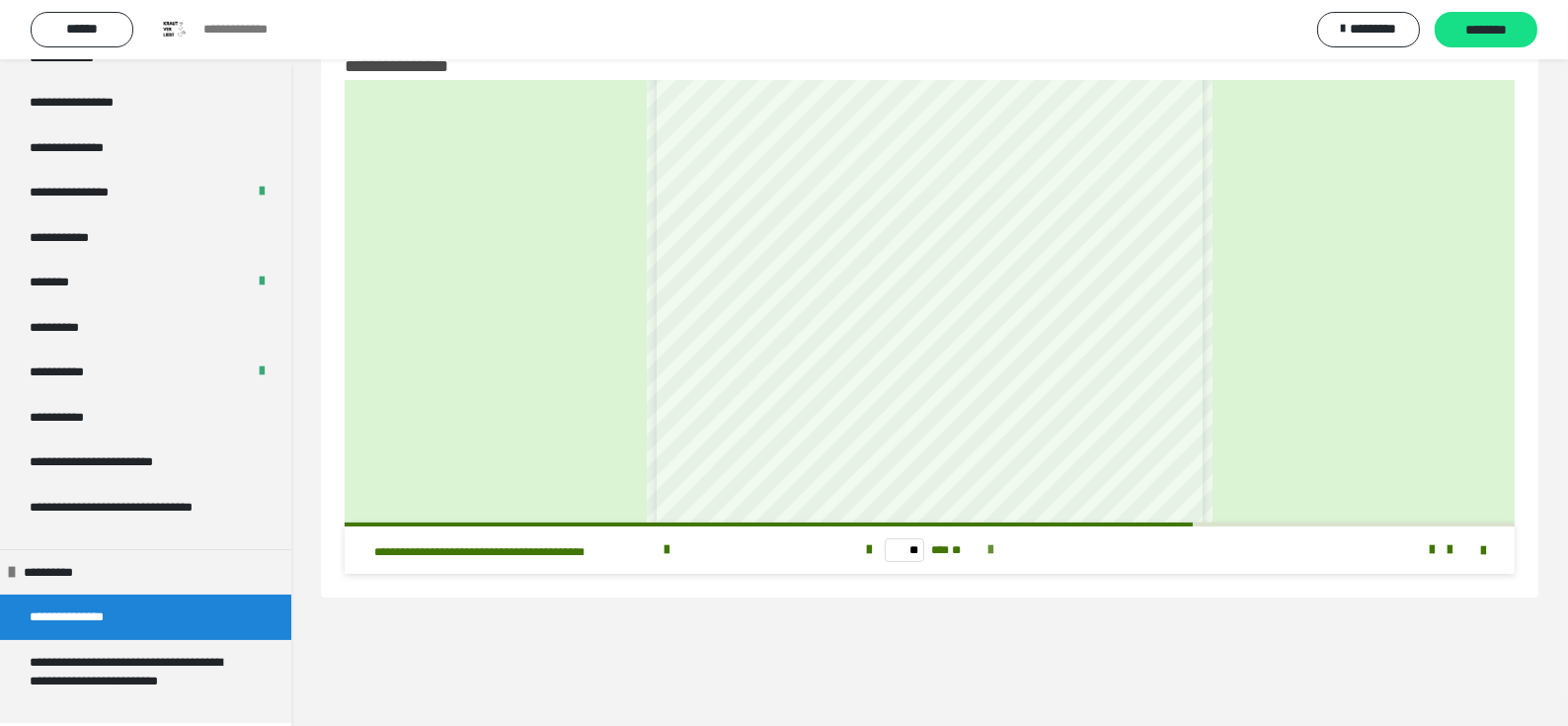 click at bounding box center [990, 550] 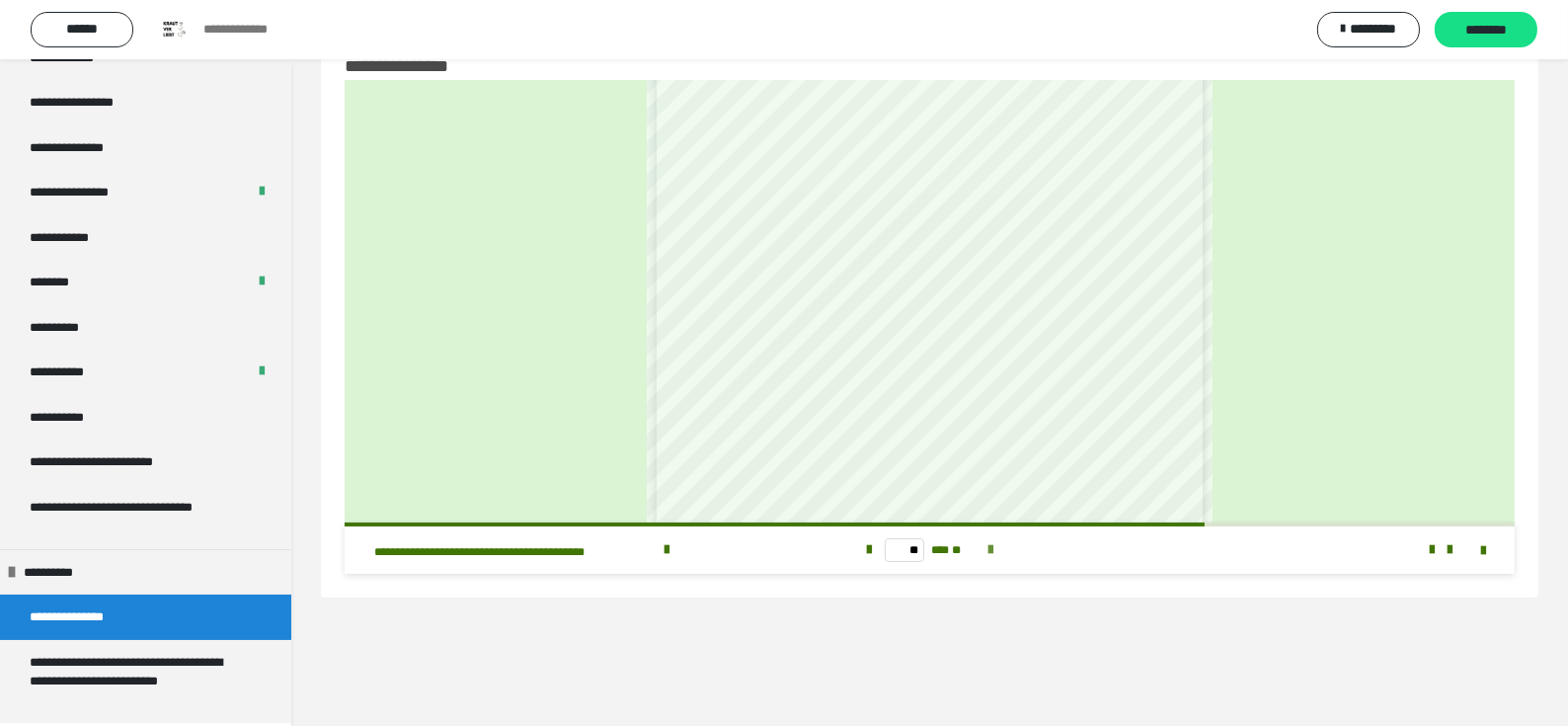 scroll, scrollTop: 0, scrollLeft: 0, axis: both 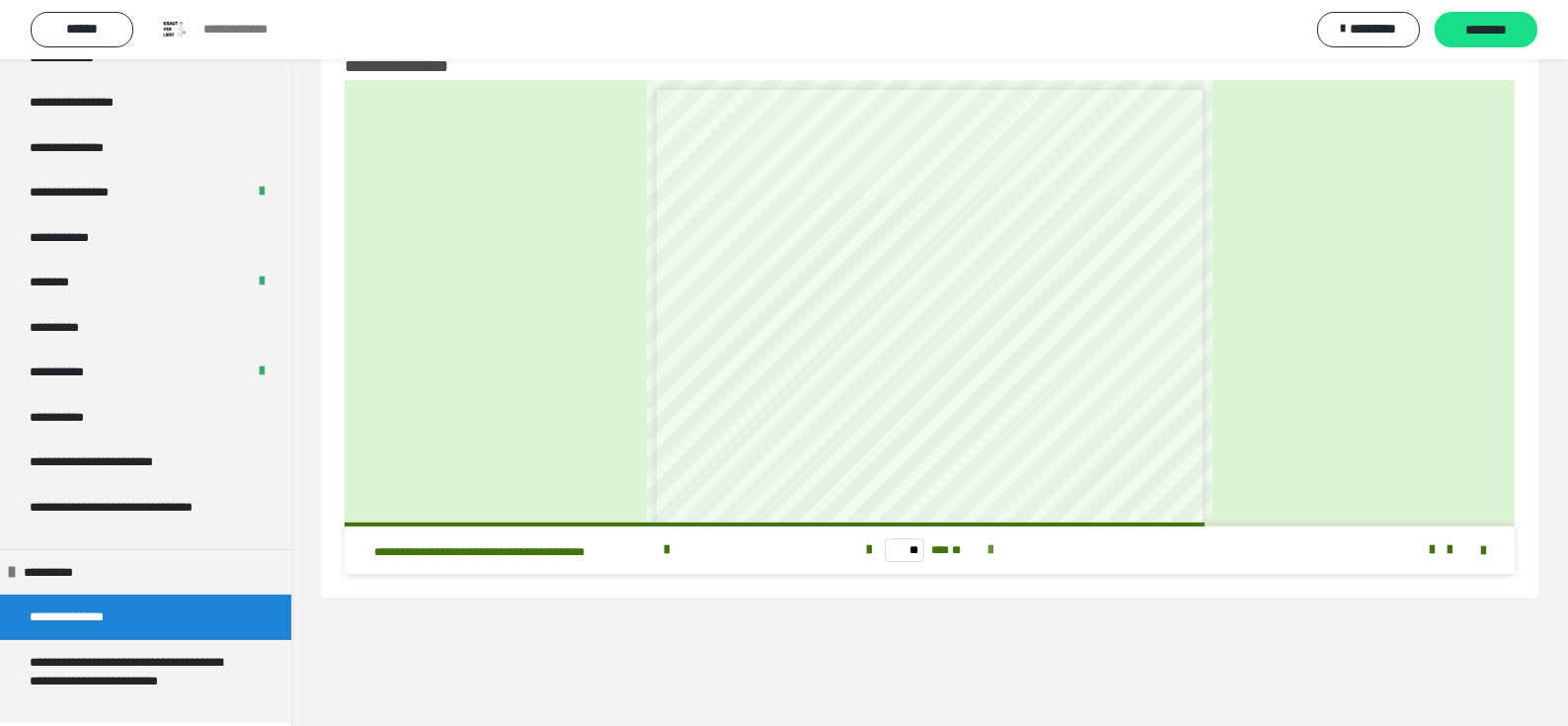 click at bounding box center (990, 550) 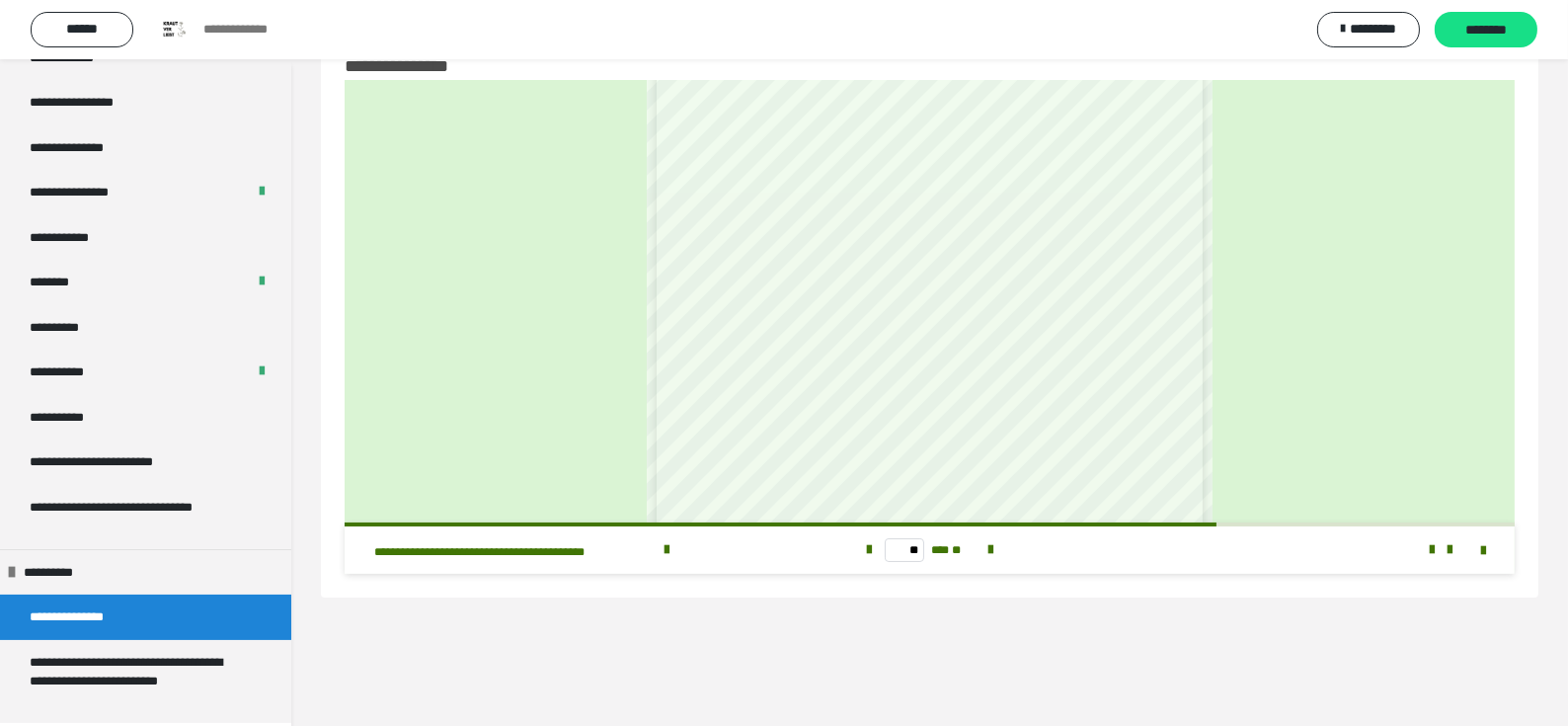 scroll, scrollTop: 110, scrollLeft: 0, axis: vertical 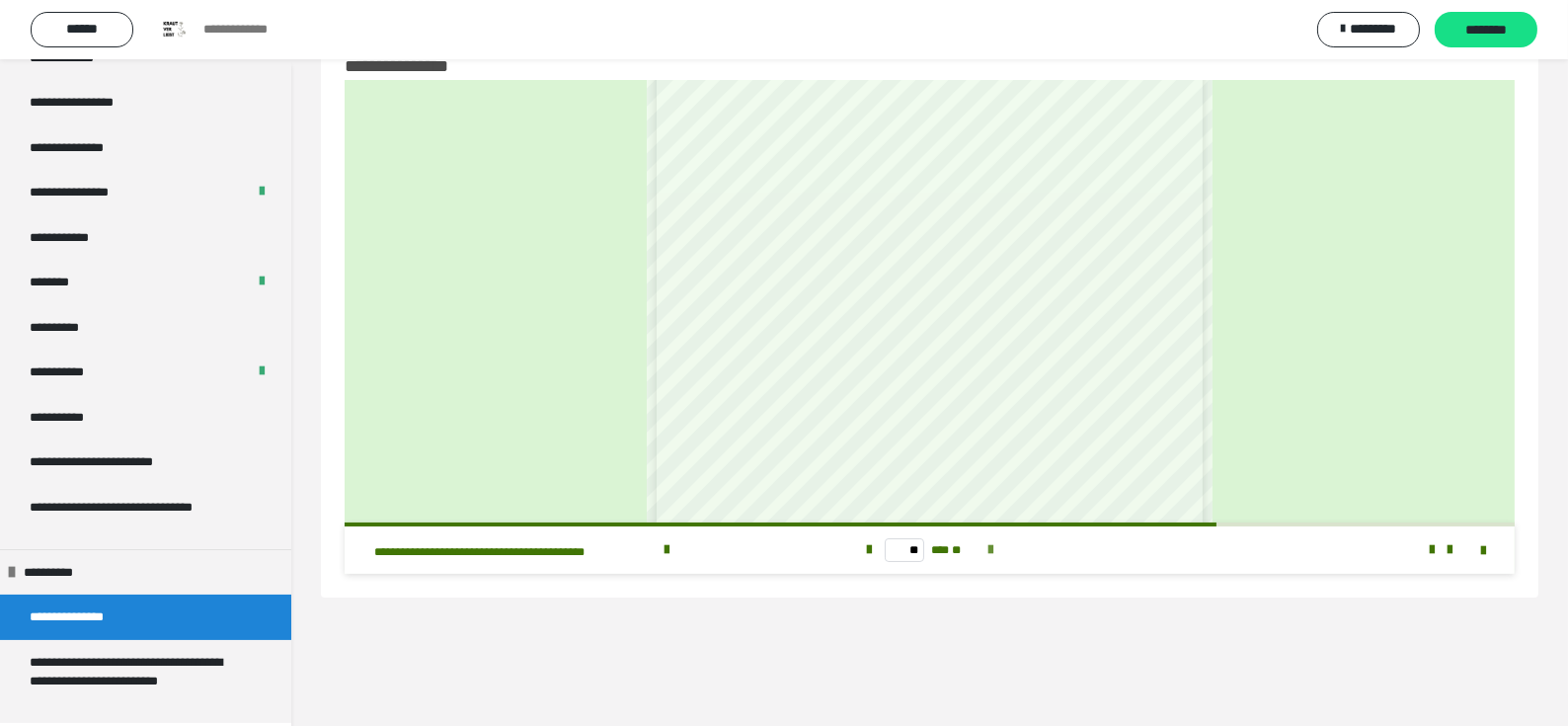 click at bounding box center (990, 550) 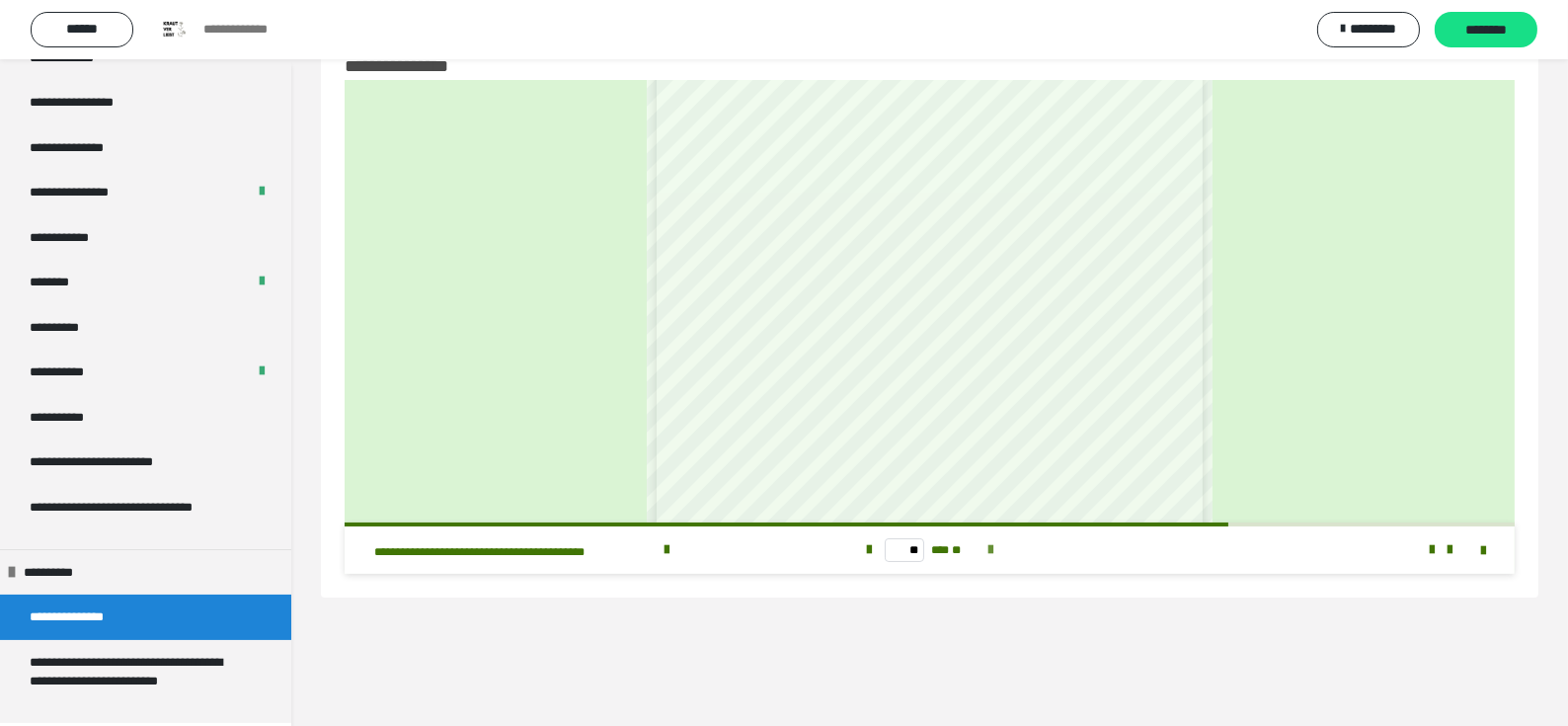 scroll, scrollTop: 0, scrollLeft: 0, axis: both 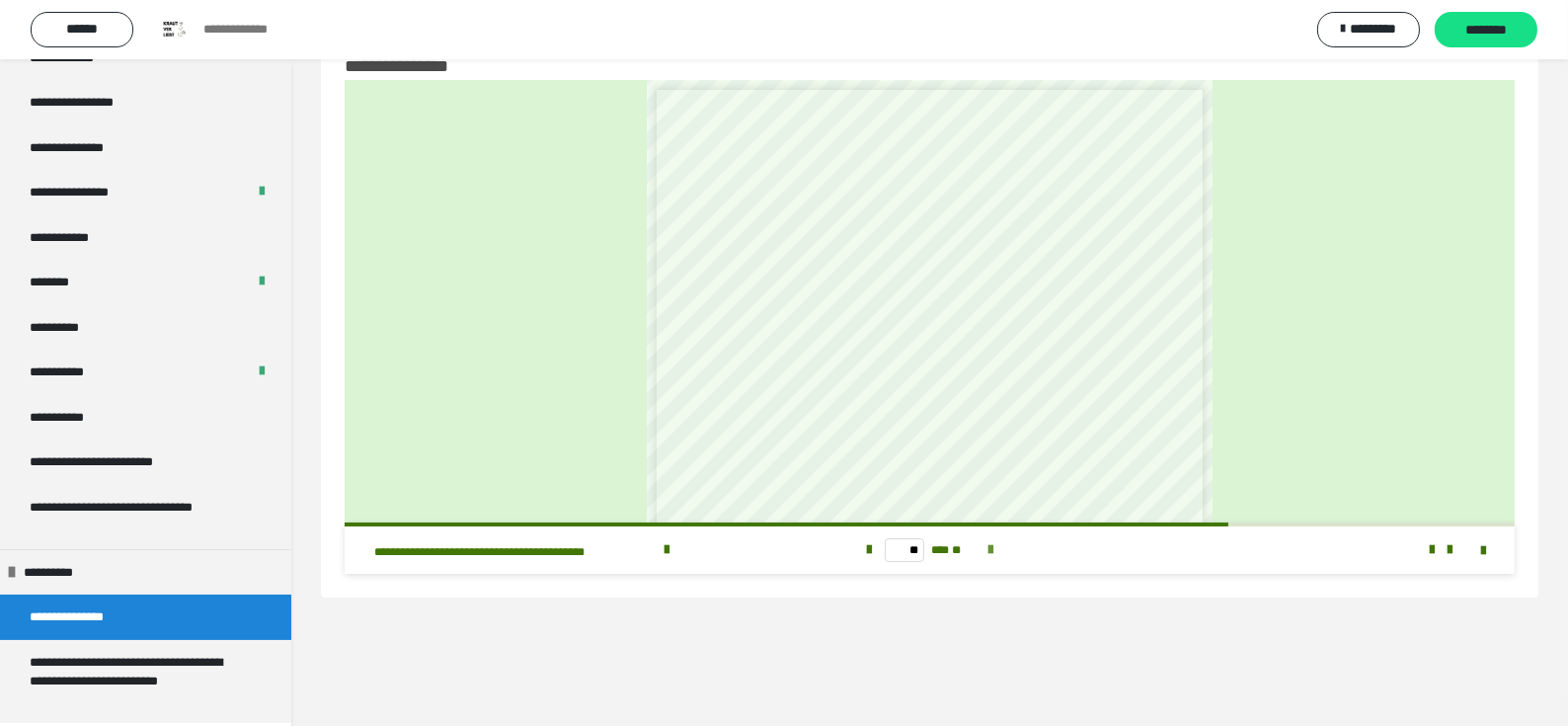 click at bounding box center [990, 550] 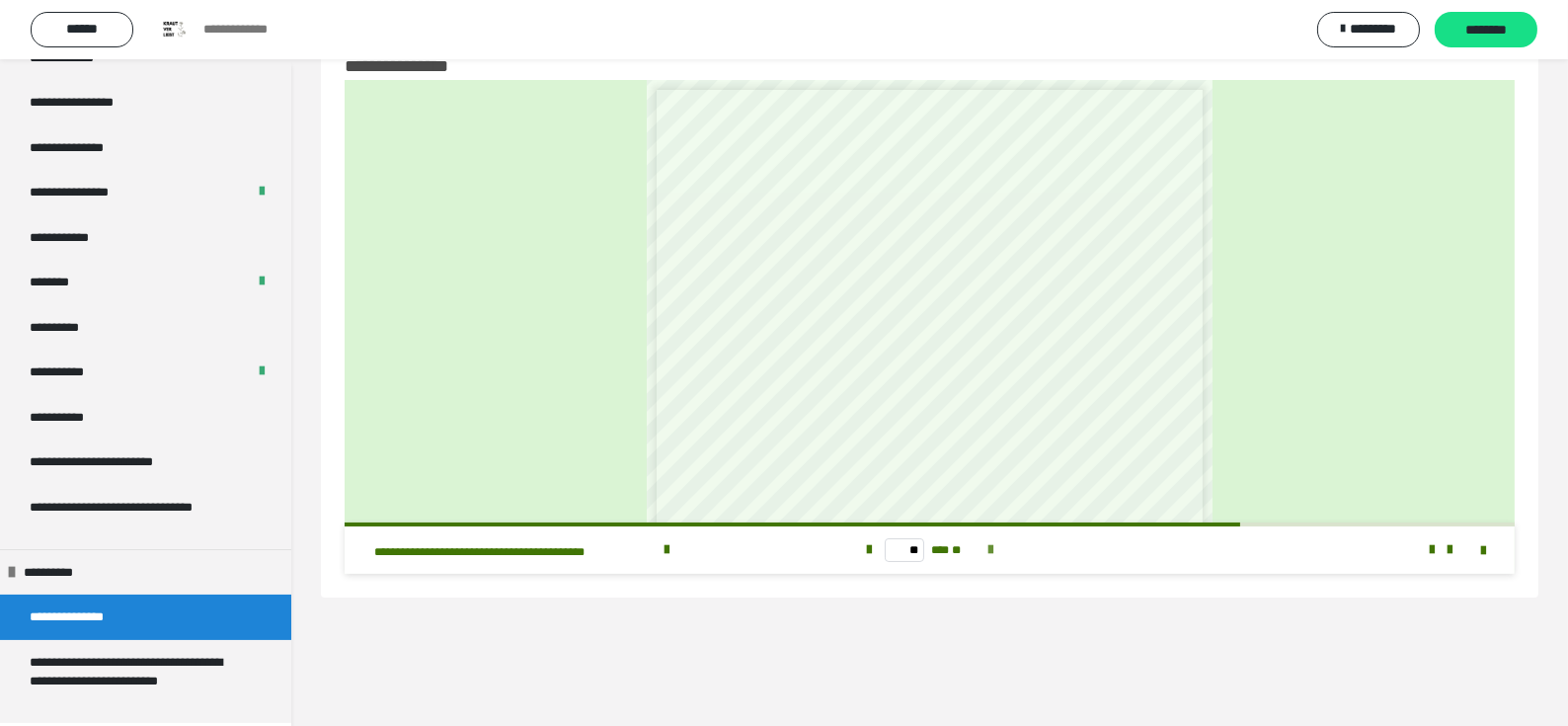 click at bounding box center [990, 550] 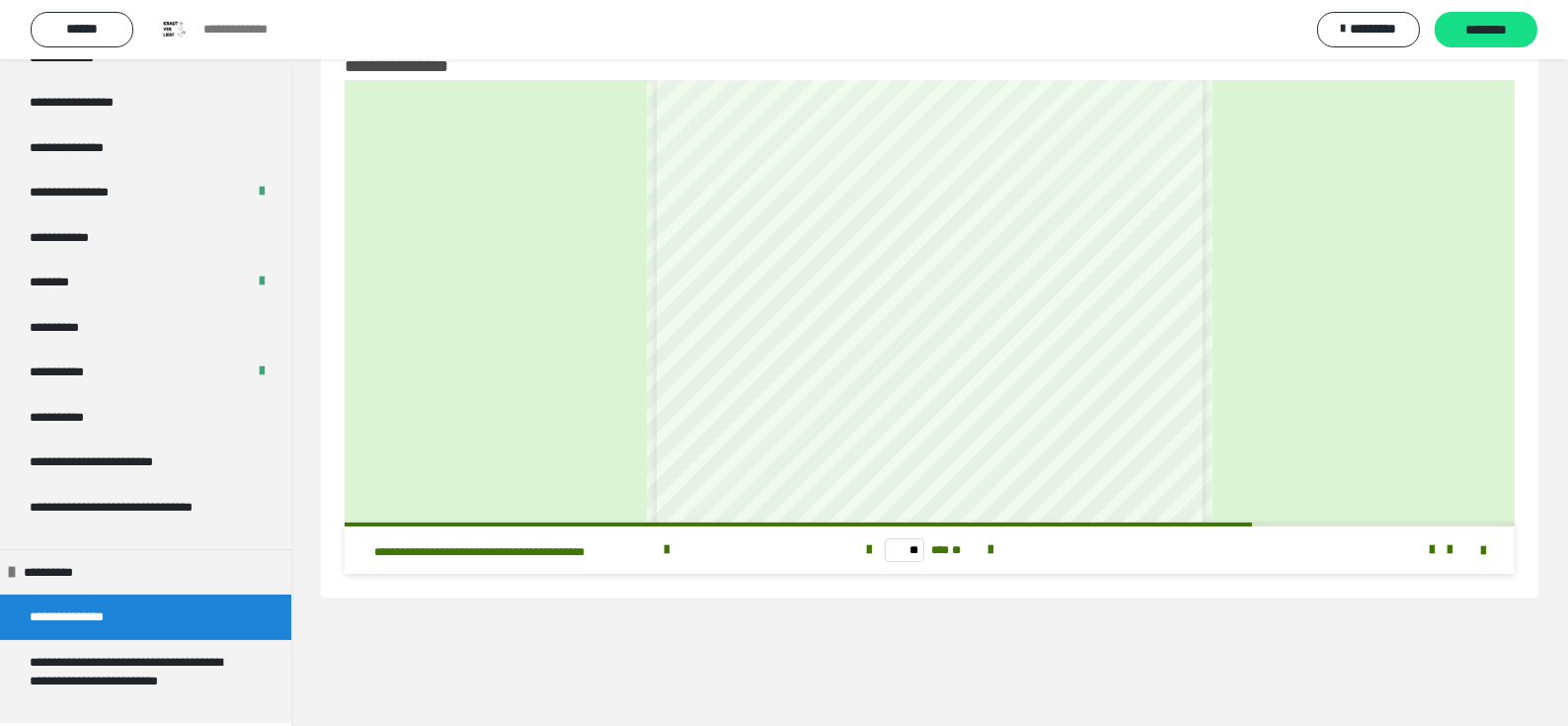 scroll, scrollTop: 0, scrollLeft: 0, axis: both 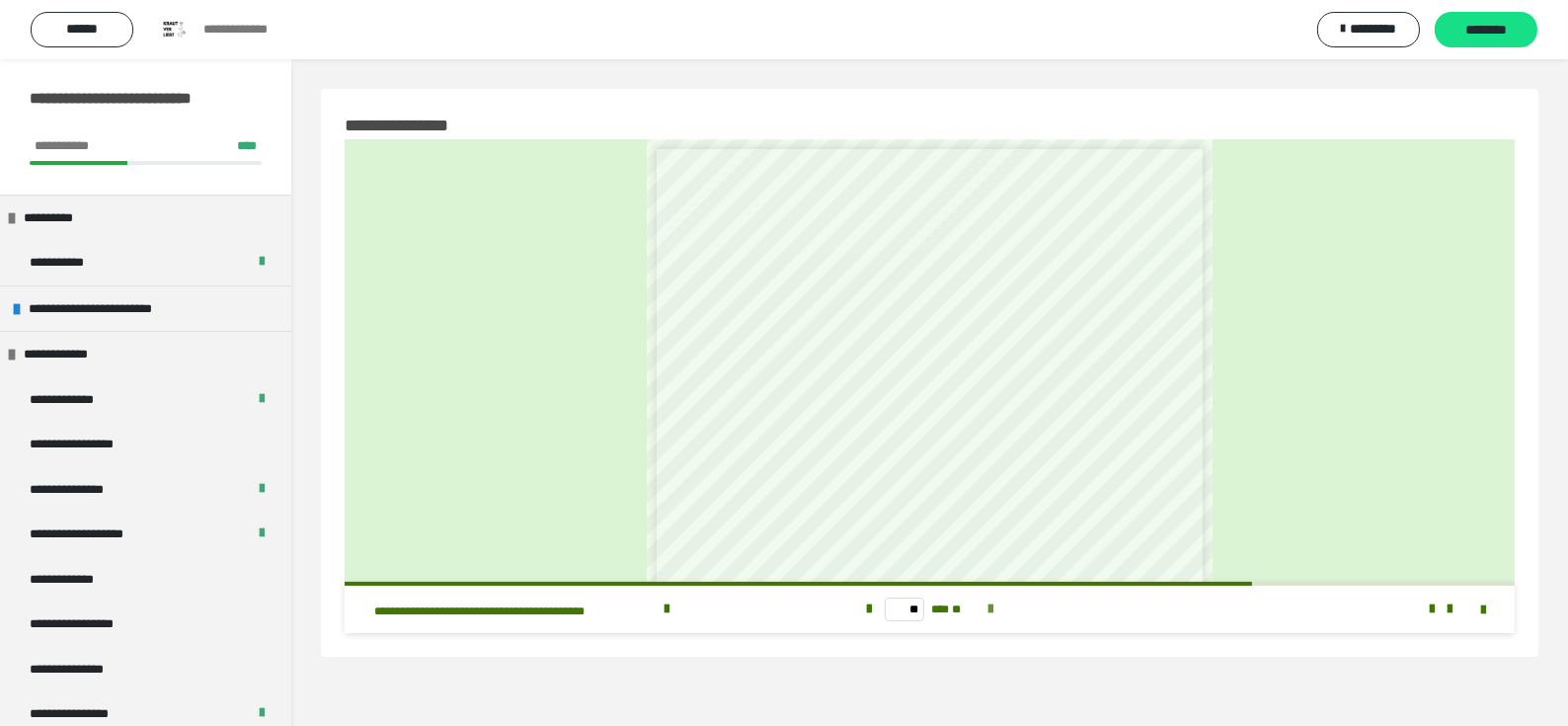 click at bounding box center (990, 609) 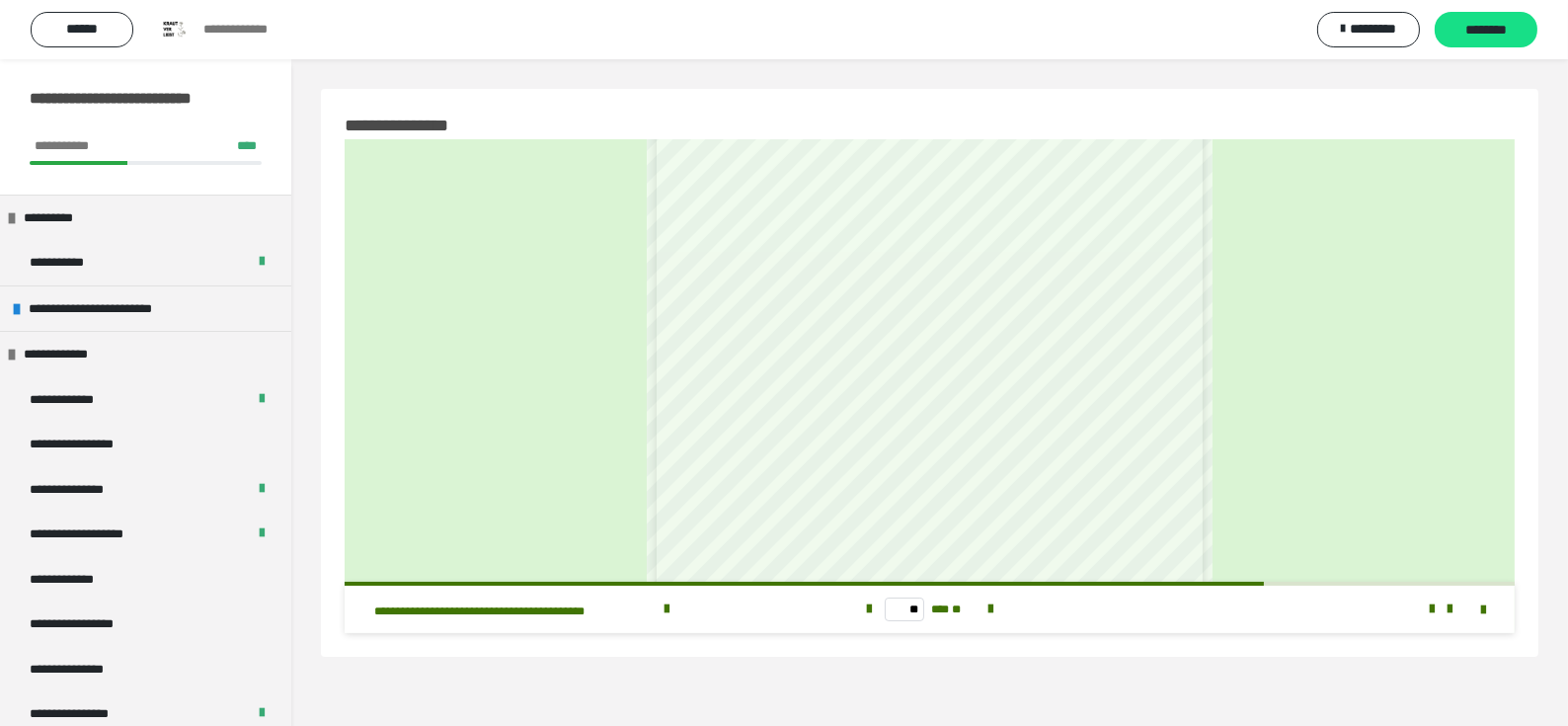 scroll, scrollTop: 110, scrollLeft: 0, axis: vertical 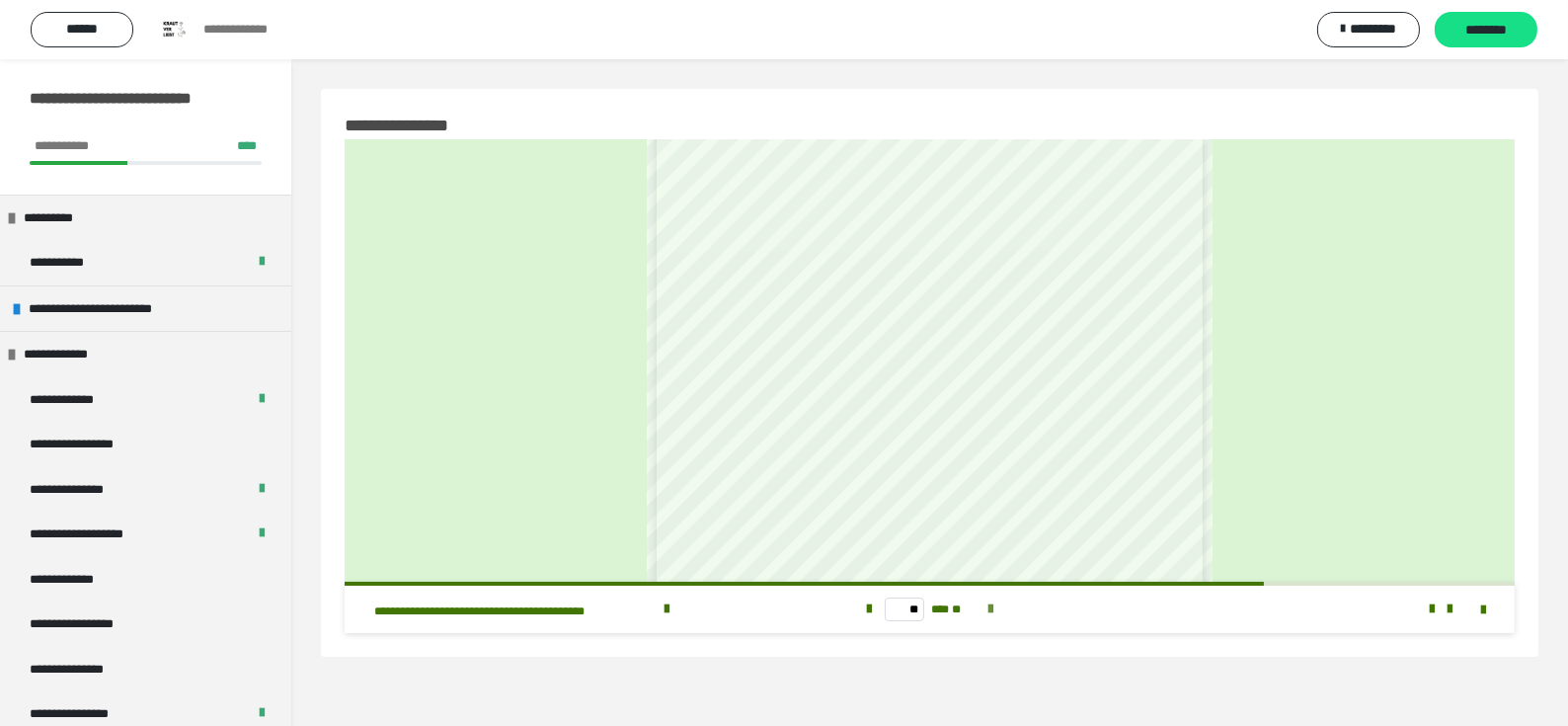 click at bounding box center [990, 609] 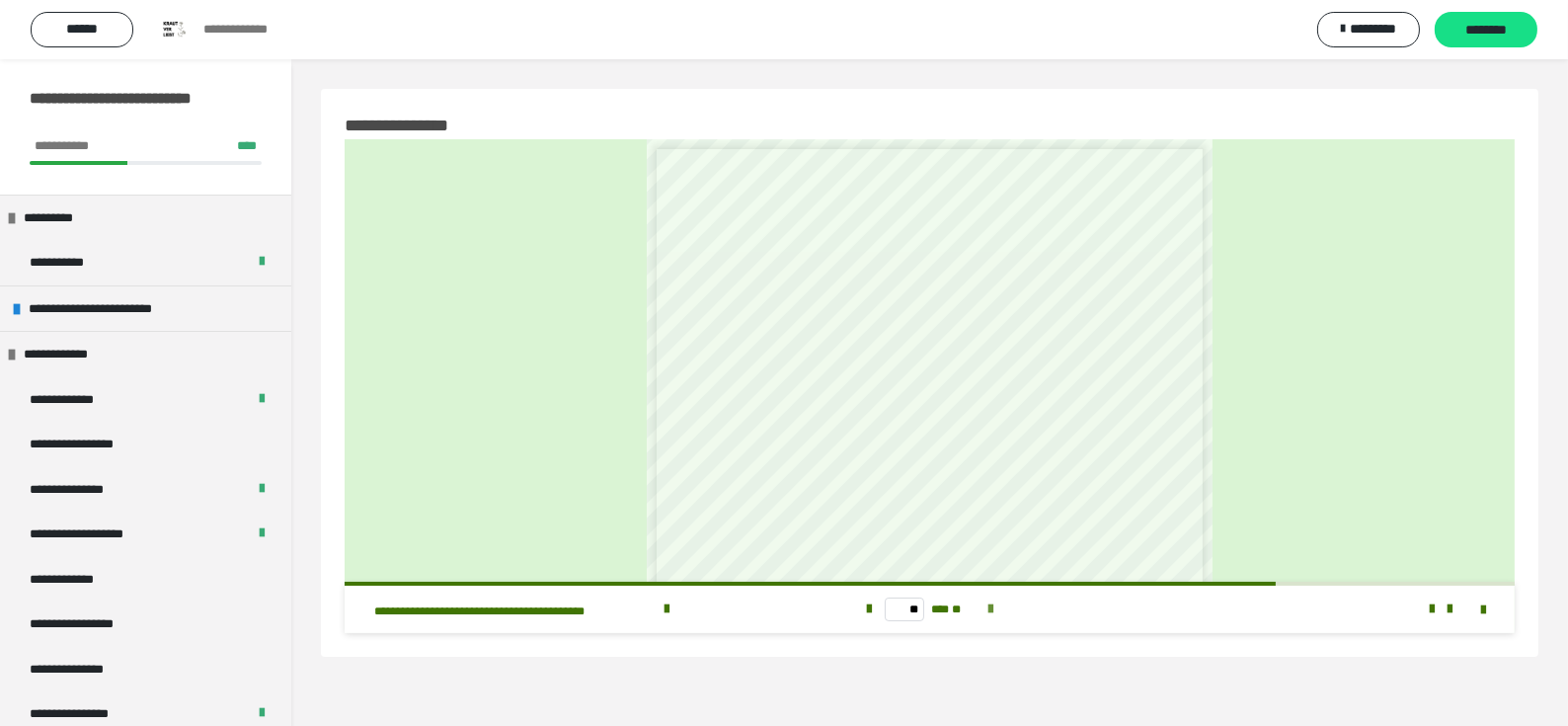 click at bounding box center [990, 609] 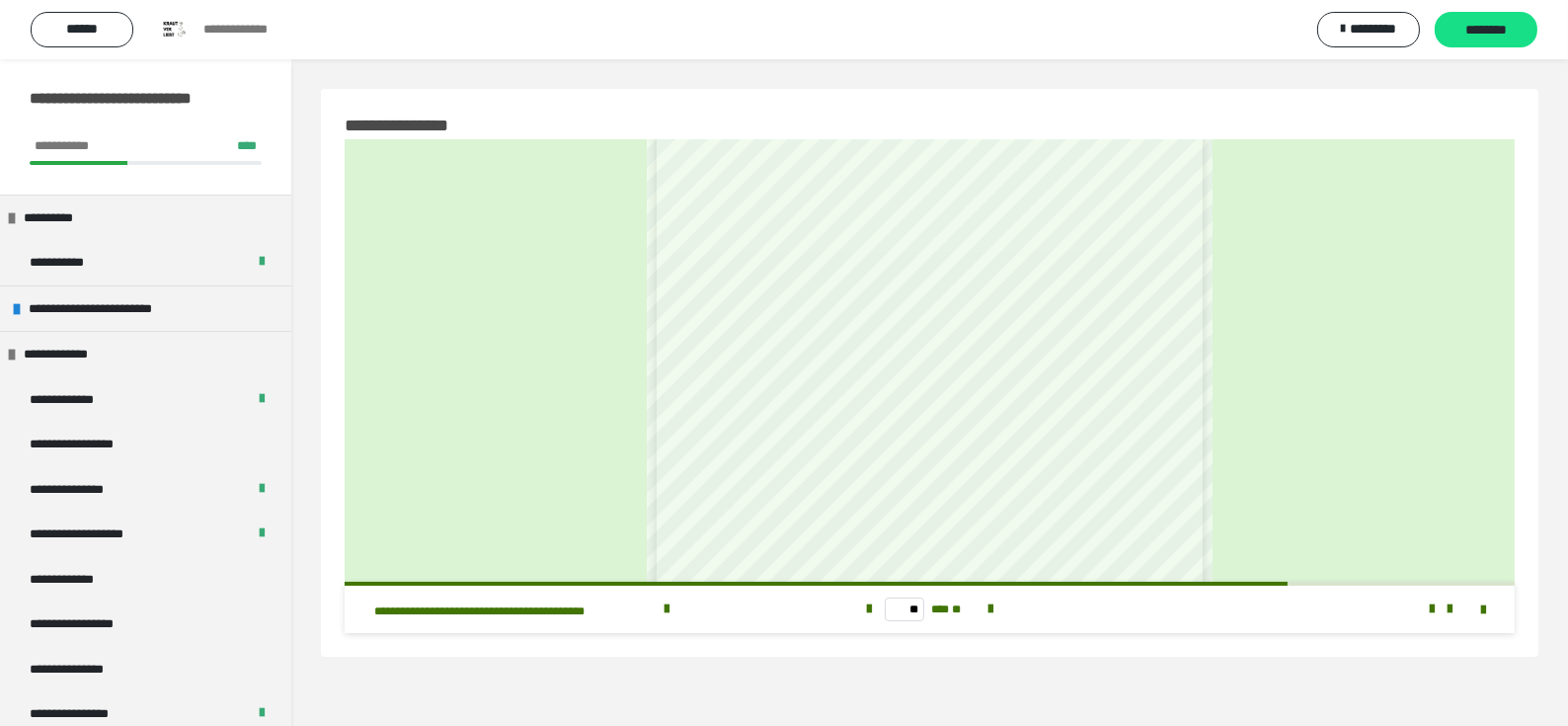 scroll, scrollTop: 110, scrollLeft: 0, axis: vertical 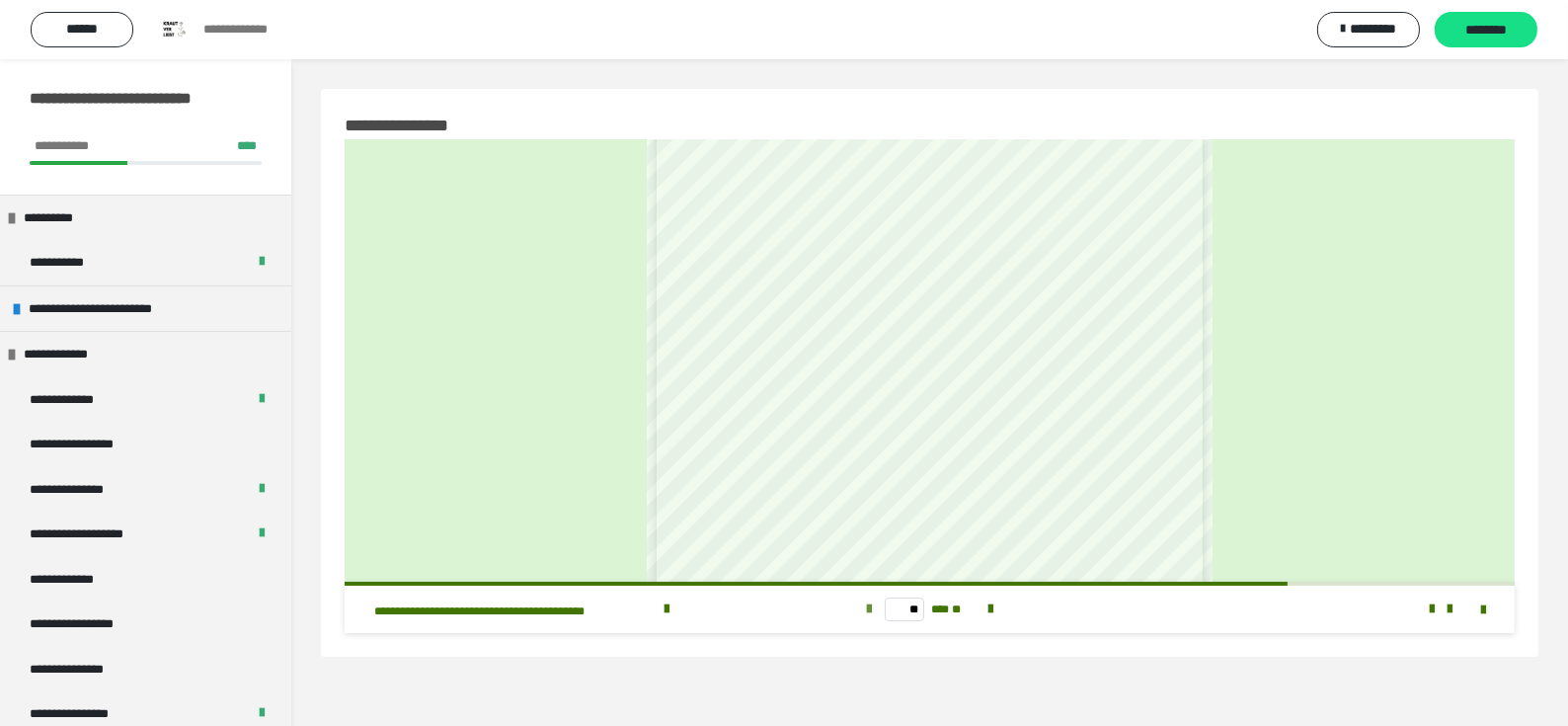 click at bounding box center [869, 609] 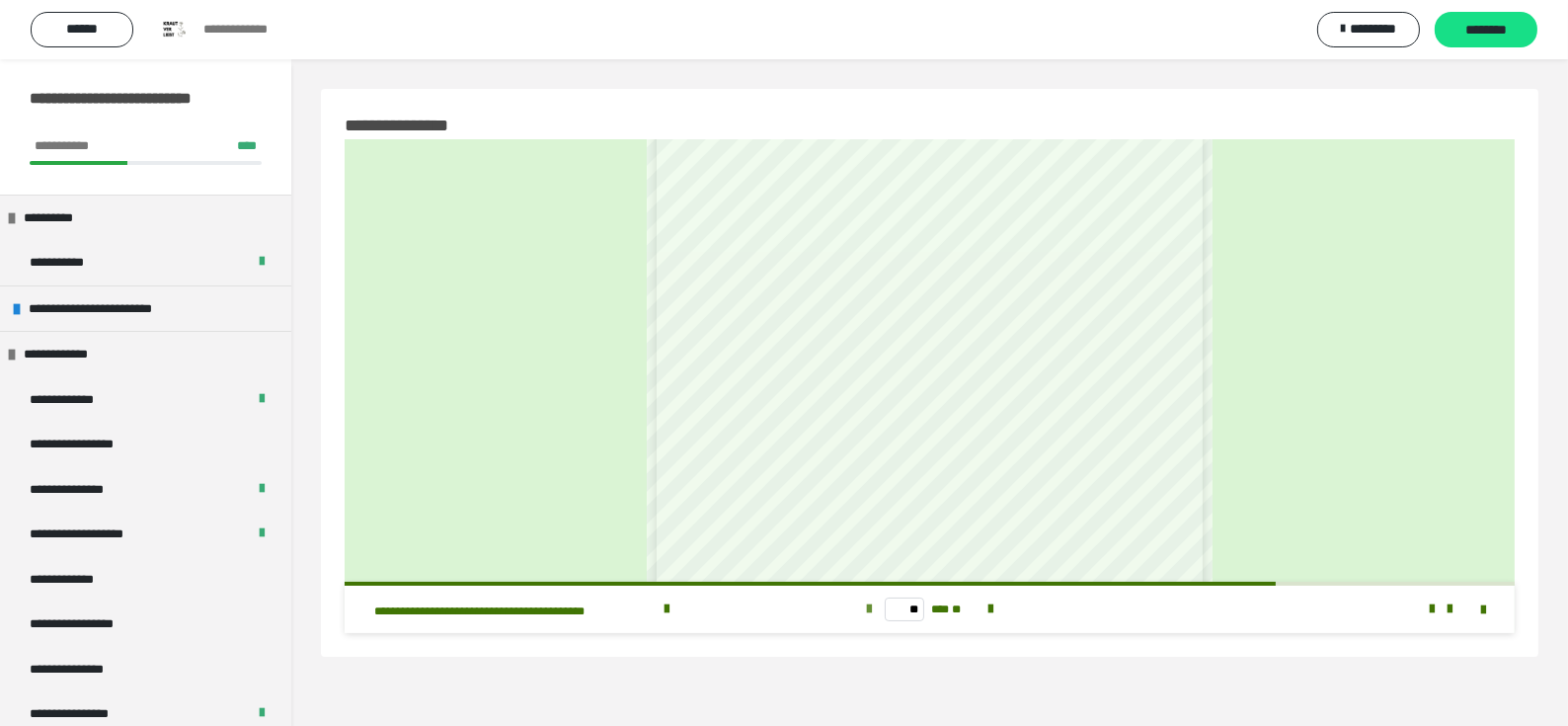 click at bounding box center [869, 609] 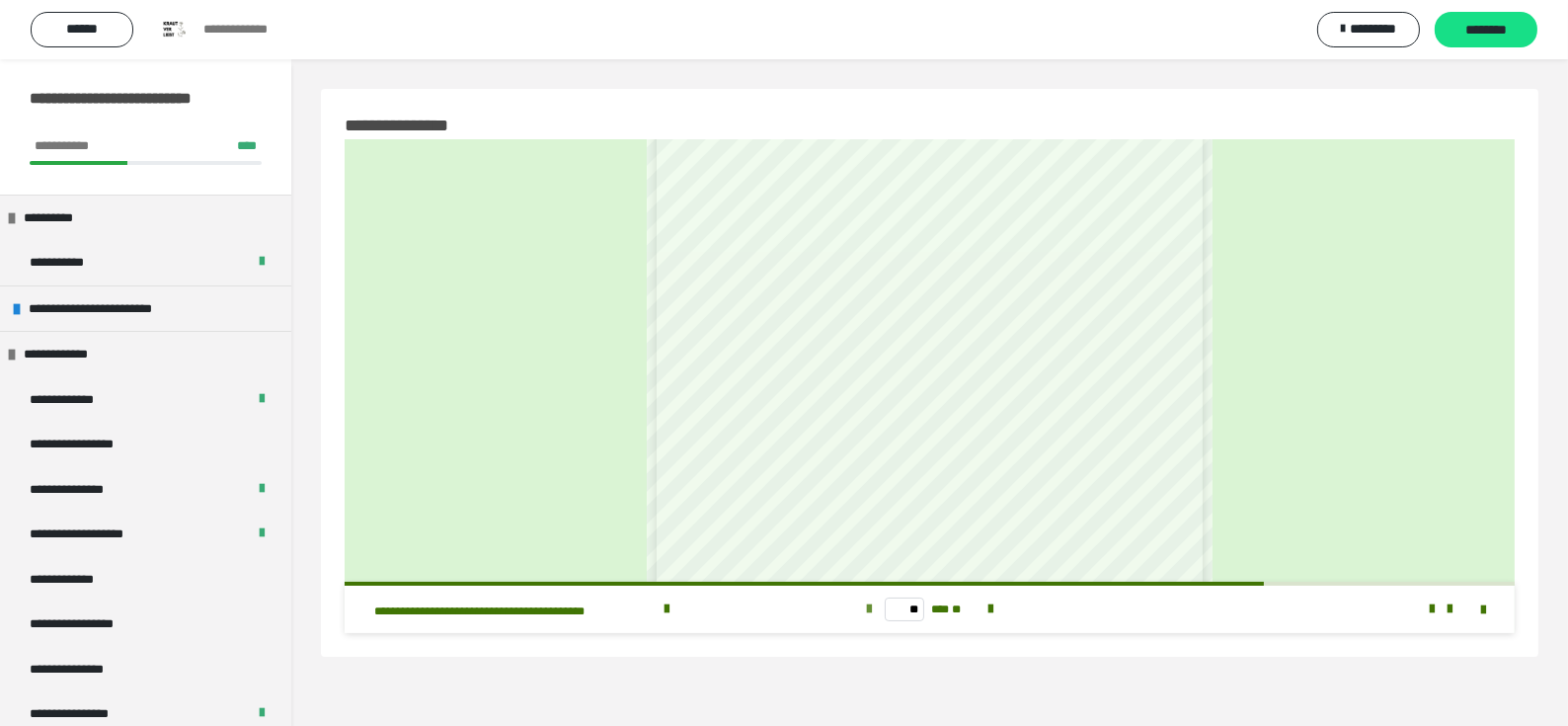 click at bounding box center (869, 609) 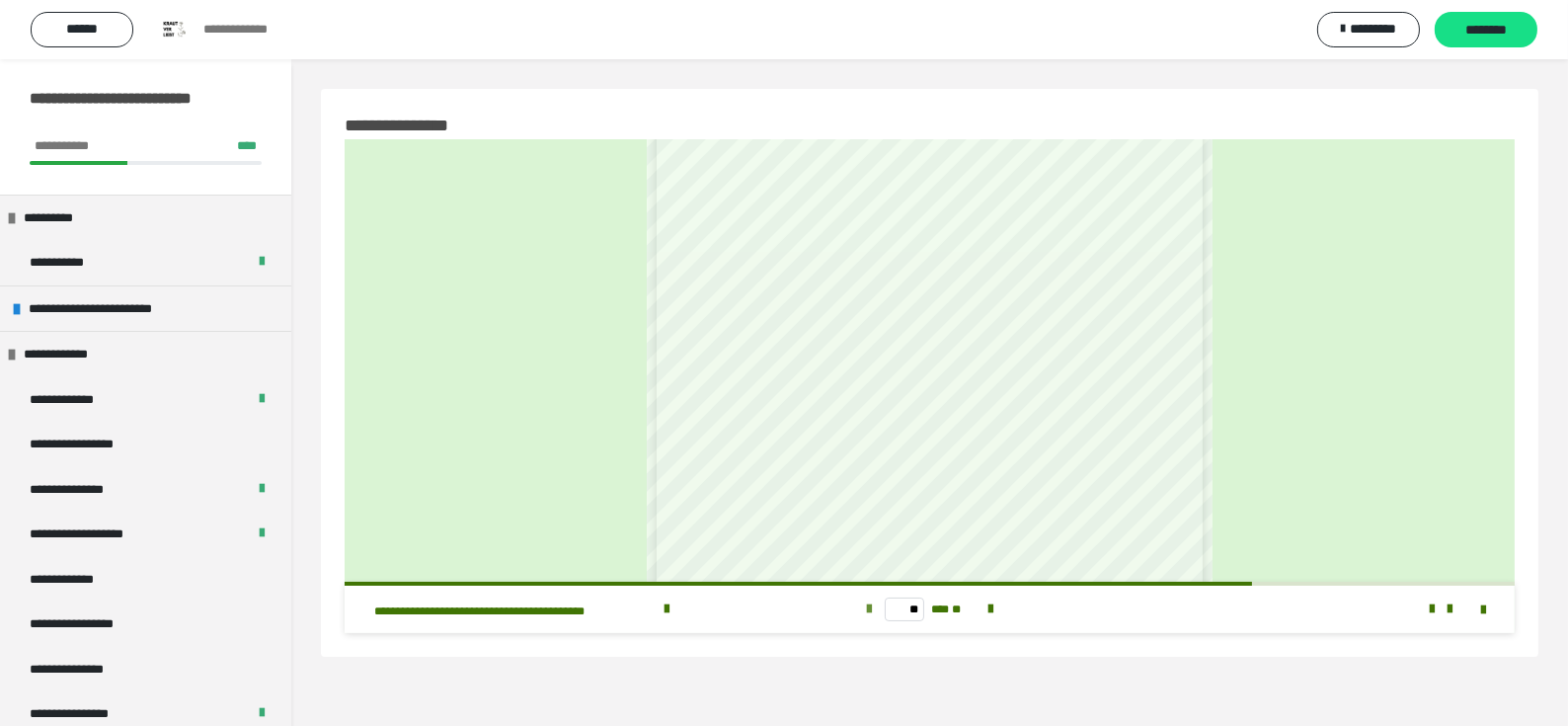 click at bounding box center (869, 609) 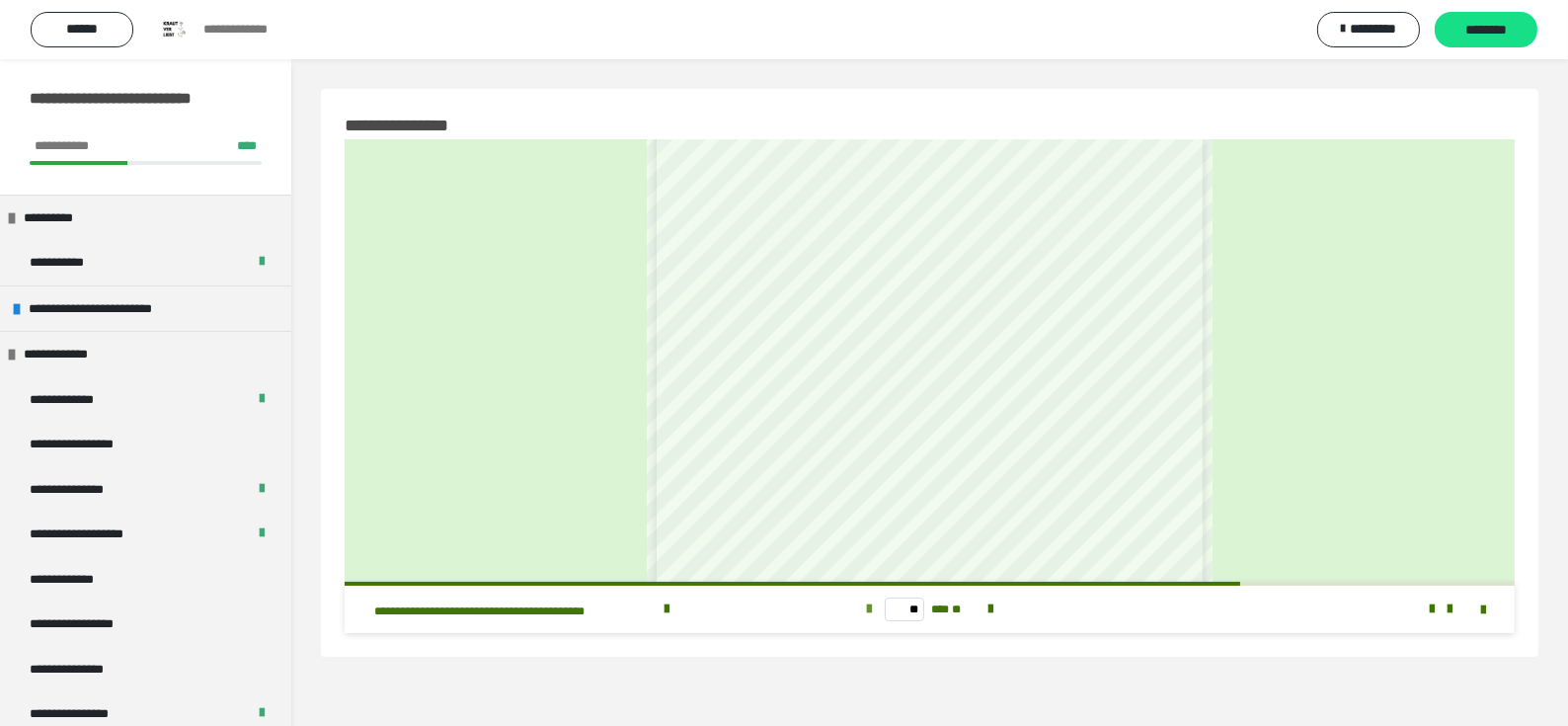 click at bounding box center (869, 609) 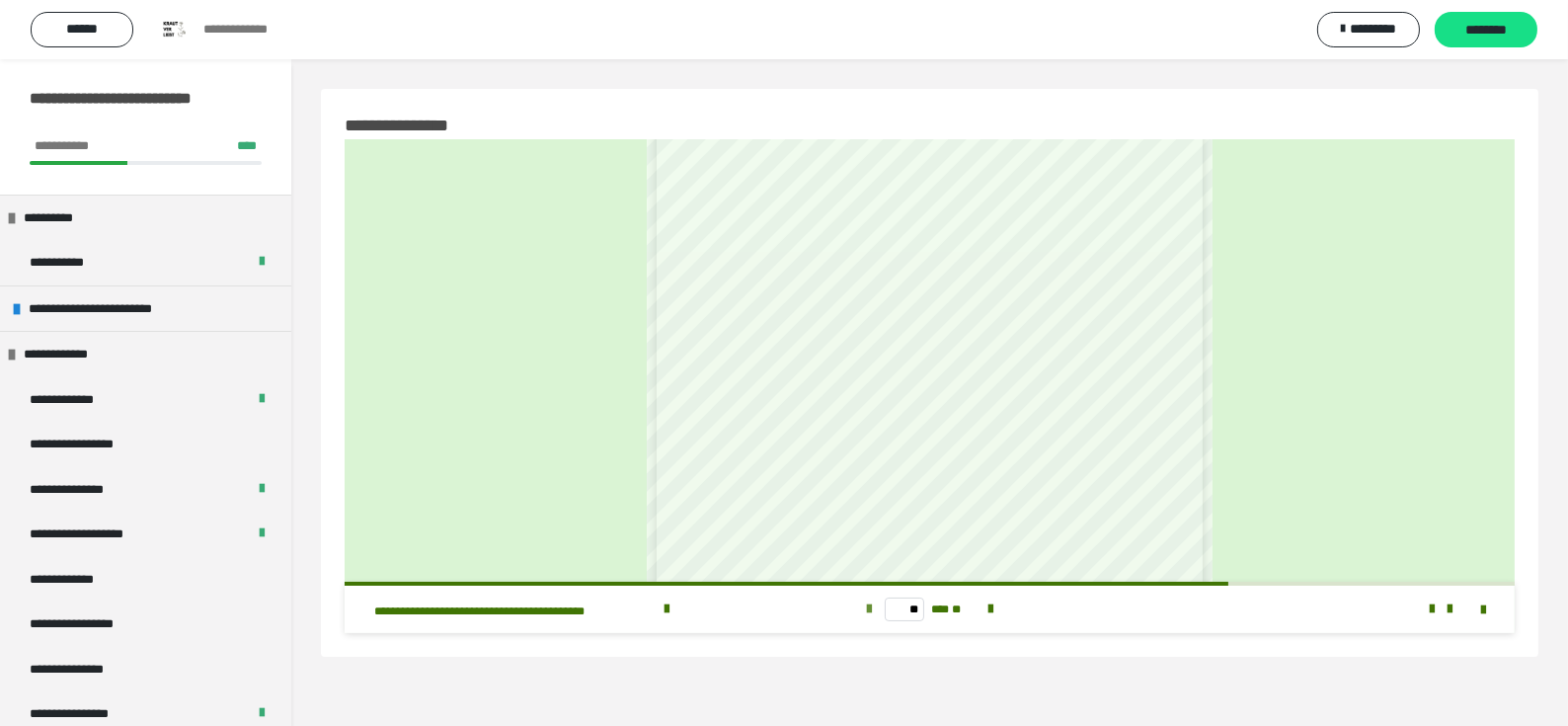 click at bounding box center [869, 609] 